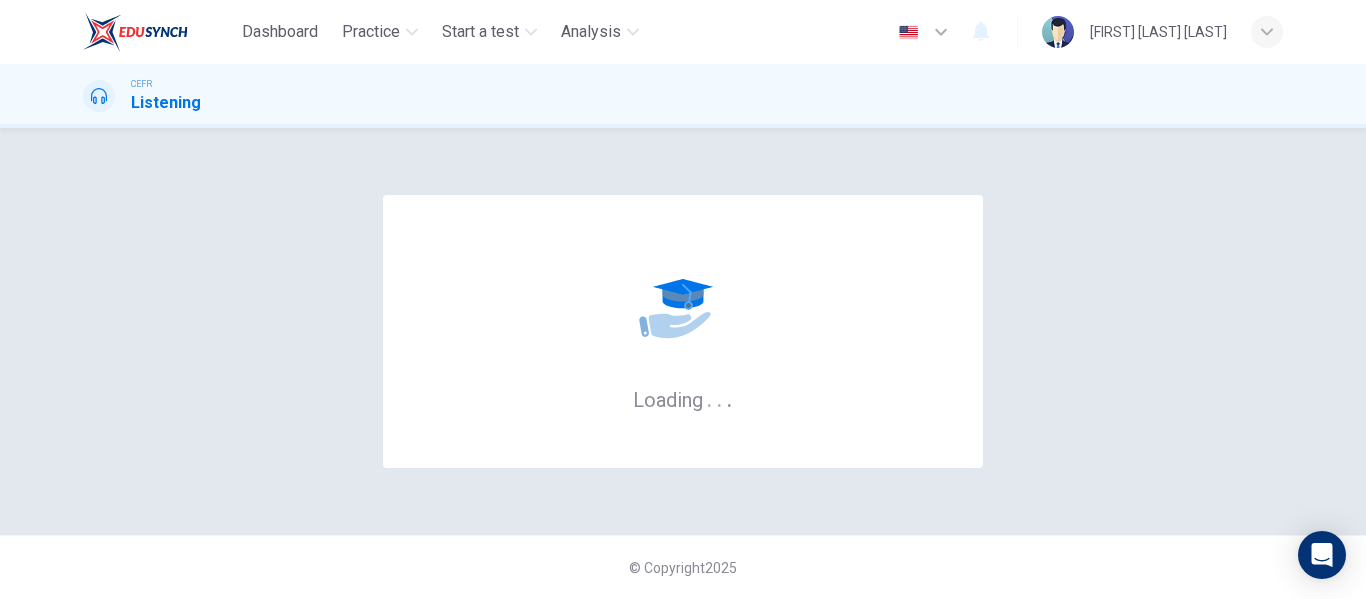 scroll, scrollTop: 0, scrollLeft: 0, axis: both 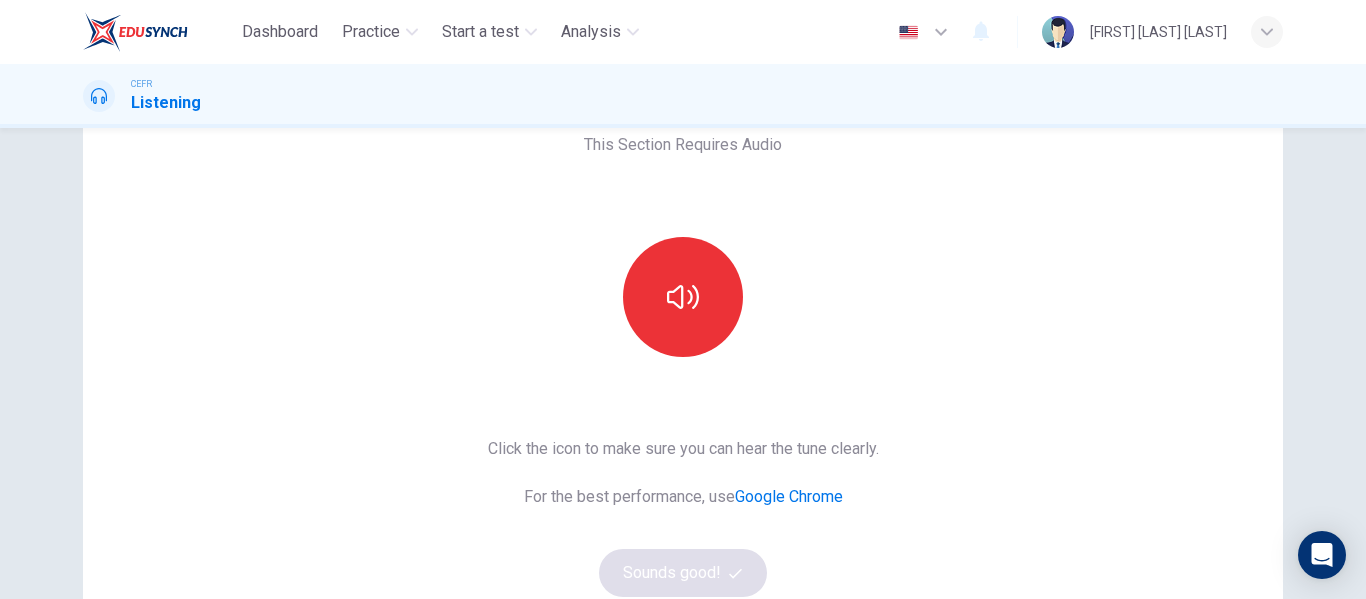 click on "This Section Requires Audio Click the icon to make sure you can hear the tune clearly. For the best performance, use  Google Chrome Sounds good!" at bounding box center (683, 400) 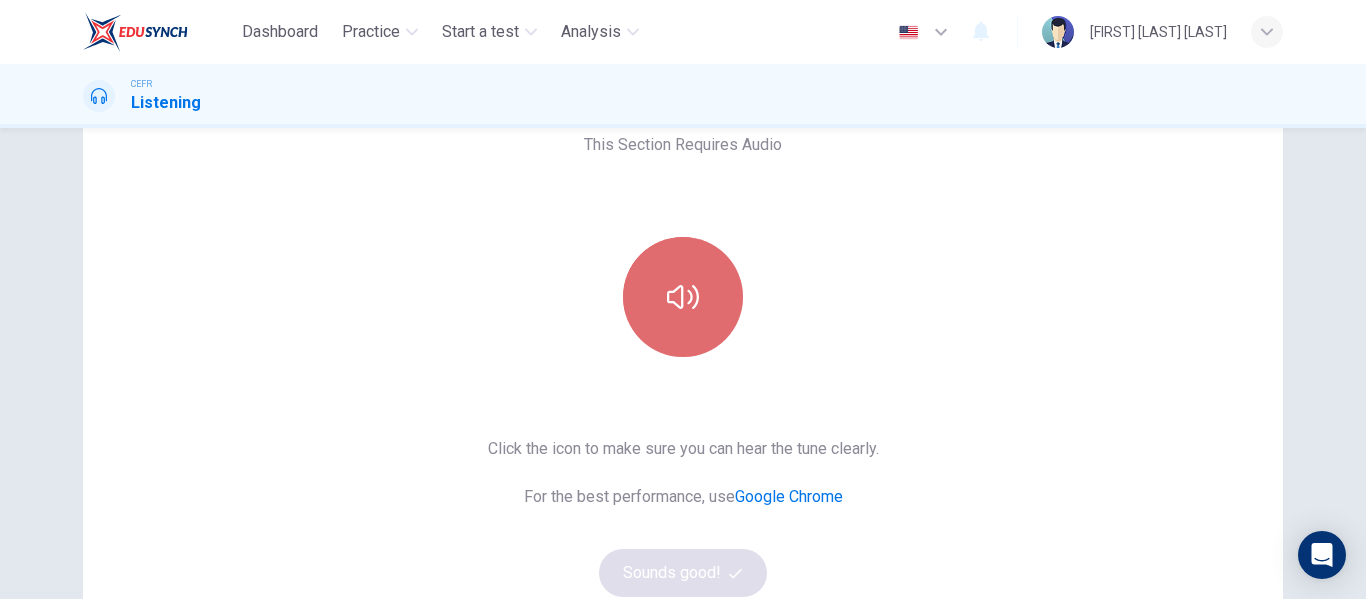 click at bounding box center [683, 297] 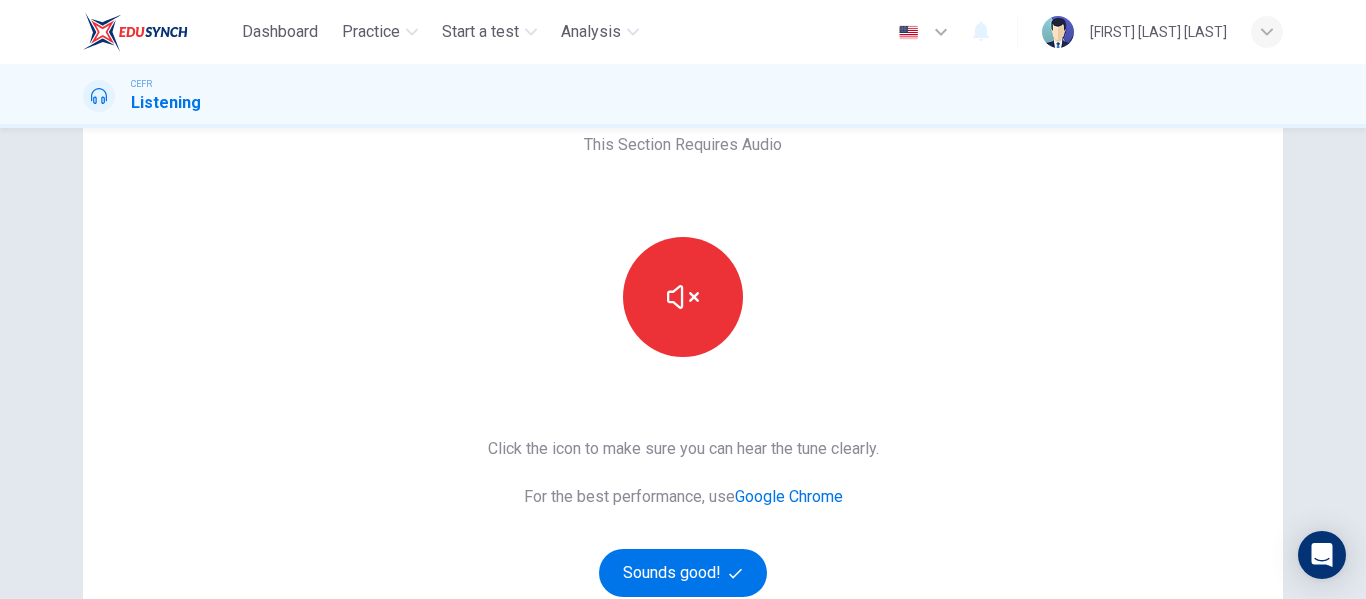 click on "This Section Requires Audio Click the icon to make sure you can hear the tune clearly. For the best performance, use  Google Chrome Sounds good!" at bounding box center [683, 400] 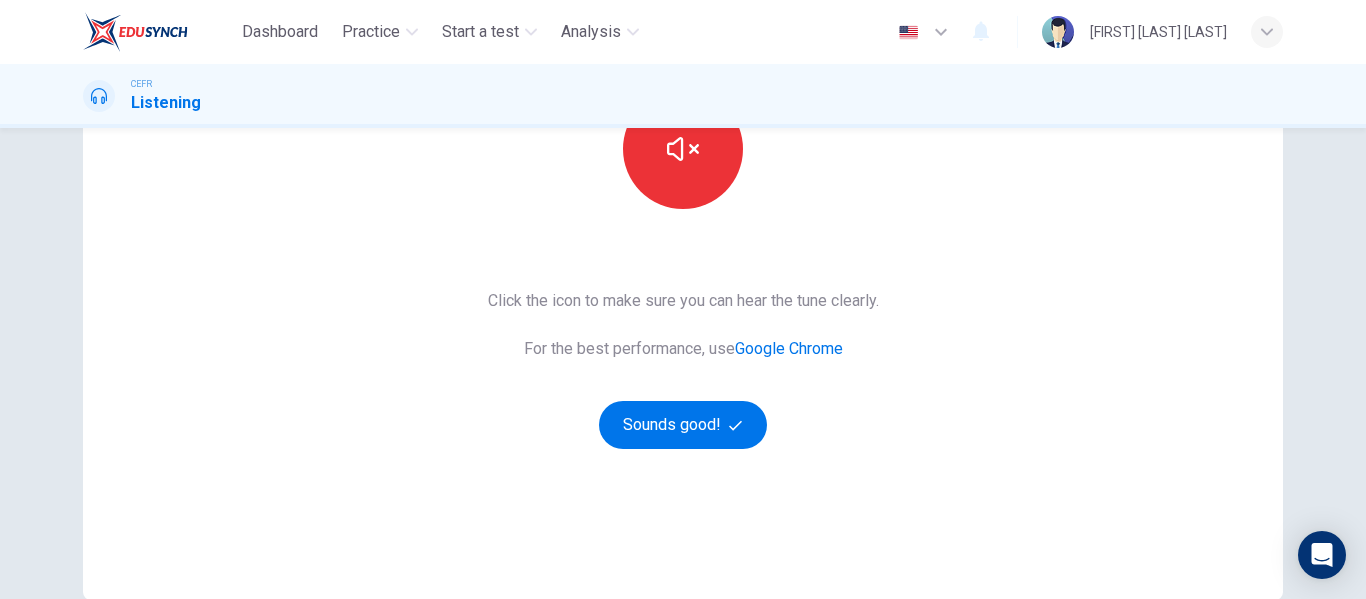 scroll, scrollTop: 271, scrollLeft: 0, axis: vertical 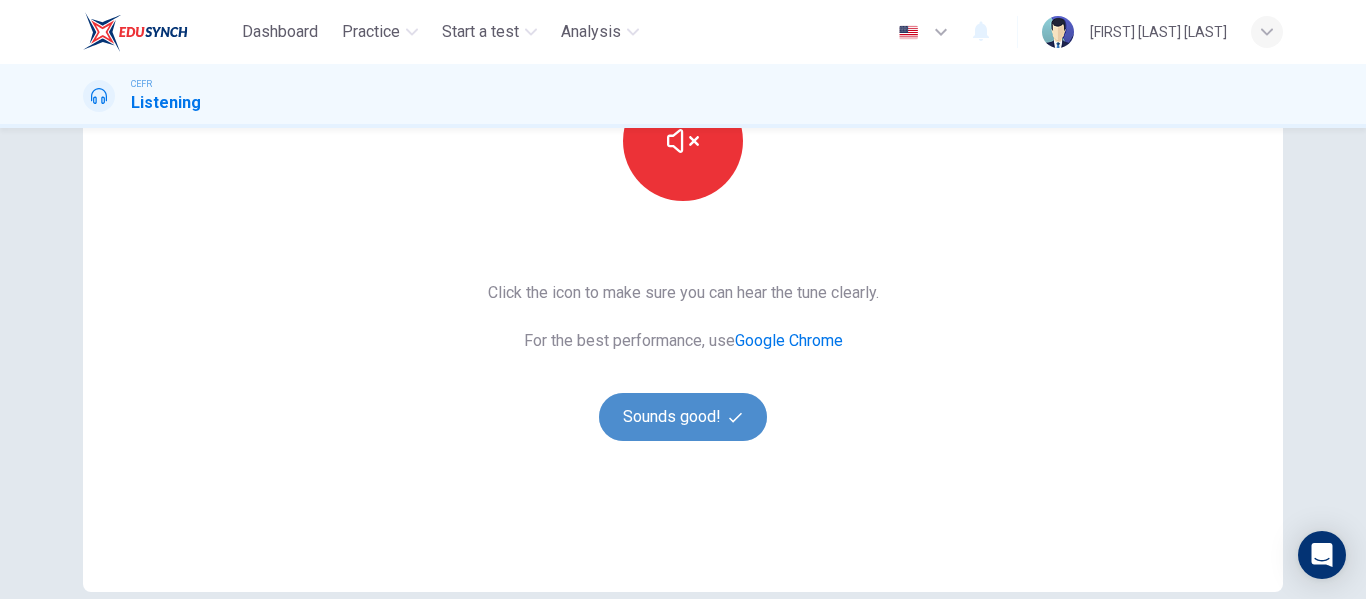 click on "Sounds good!" at bounding box center [683, 417] 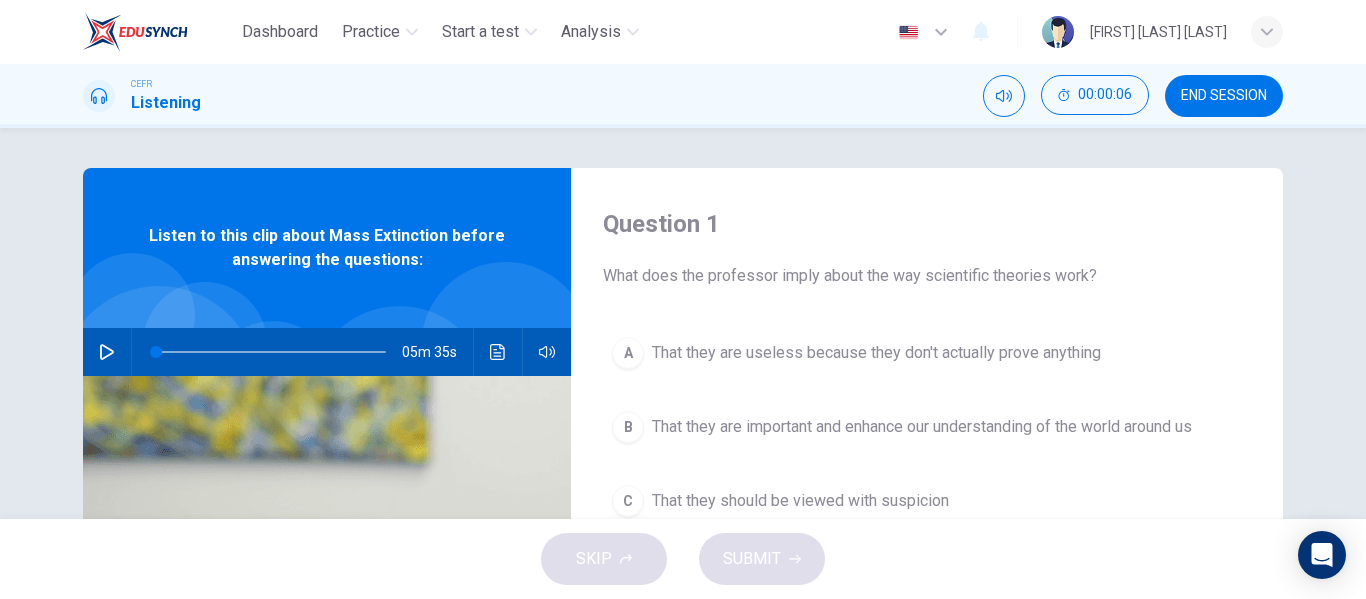 scroll, scrollTop: 0, scrollLeft: 0, axis: both 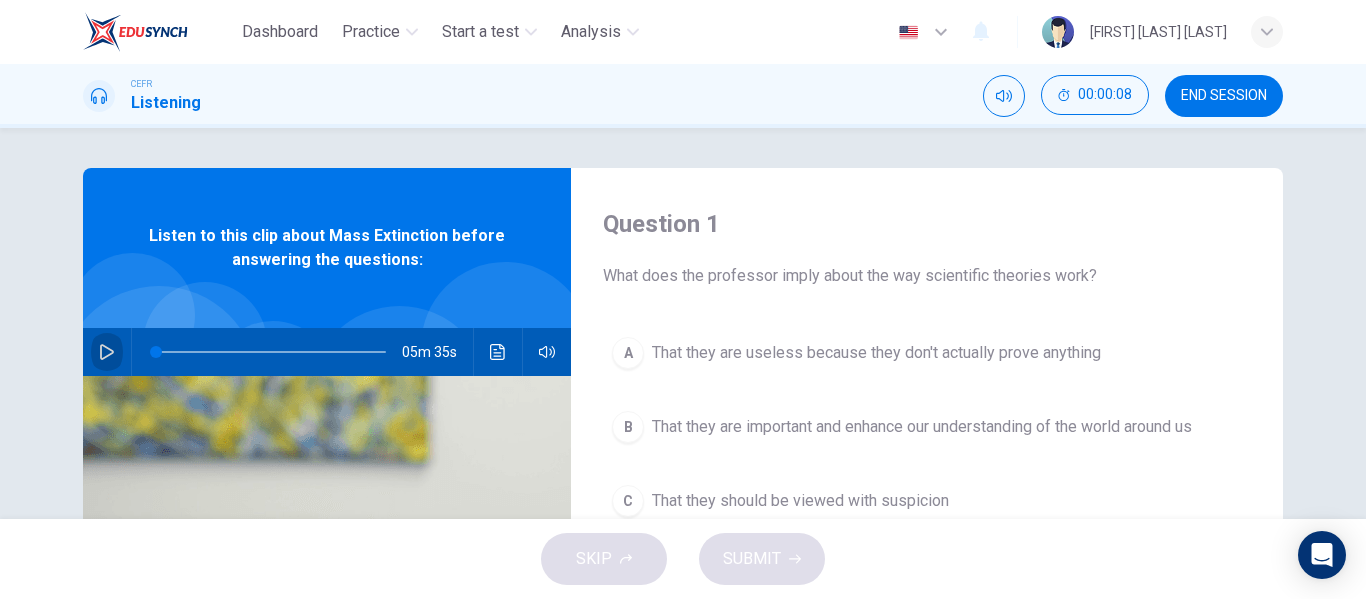 click at bounding box center (107, 352) 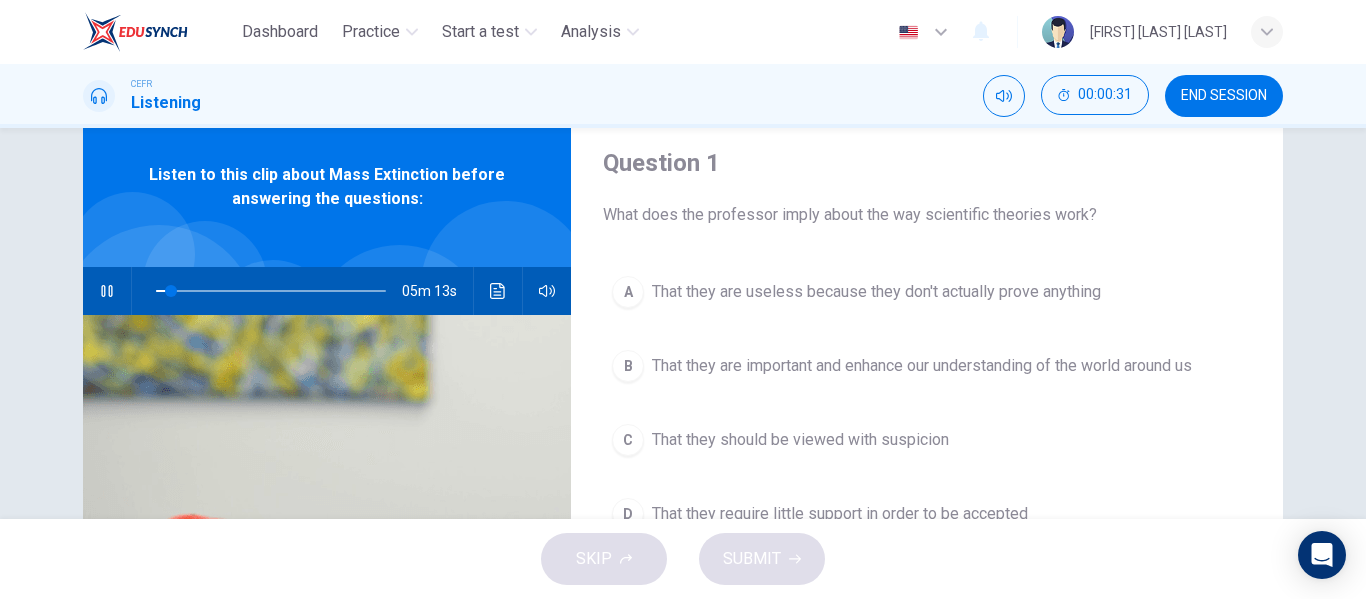 scroll, scrollTop: 62, scrollLeft: 0, axis: vertical 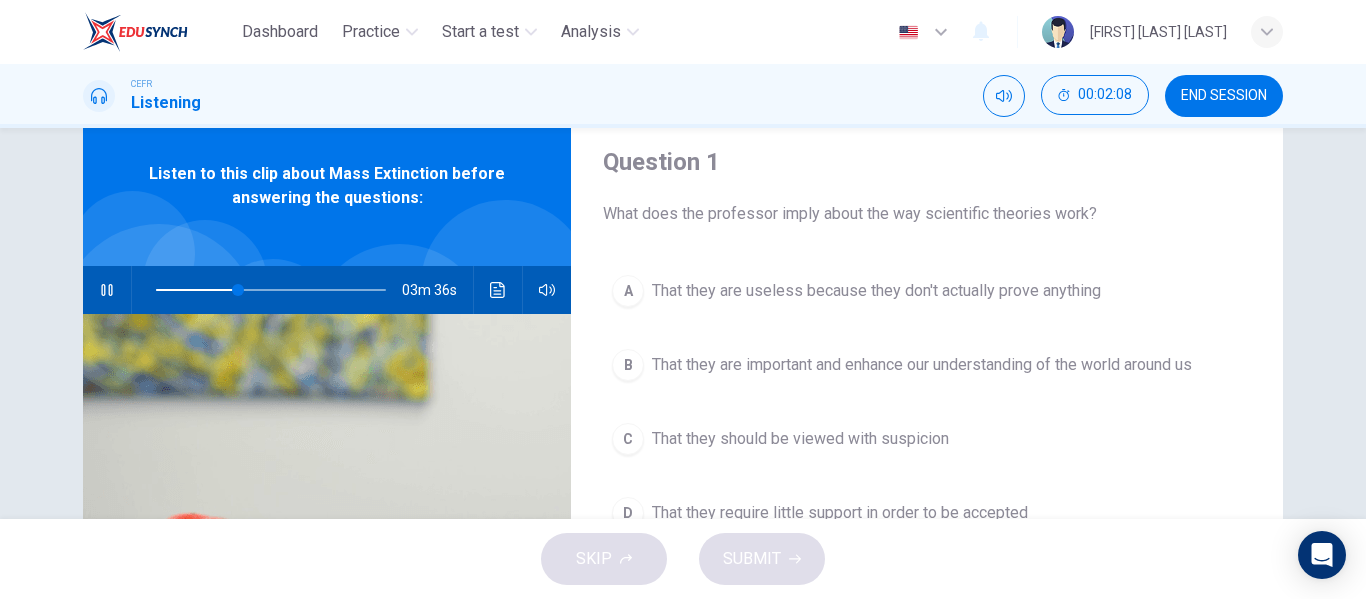 click on "A" at bounding box center (628, 291) 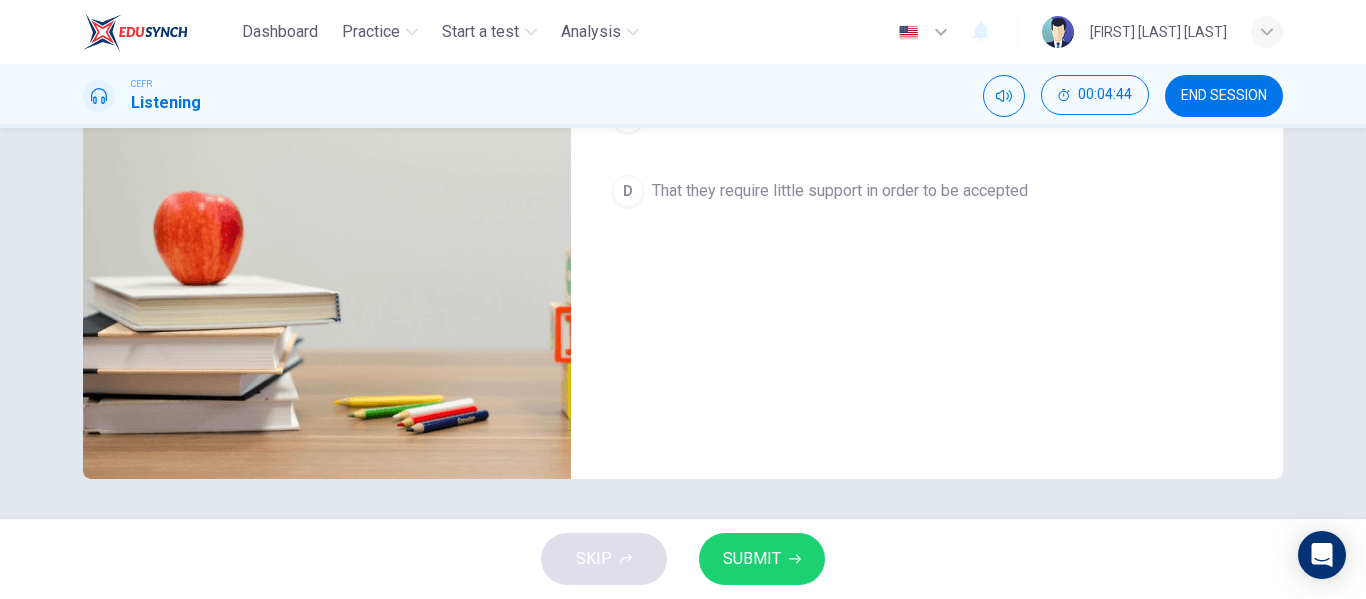 scroll, scrollTop: 0, scrollLeft: 0, axis: both 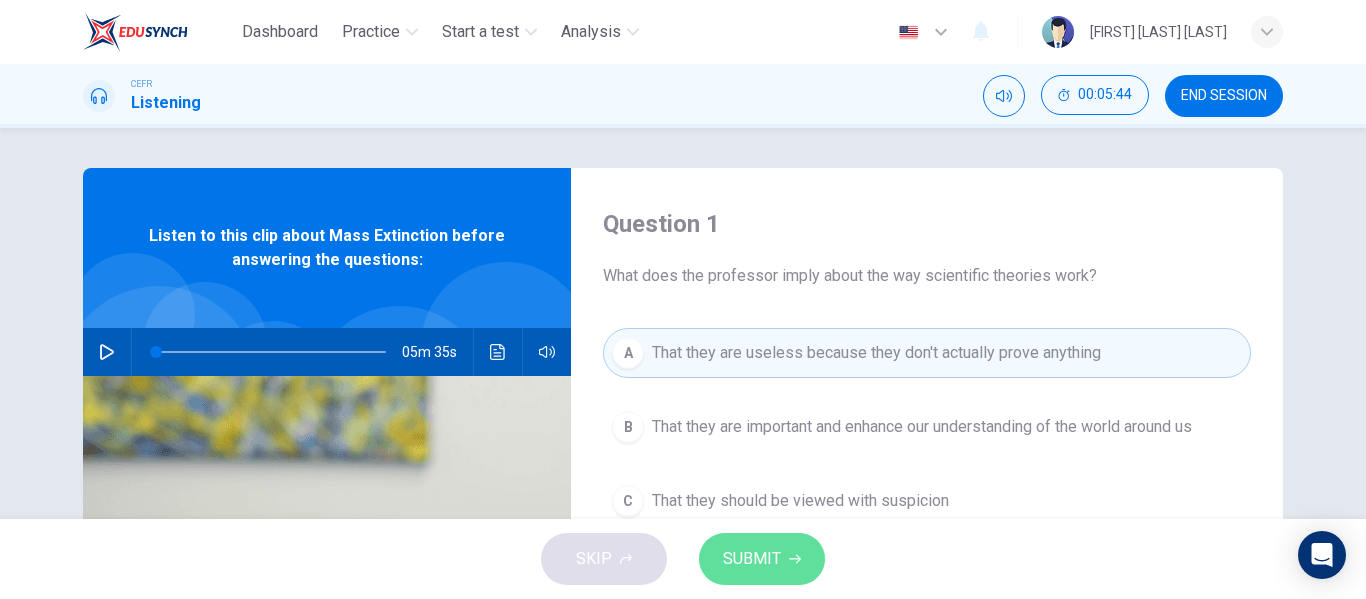 click on "SUBMIT" at bounding box center [752, 559] 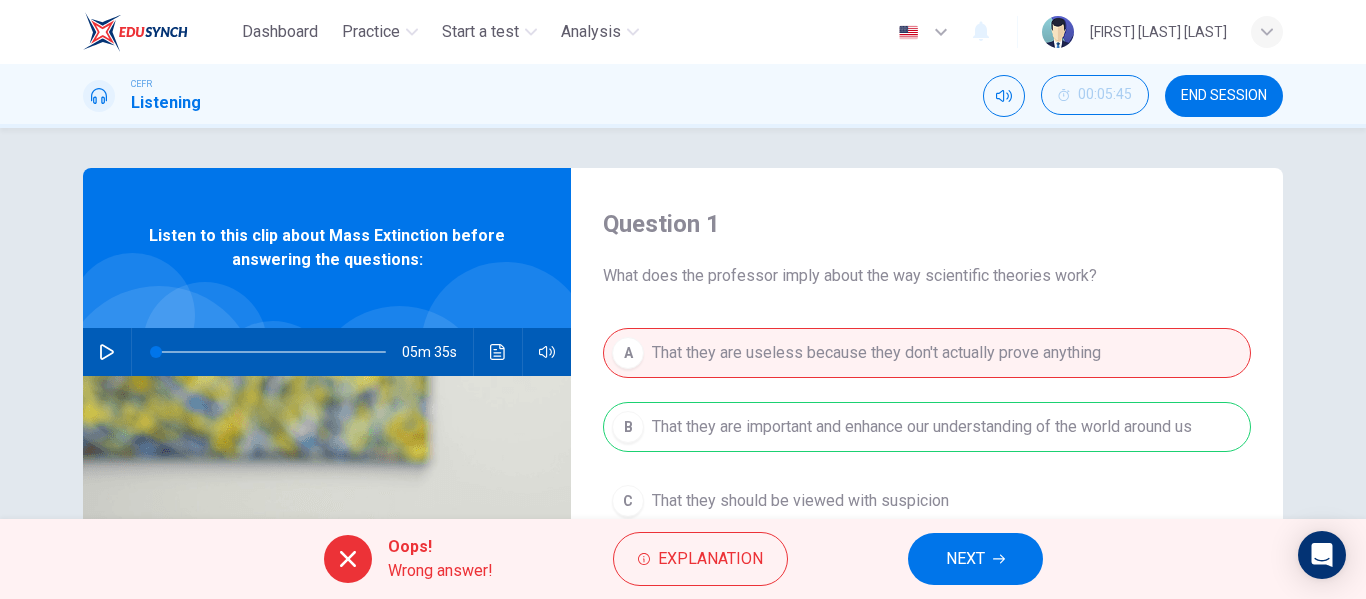 click on "Oops! Wrong answer! Explanation NEXT" at bounding box center [683, 559] 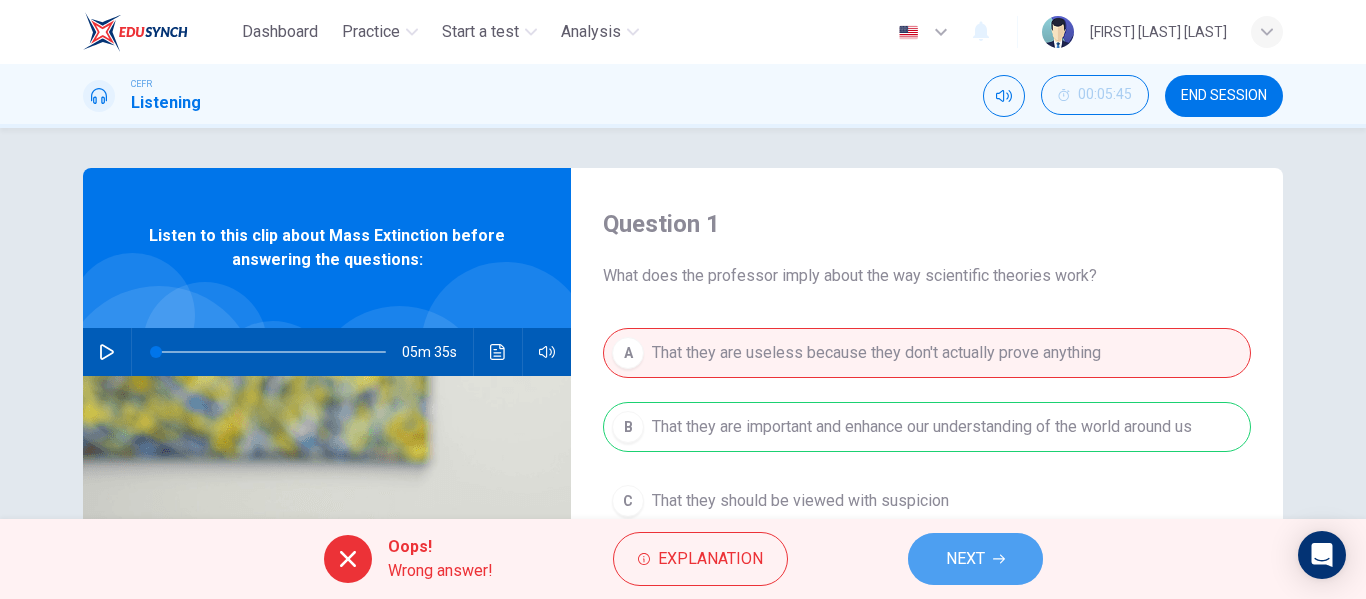 click on "NEXT" at bounding box center [975, 559] 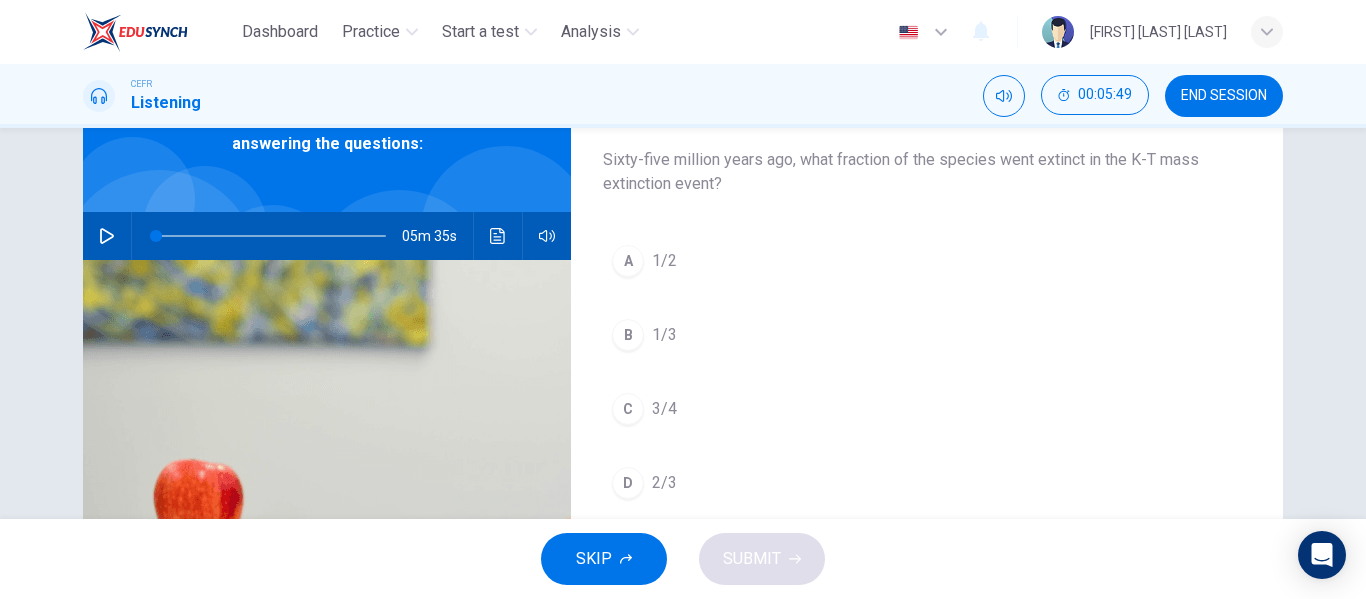 scroll, scrollTop: 74, scrollLeft: 0, axis: vertical 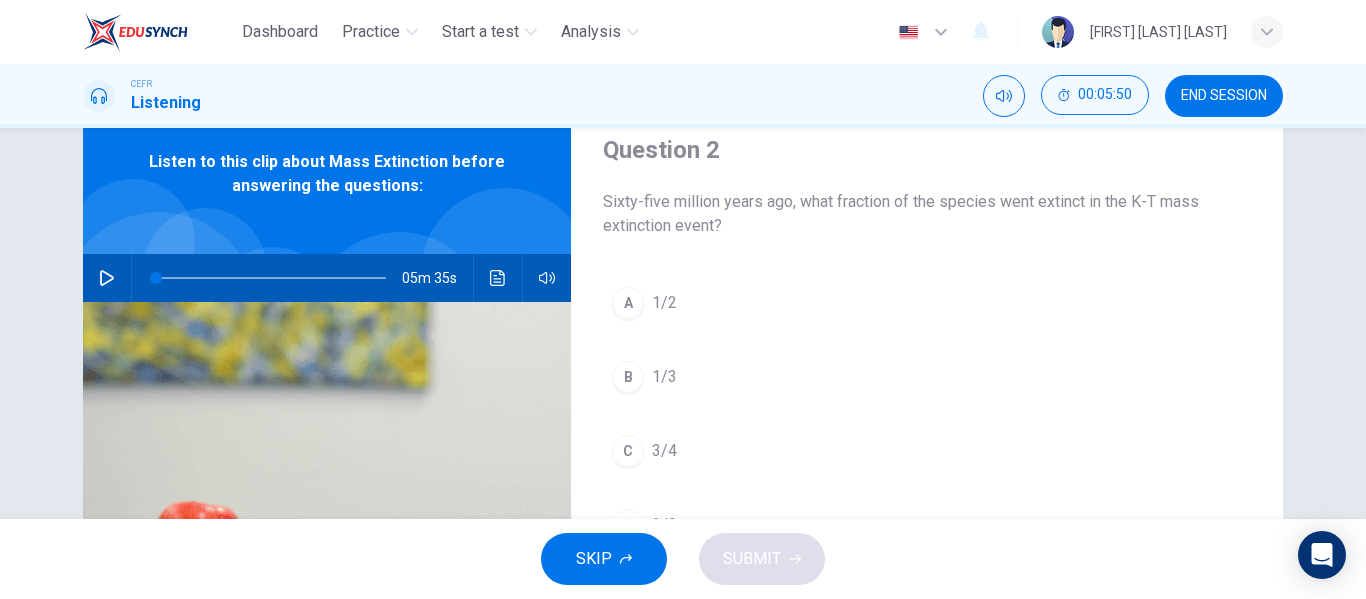 click on "B" at bounding box center [628, 303] 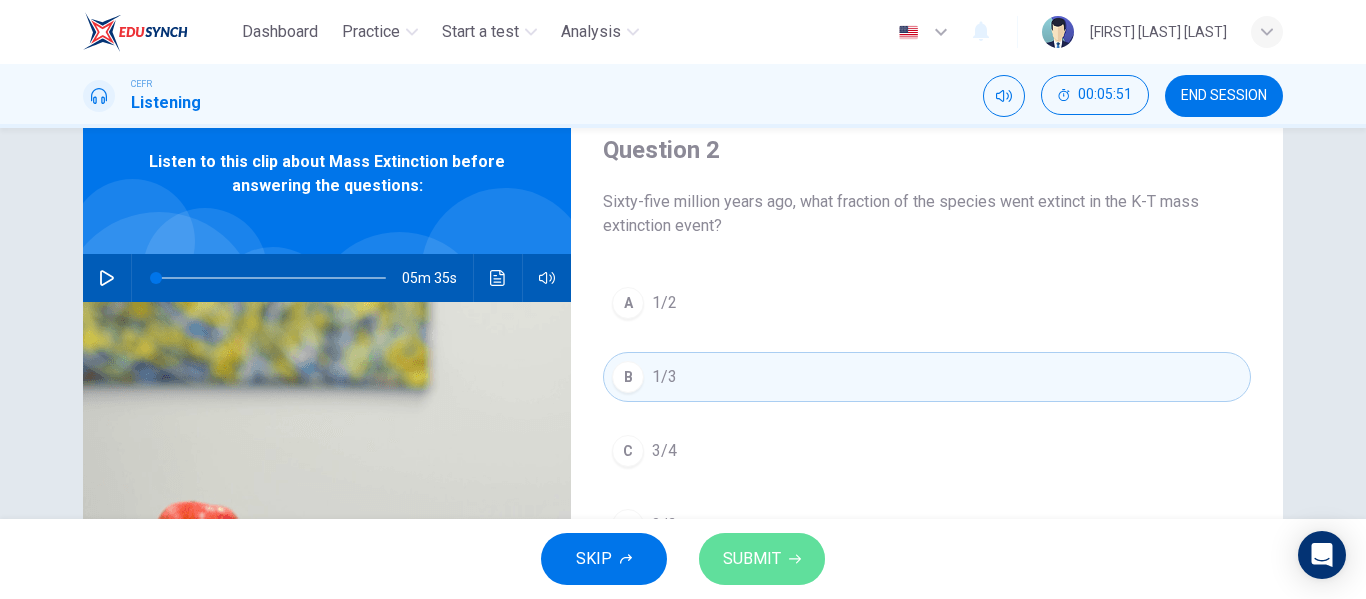 click on "SUBMIT" at bounding box center [752, 559] 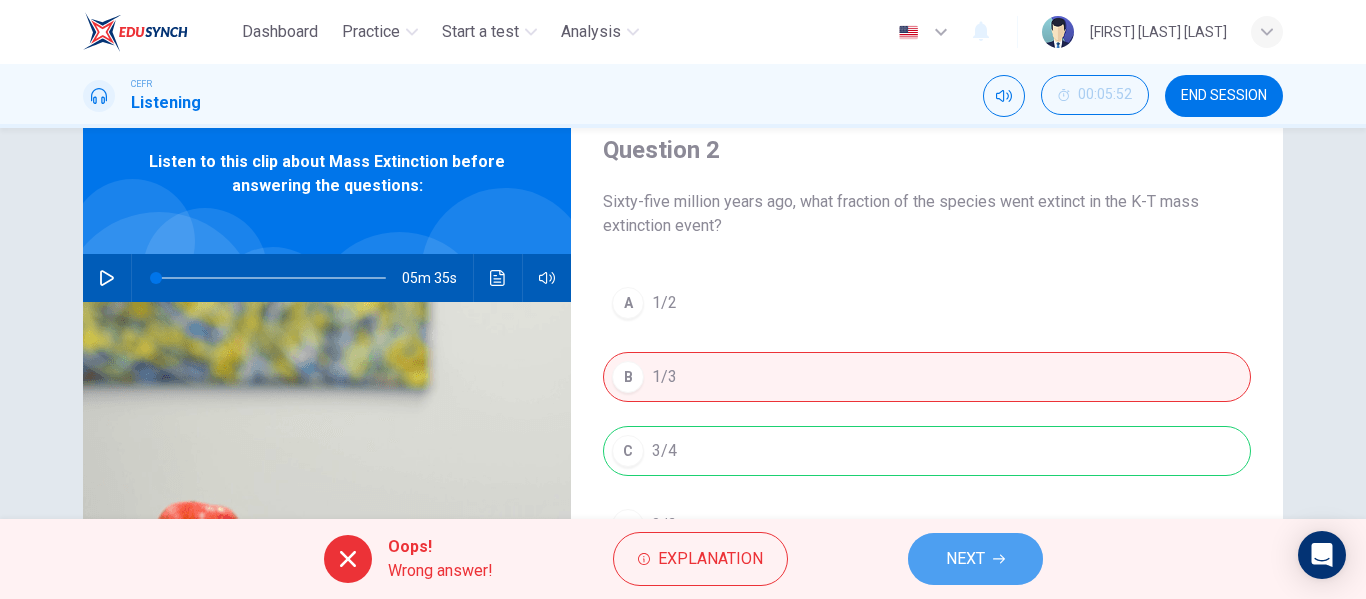 click on "NEXT" at bounding box center [965, 559] 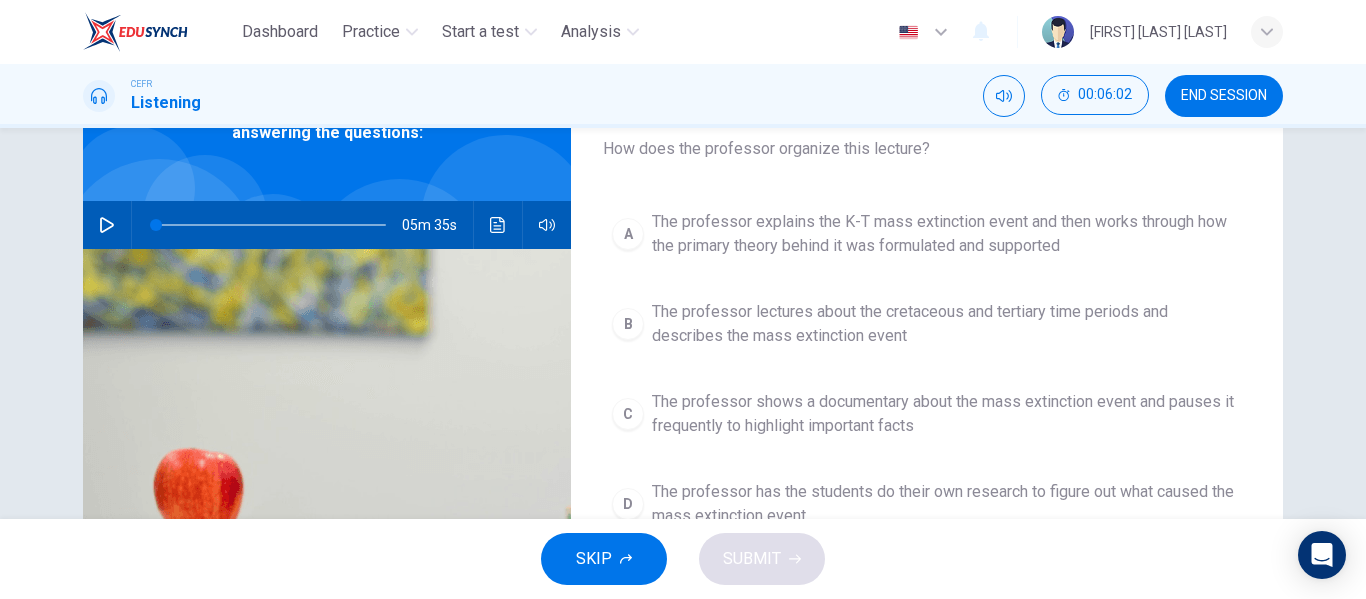 scroll, scrollTop: 129, scrollLeft: 0, axis: vertical 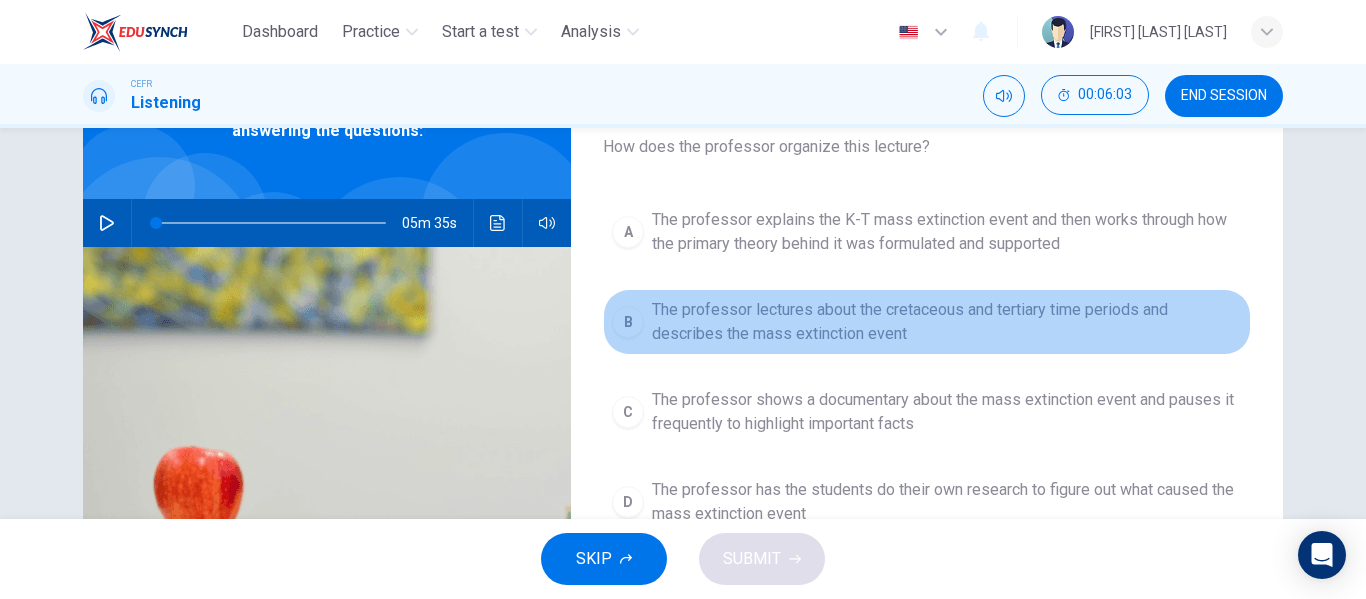 click on "The professor lectures about the cretaceous and tertiary time periods and describes the mass extinction event" at bounding box center [947, 232] 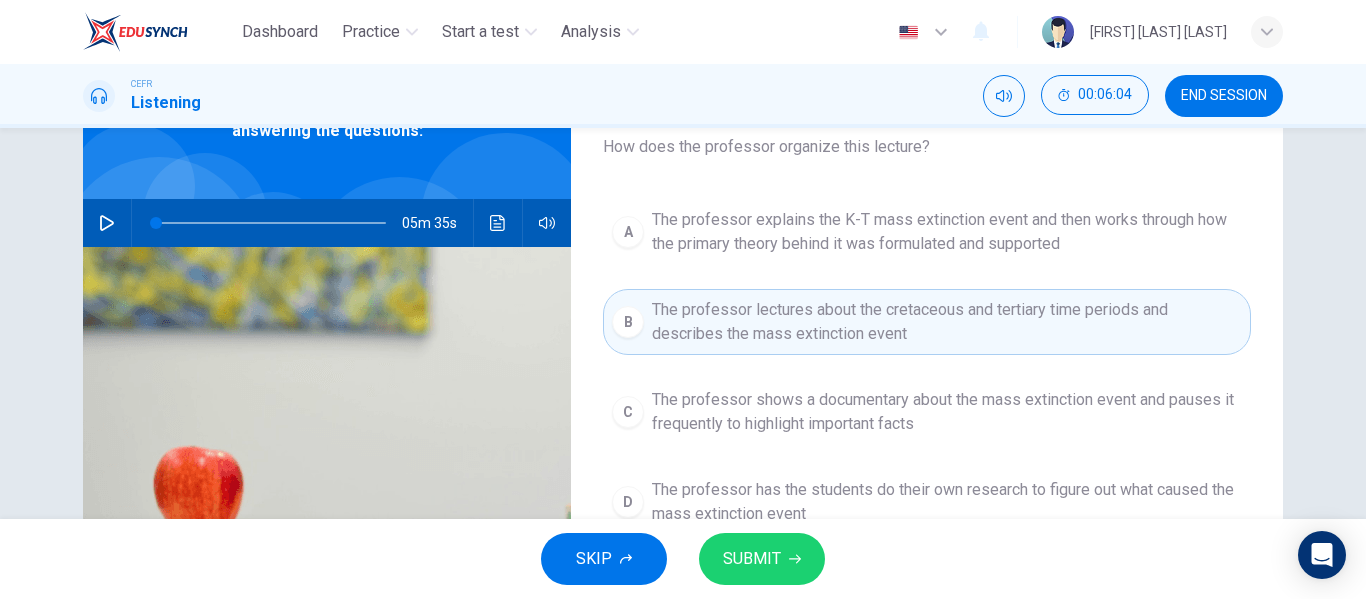 scroll, scrollTop: 185, scrollLeft: 0, axis: vertical 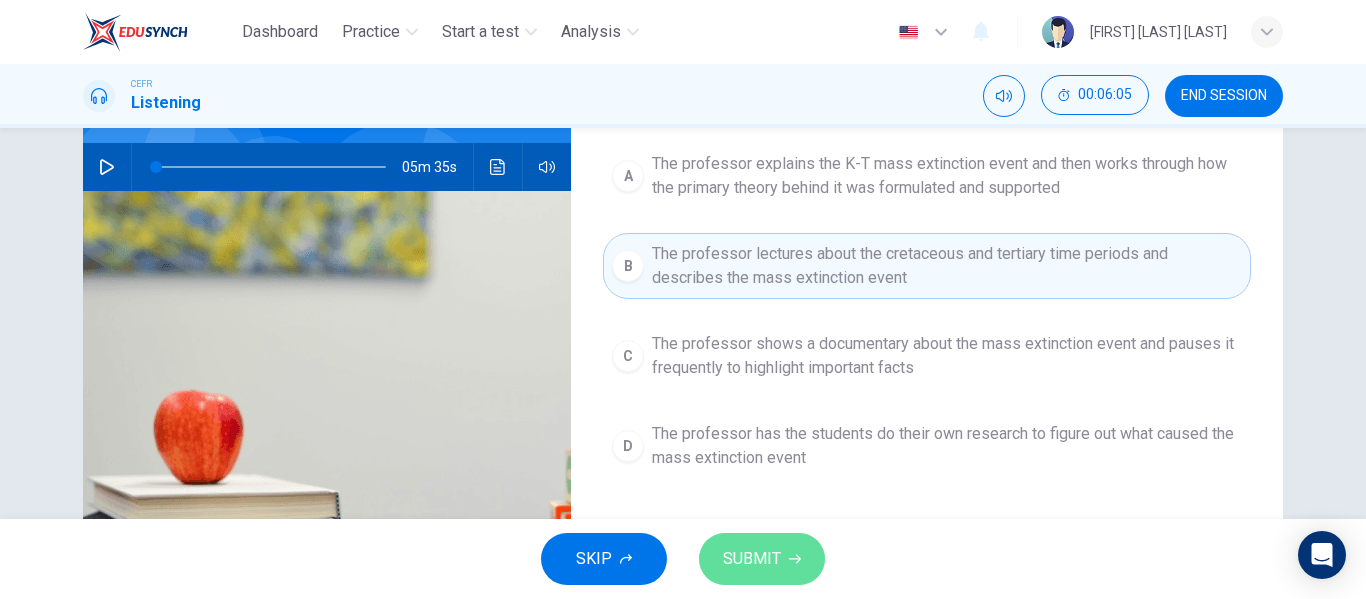 click on "SUBMIT" at bounding box center [762, 559] 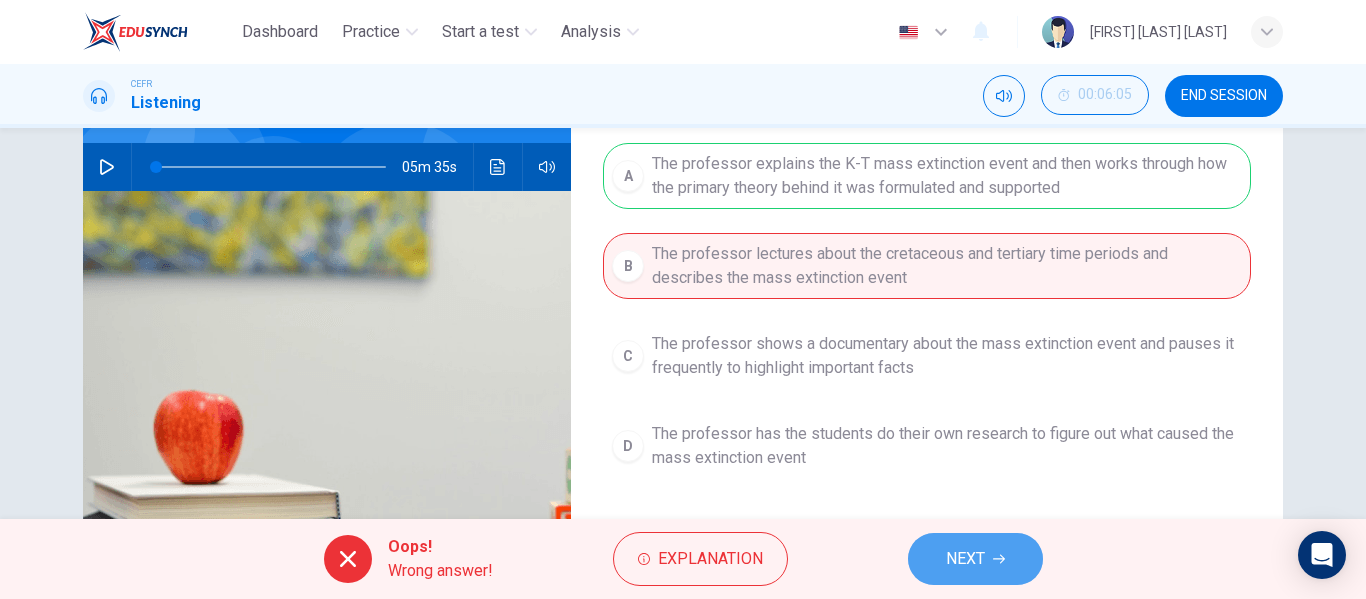 click on "NEXT" at bounding box center (965, 559) 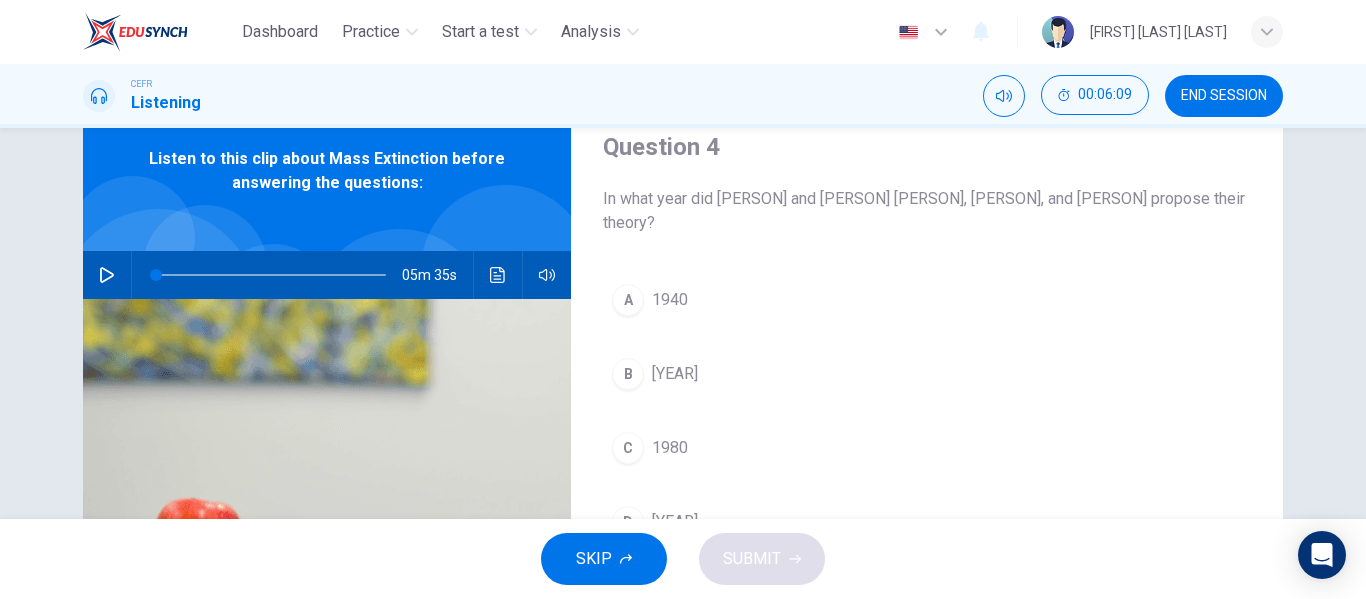 scroll, scrollTop: 76, scrollLeft: 0, axis: vertical 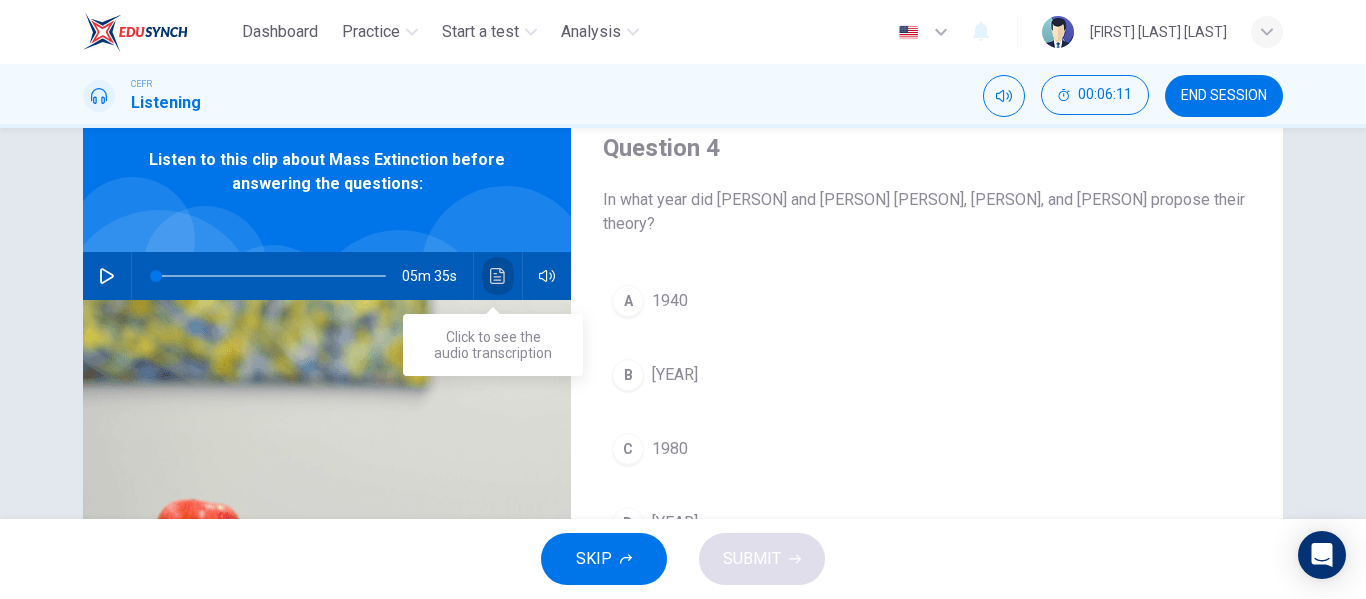 click at bounding box center [497, 276] 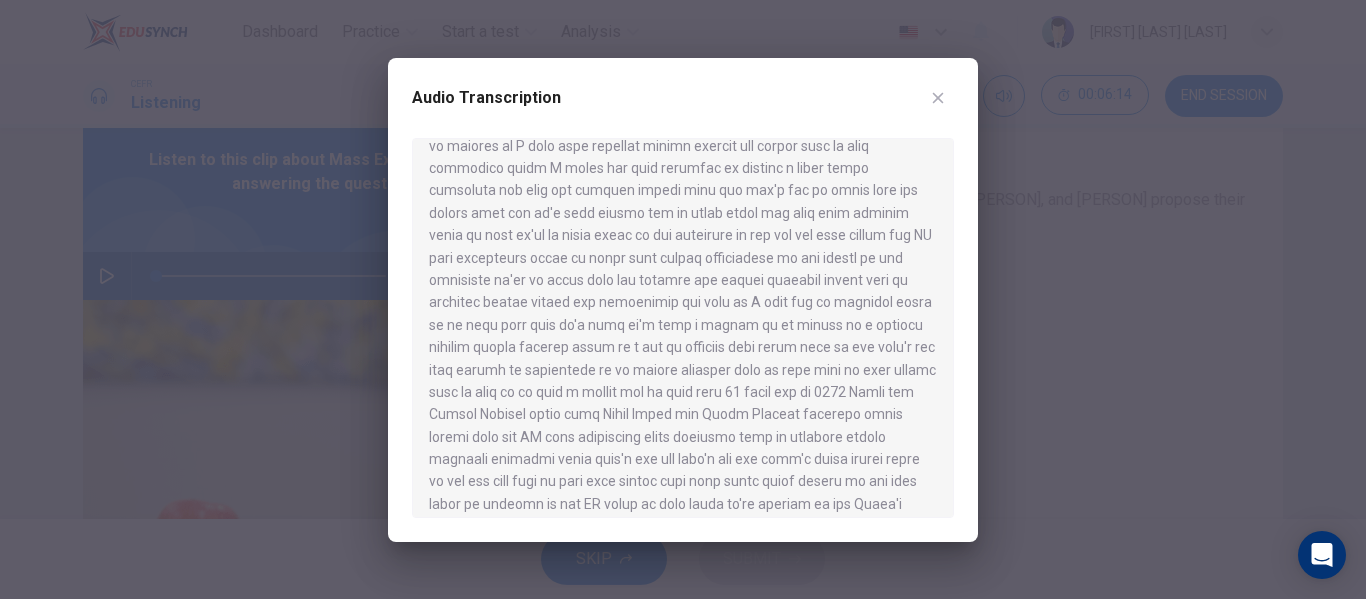scroll, scrollTop: 200, scrollLeft: 0, axis: vertical 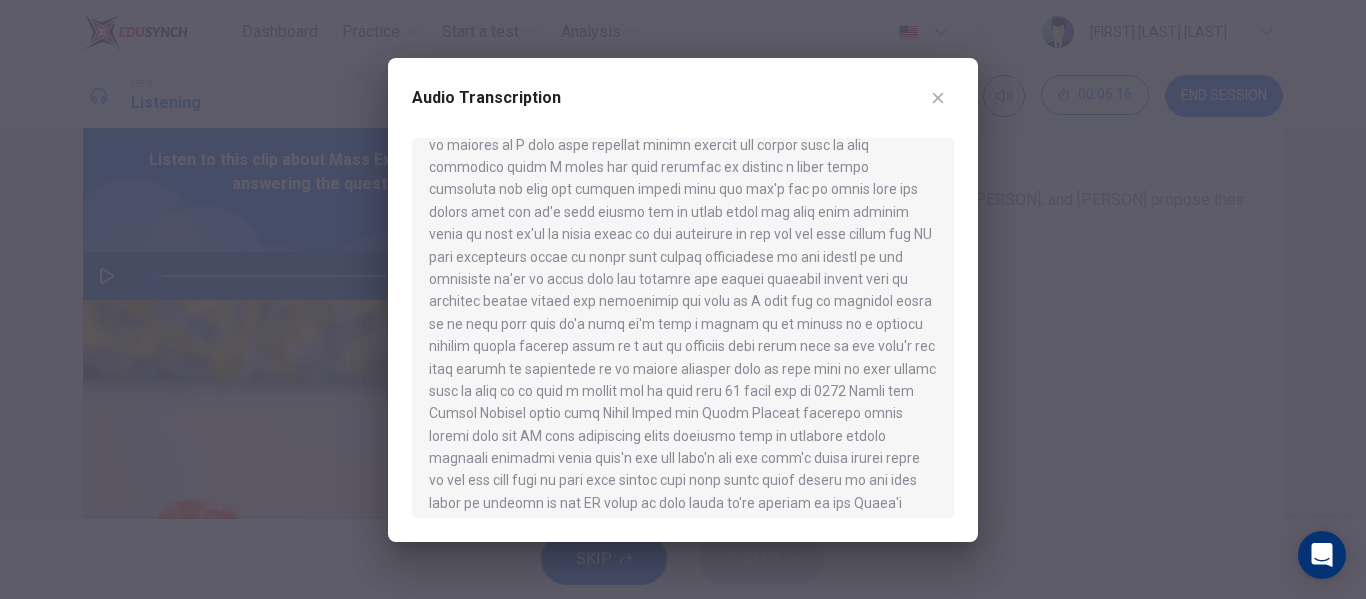 click at bounding box center [683, 299] 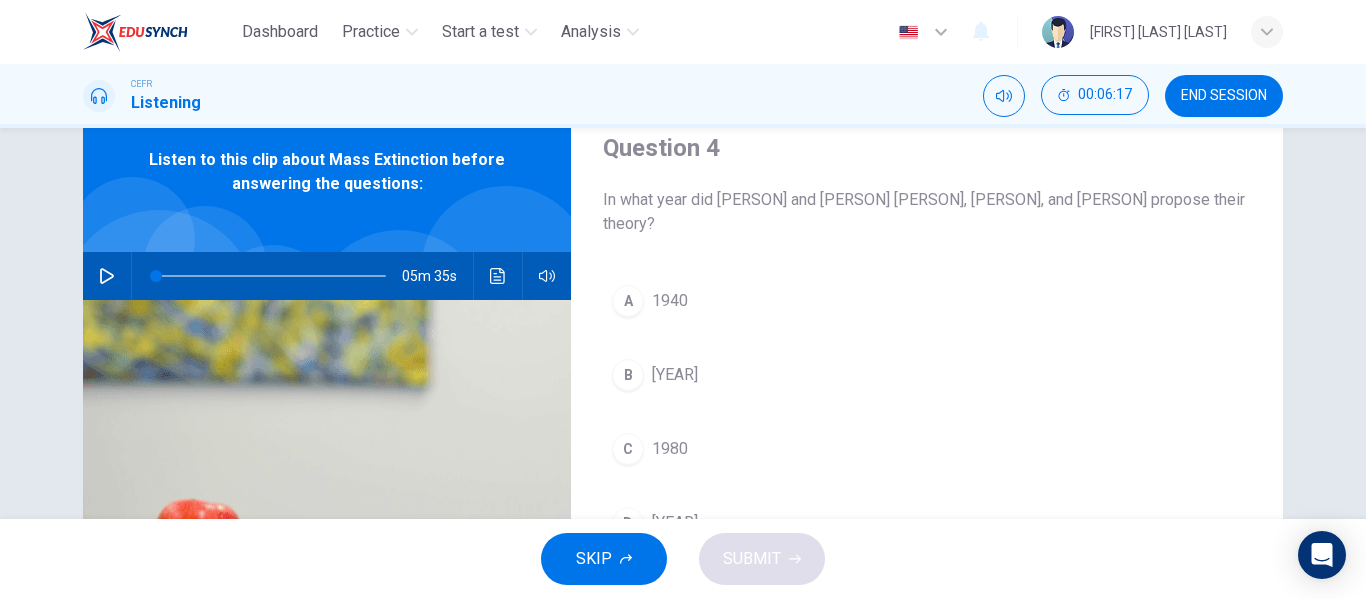 scroll, scrollTop: 139, scrollLeft: 0, axis: vertical 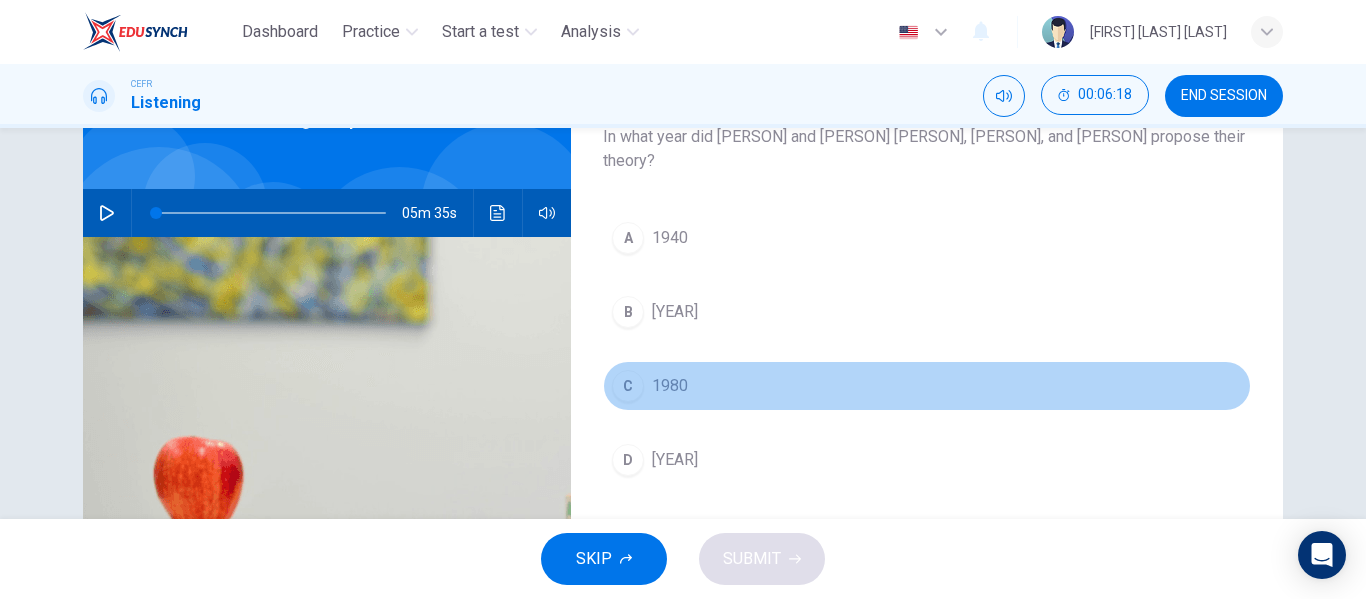 click on "C" at bounding box center (628, 238) 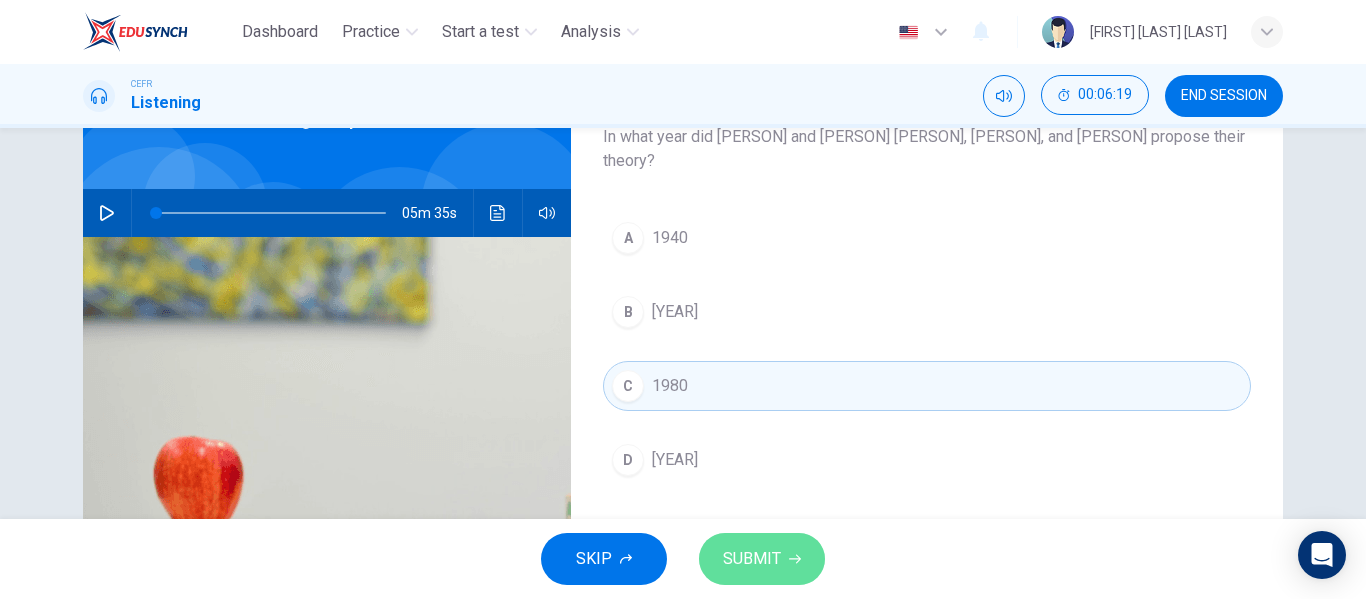click on "SUBMIT" at bounding box center (762, 559) 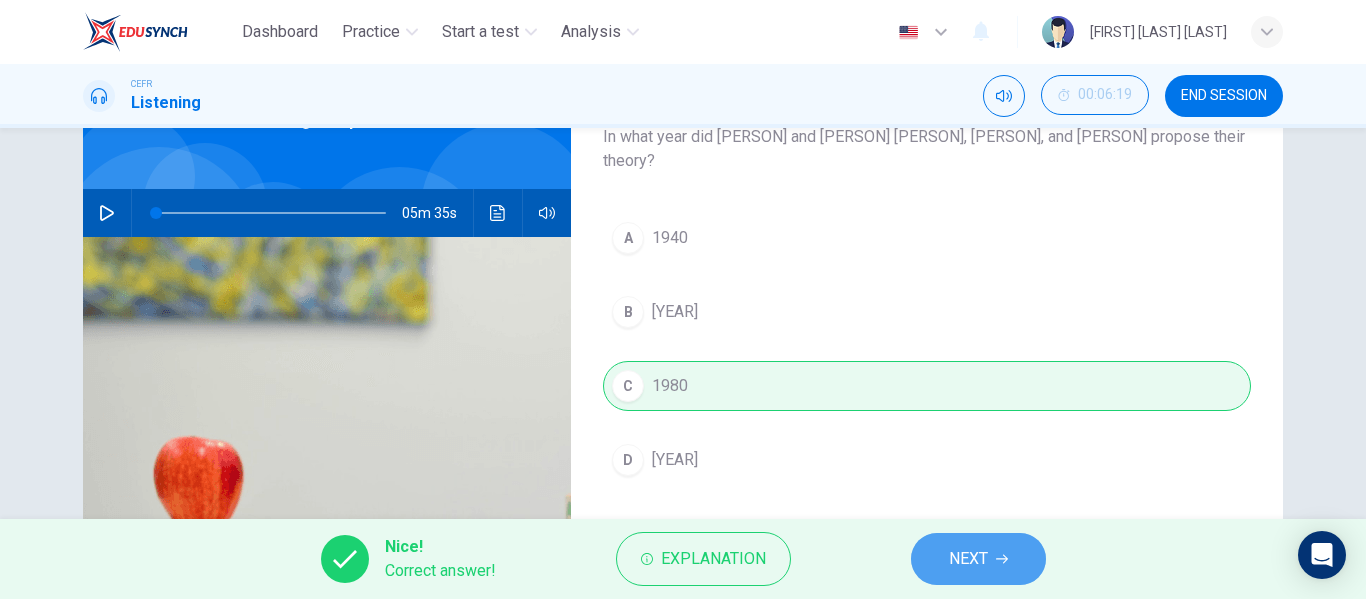 click on "NEXT" at bounding box center [978, 559] 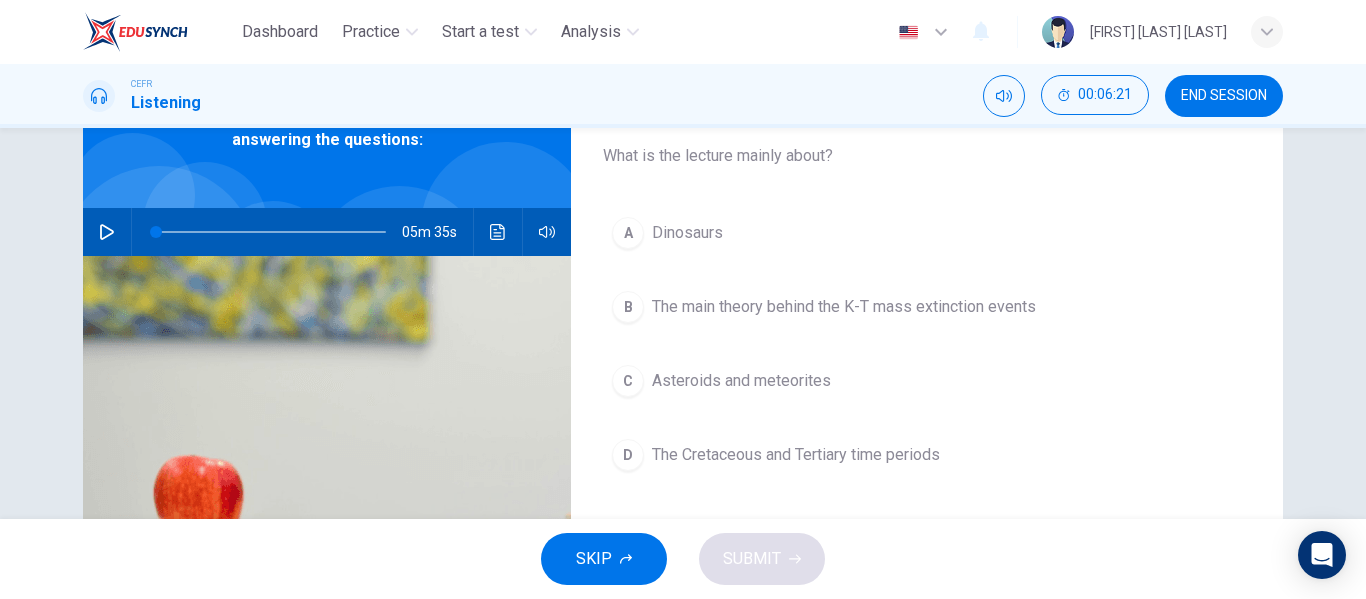 scroll, scrollTop: 135, scrollLeft: 0, axis: vertical 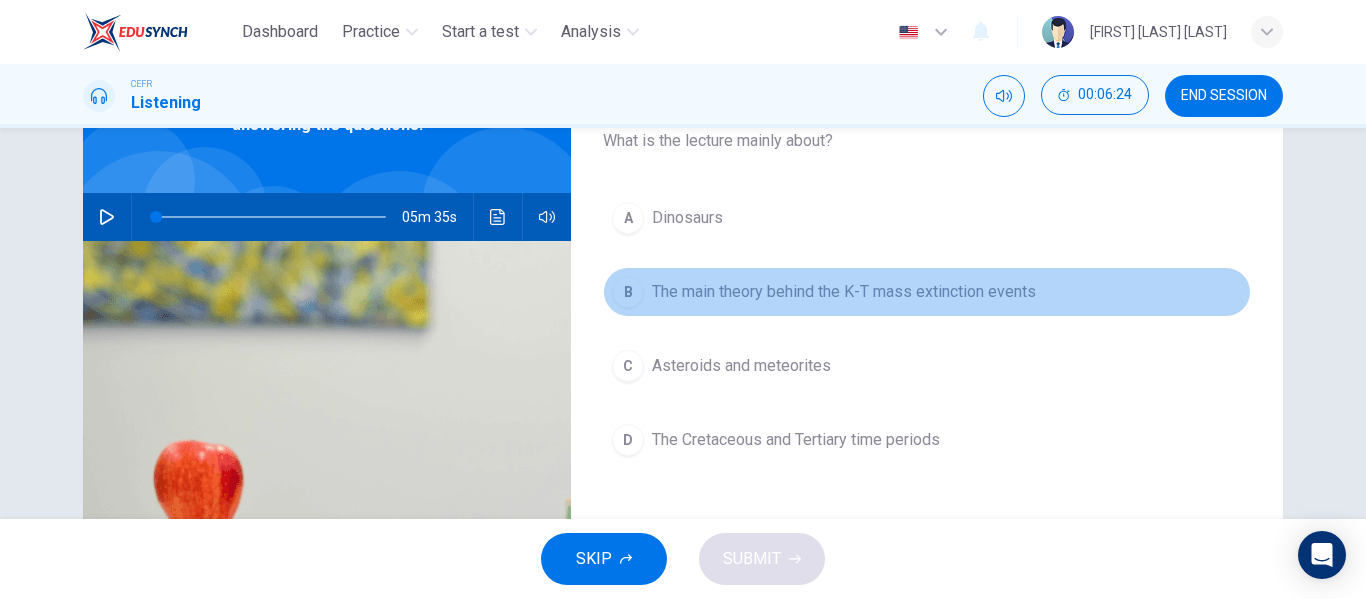 click on "B" at bounding box center [628, 218] 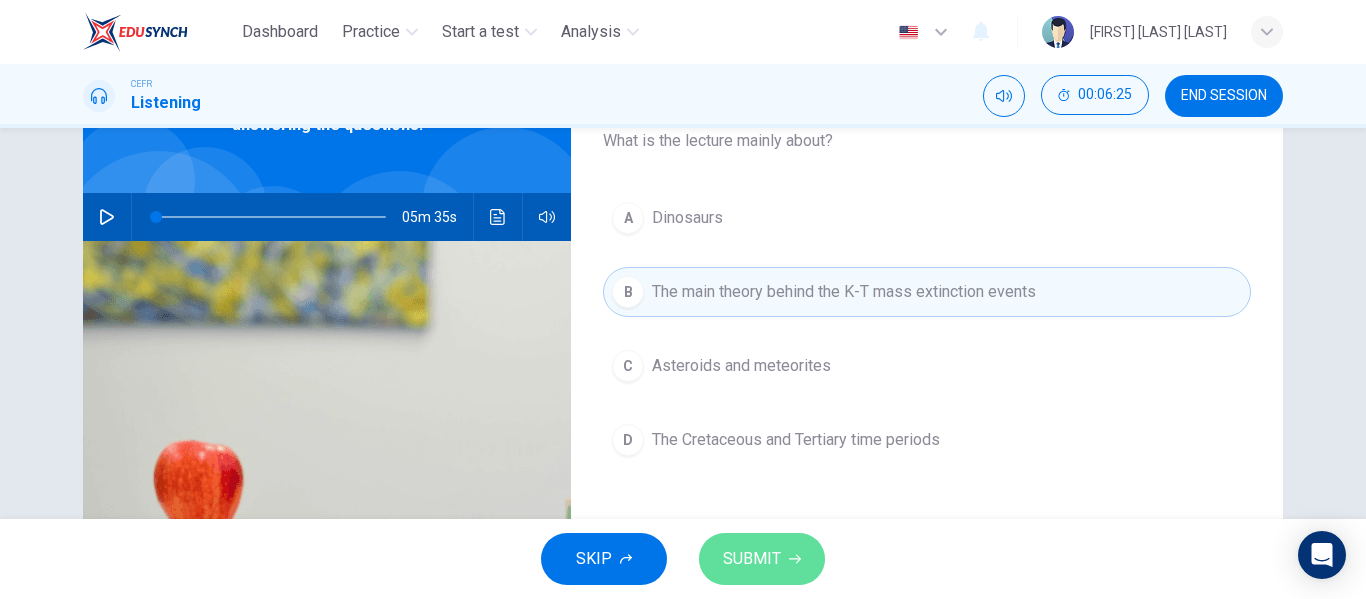 click on "SUBMIT" at bounding box center [752, 559] 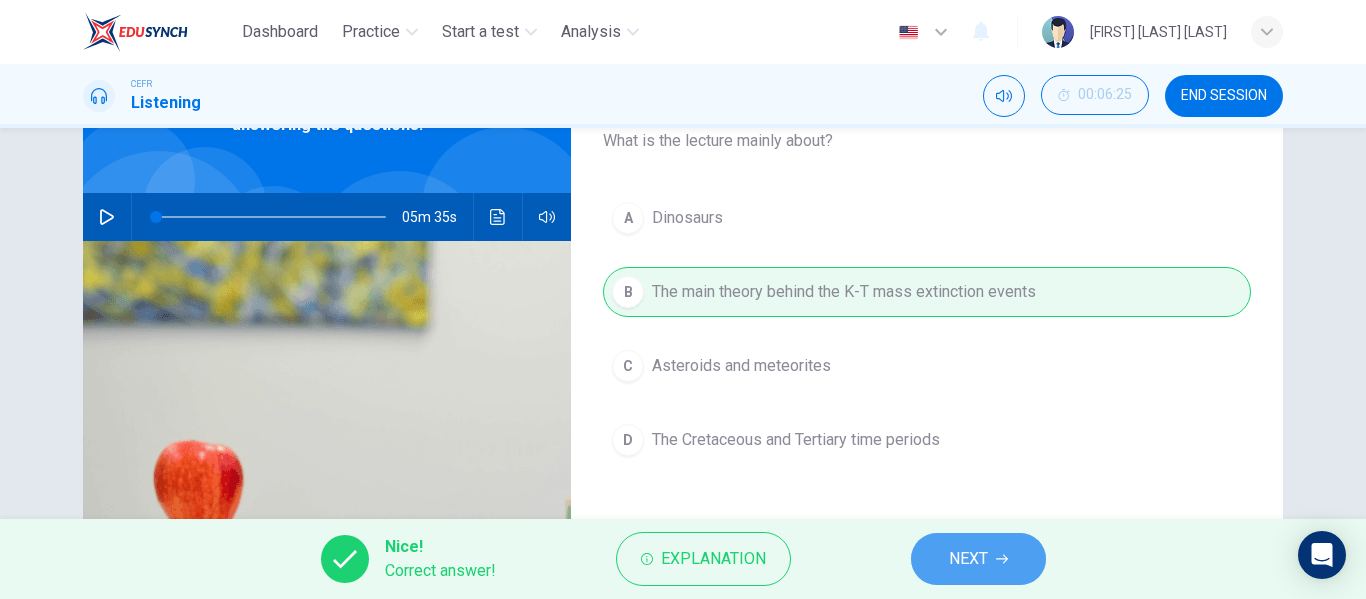 click on "NEXT" at bounding box center [978, 559] 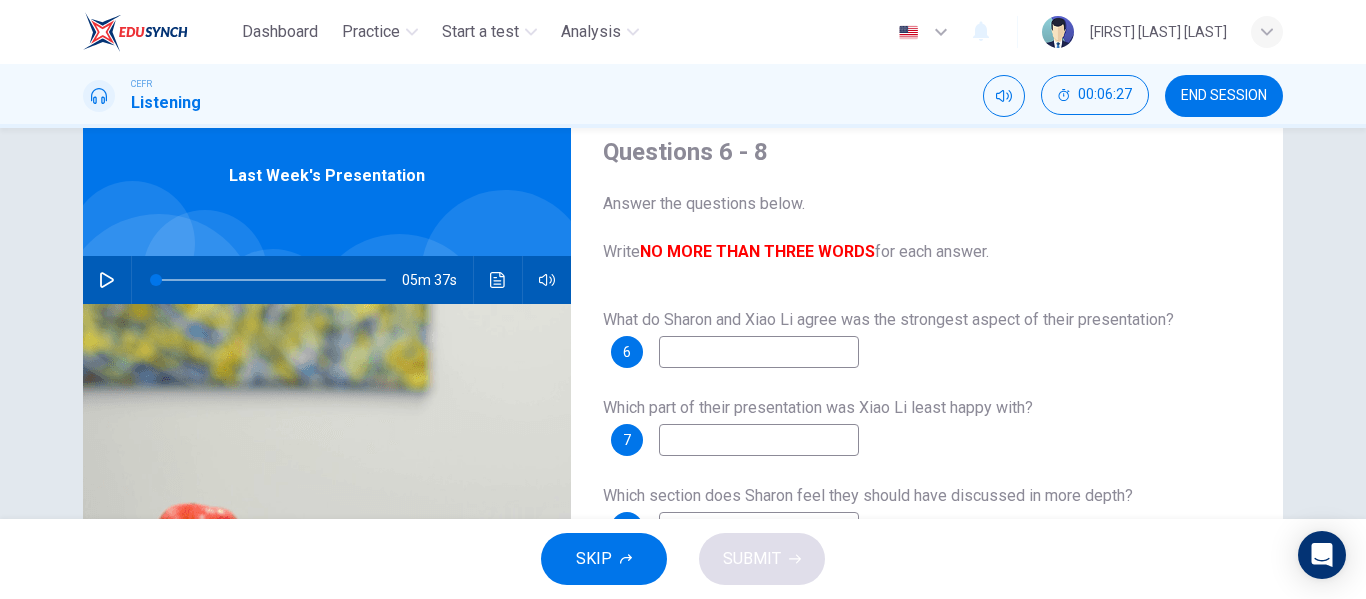 scroll, scrollTop: 73, scrollLeft: 0, axis: vertical 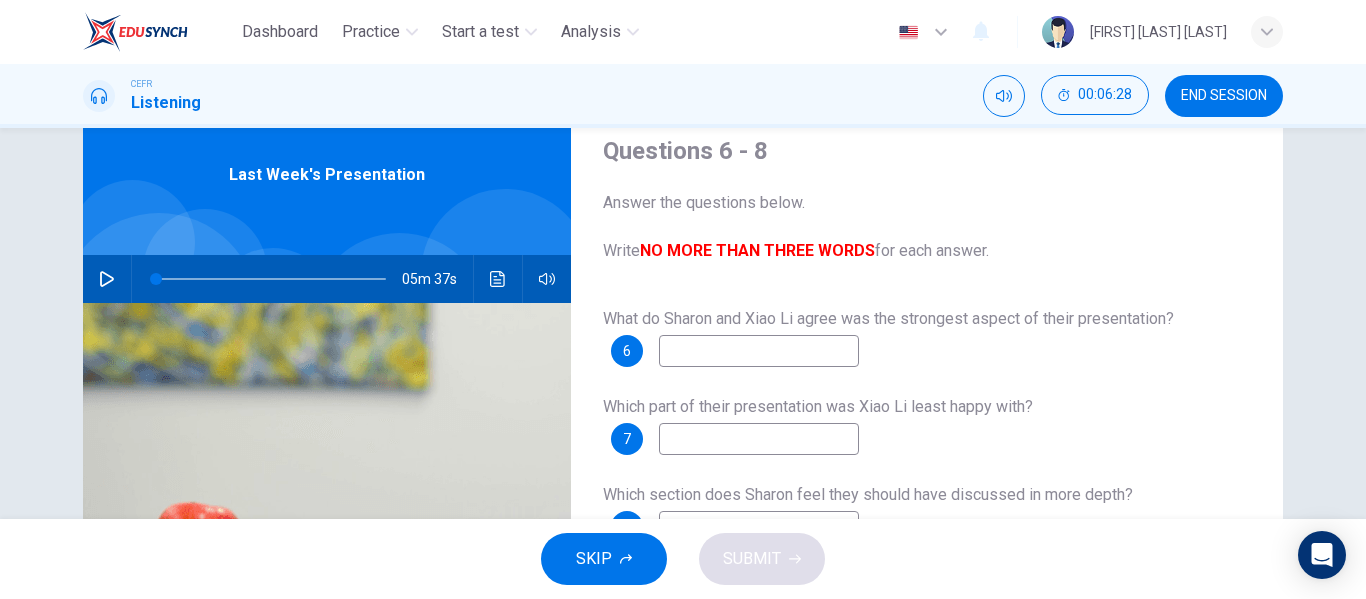 click at bounding box center (107, 279) 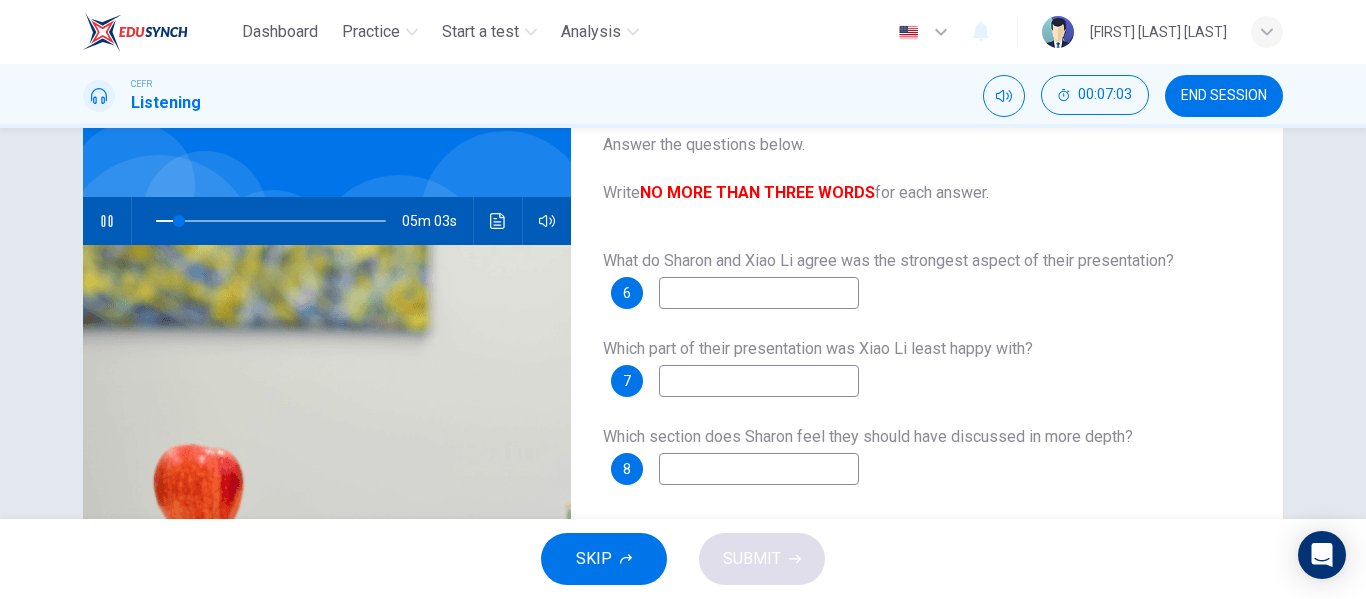 scroll, scrollTop: 129, scrollLeft: 0, axis: vertical 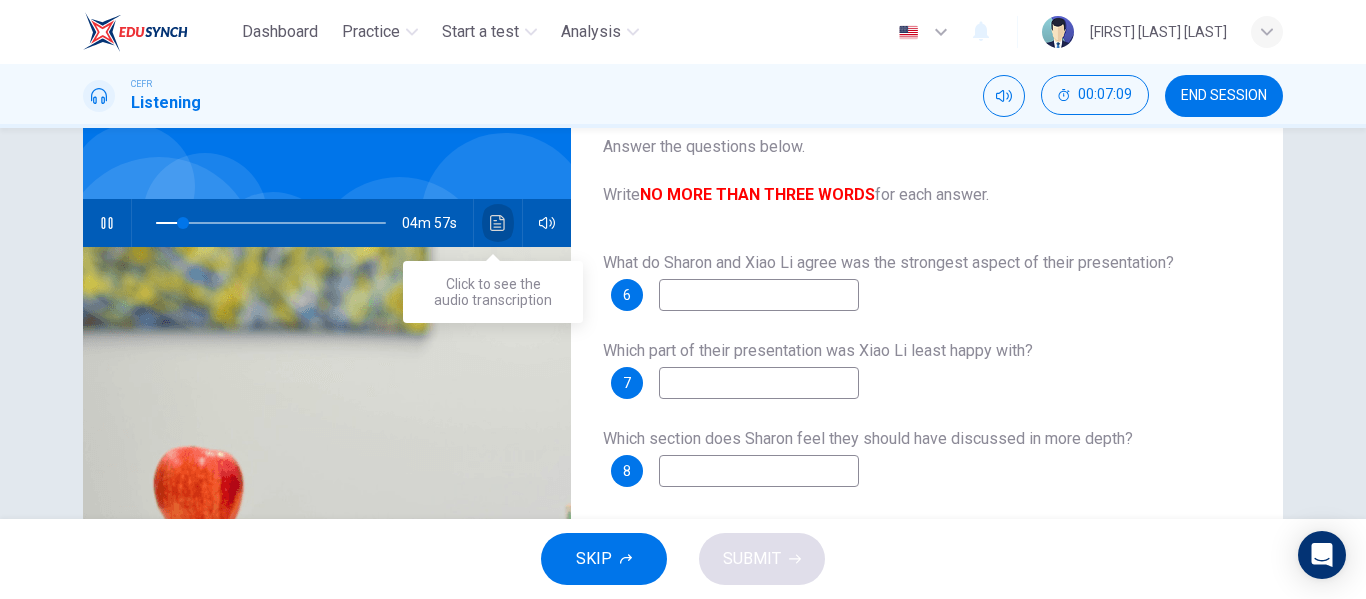 click at bounding box center (497, 223) 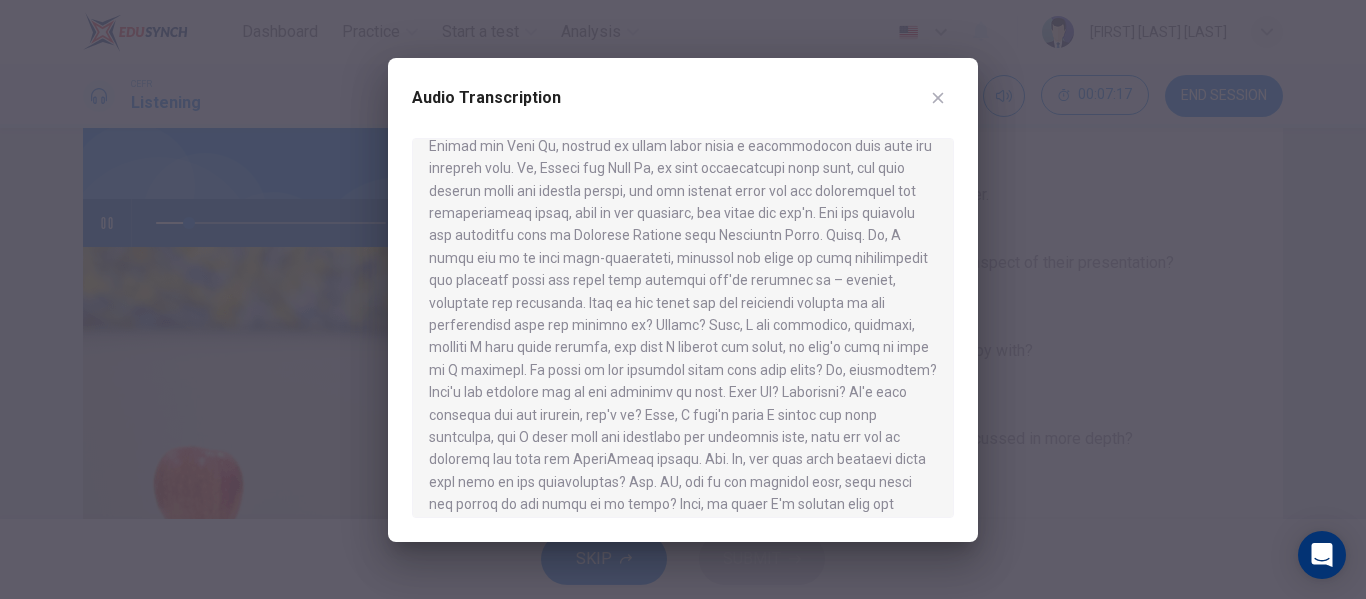 scroll, scrollTop: 43, scrollLeft: 0, axis: vertical 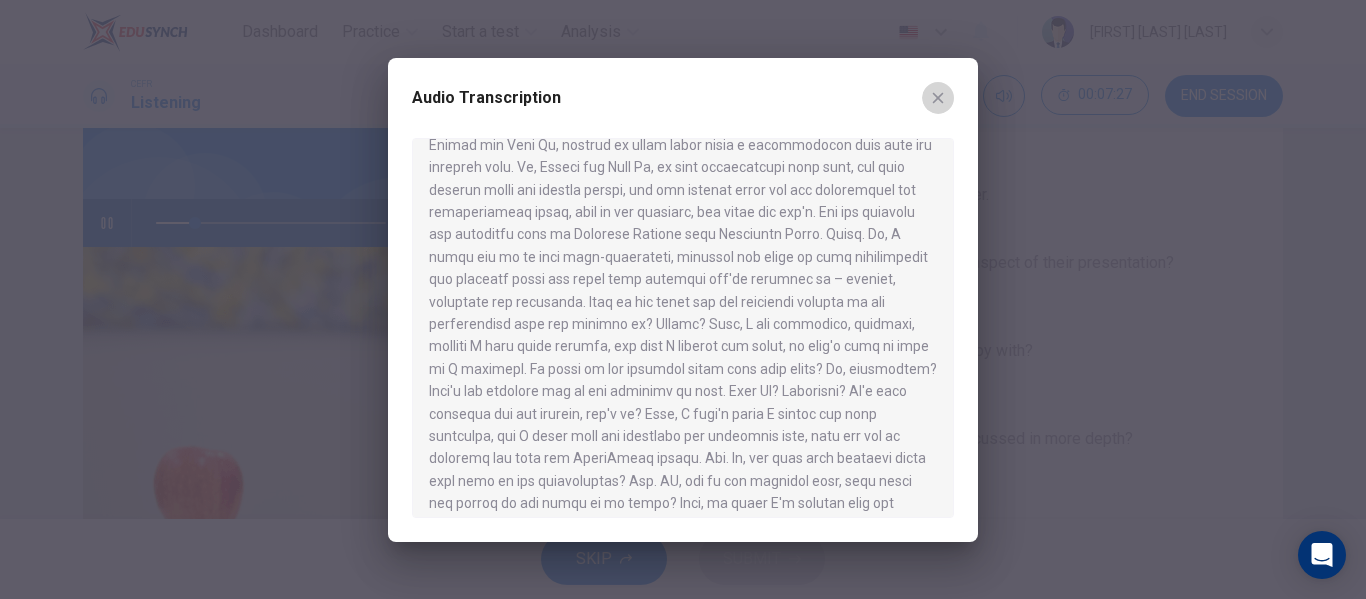 click at bounding box center (938, 98) 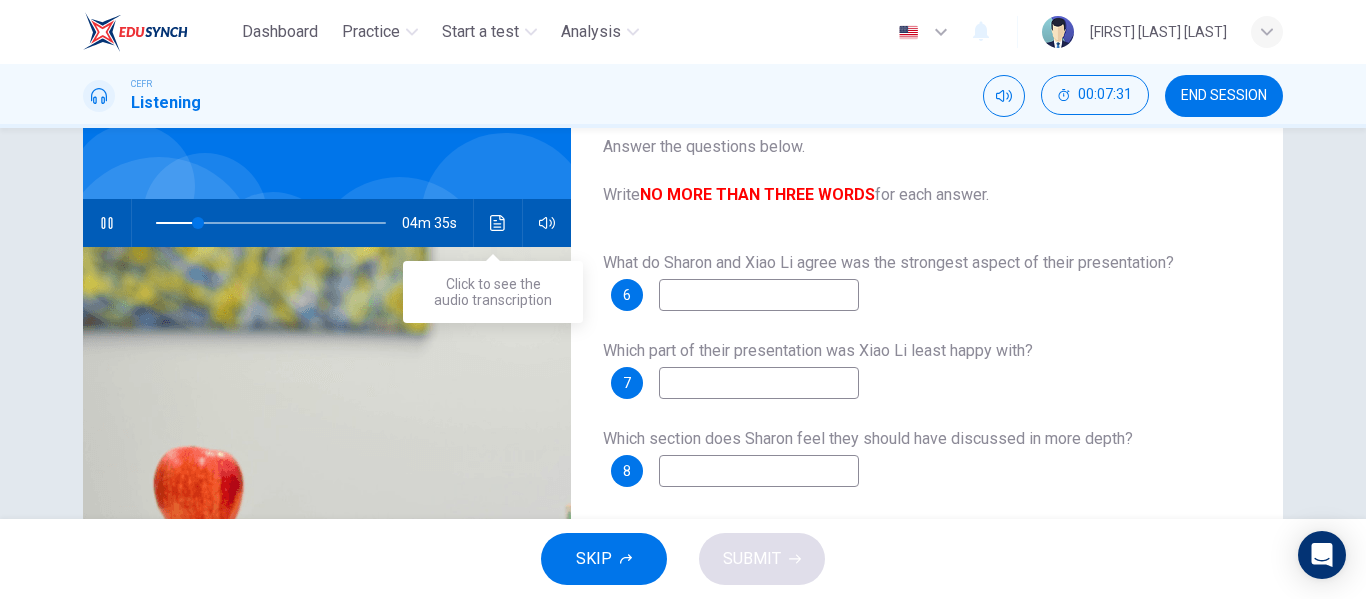 click at bounding box center (498, 223) 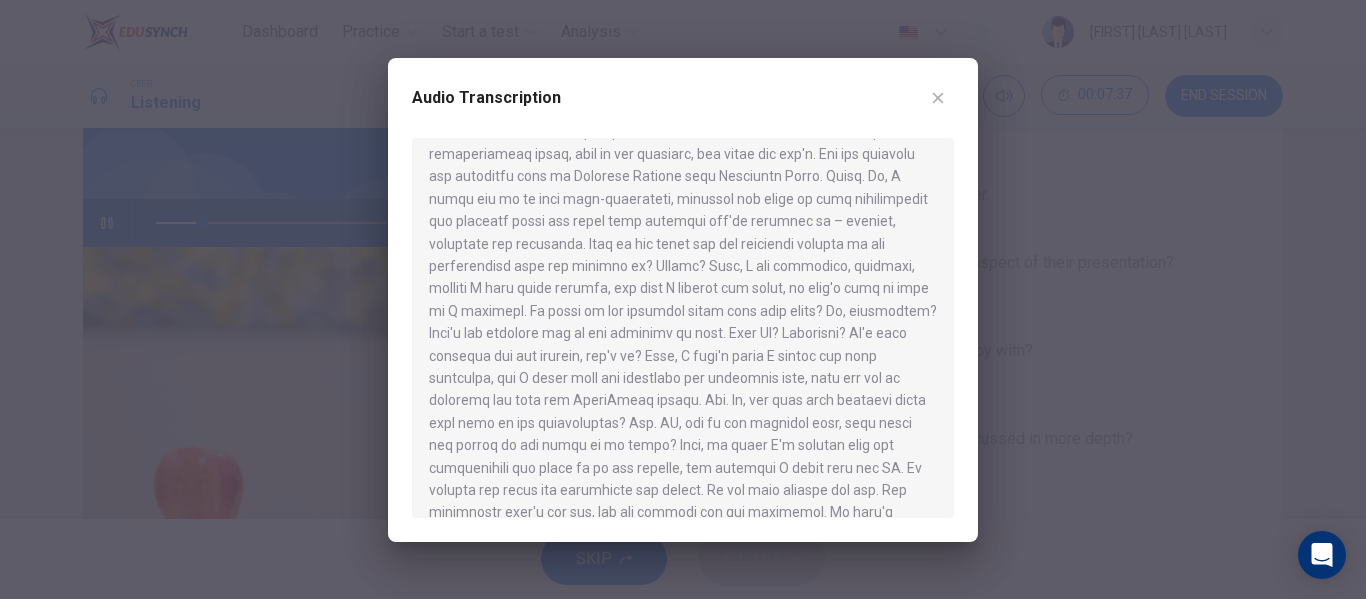 scroll, scrollTop: 100, scrollLeft: 0, axis: vertical 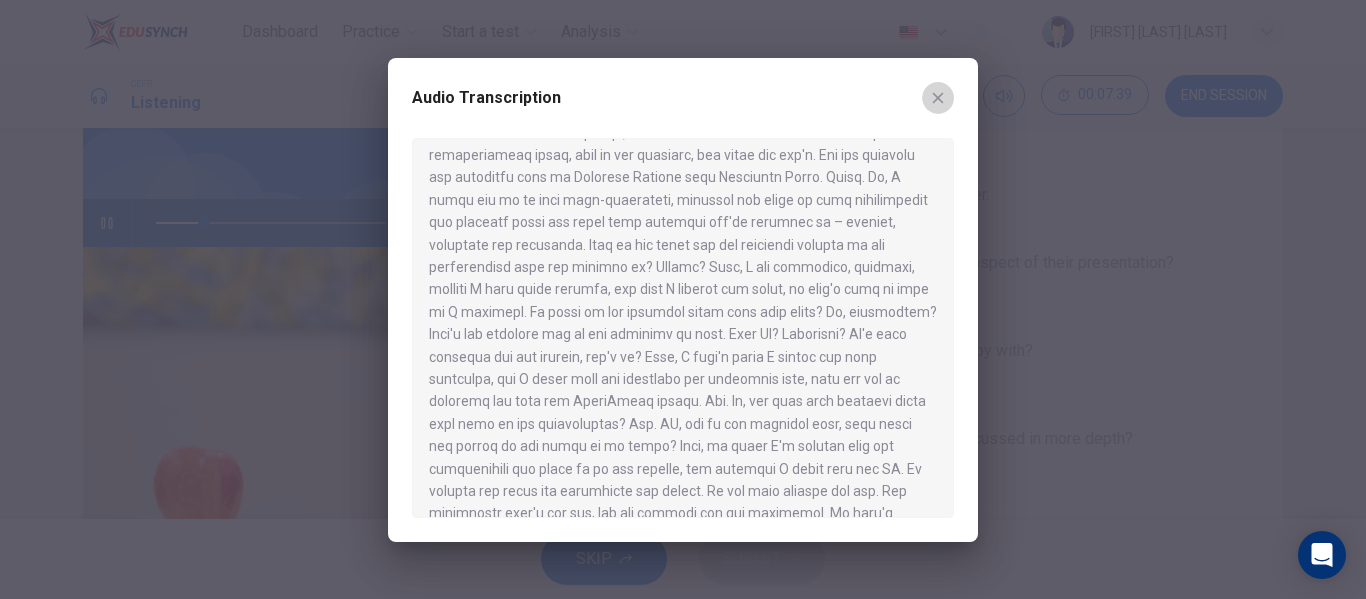 click at bounding box center [938, 98] 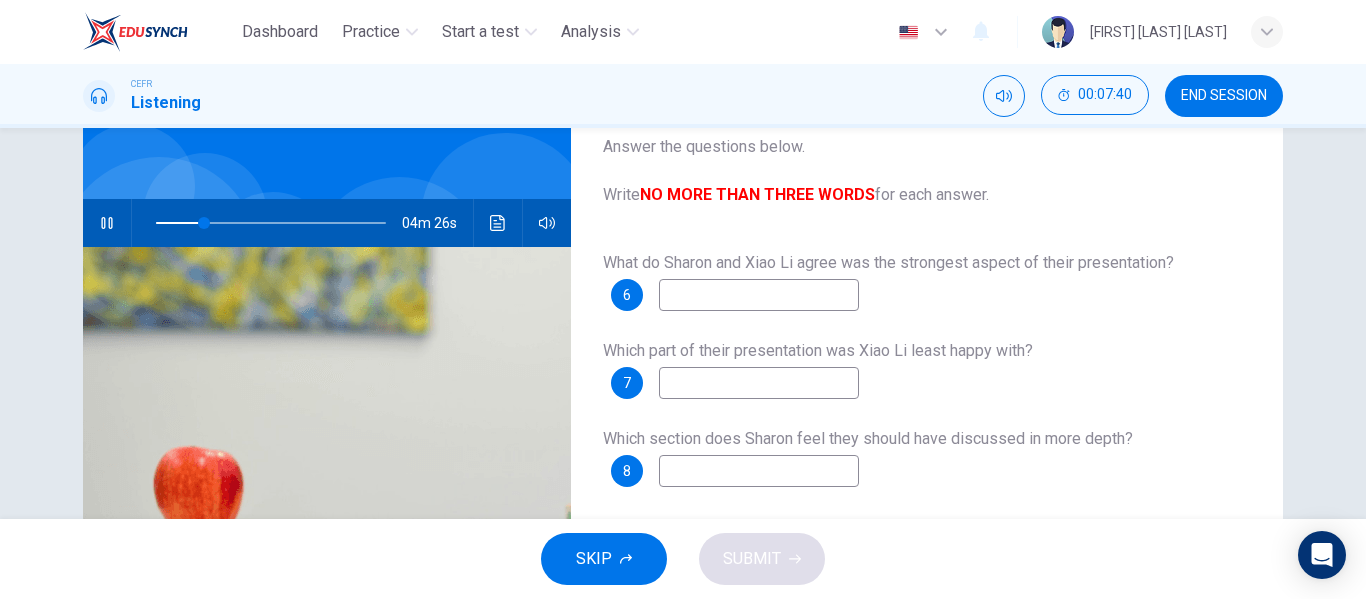click at bounding box center [759, 295] 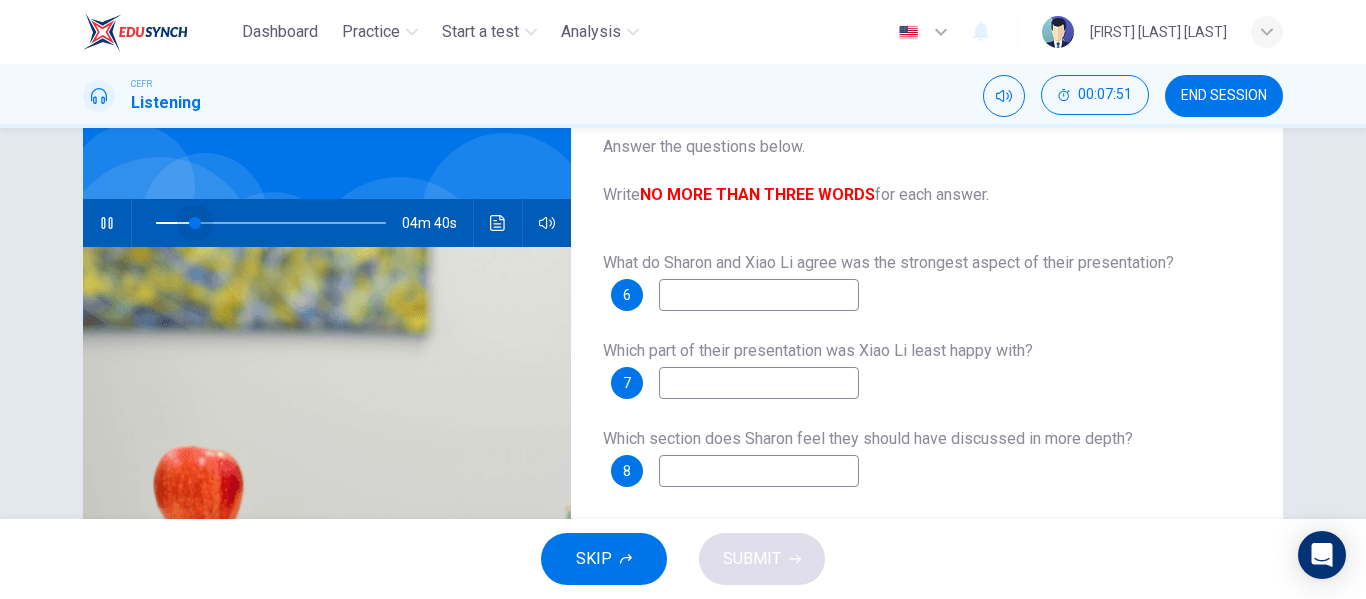 click at bounding box center (195, 223) 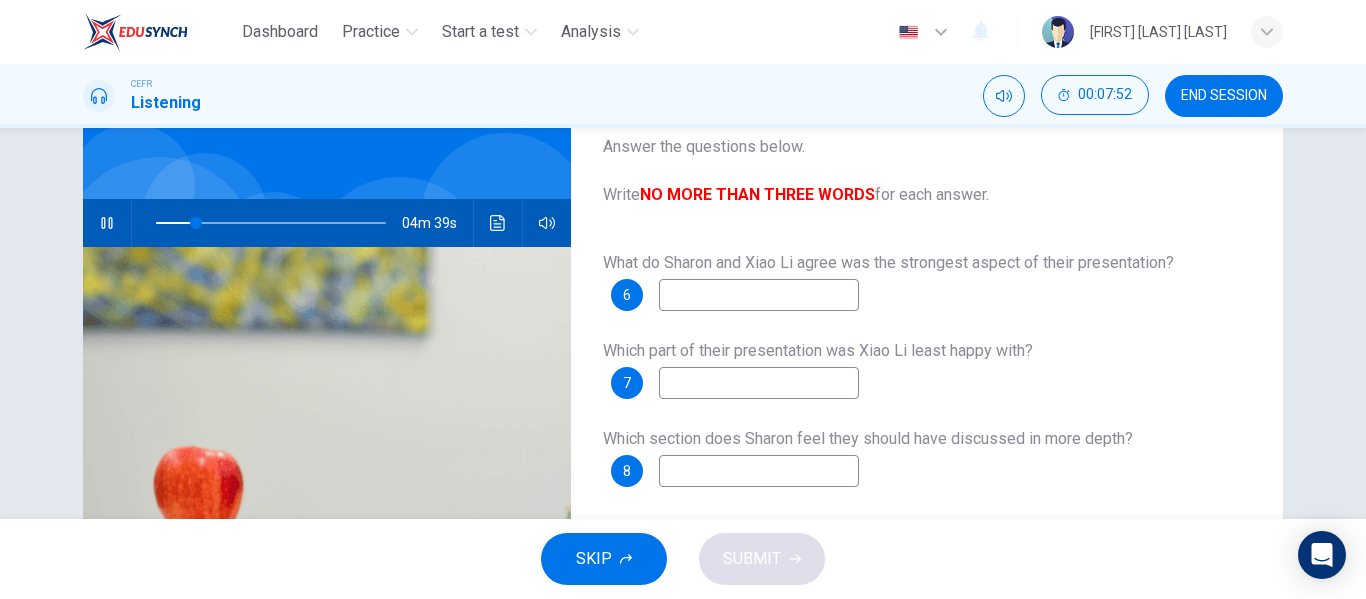 click at bounding box center (759, 295) 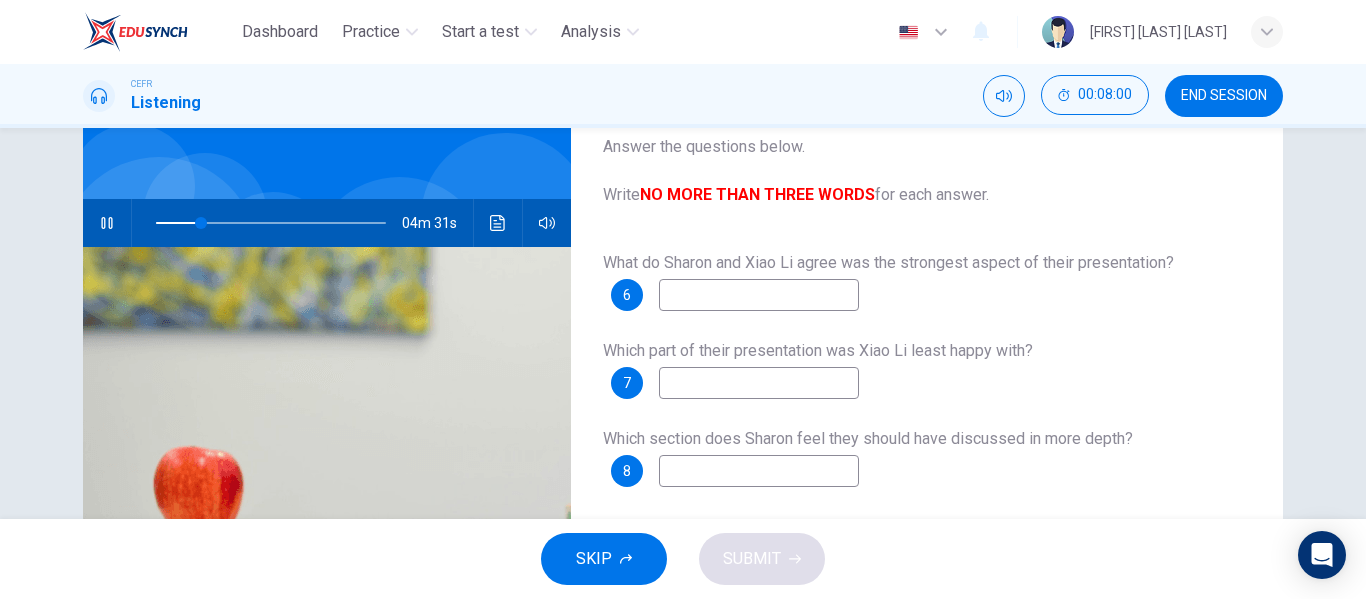 click on "04m 31s" at bounding box center [327, 223] 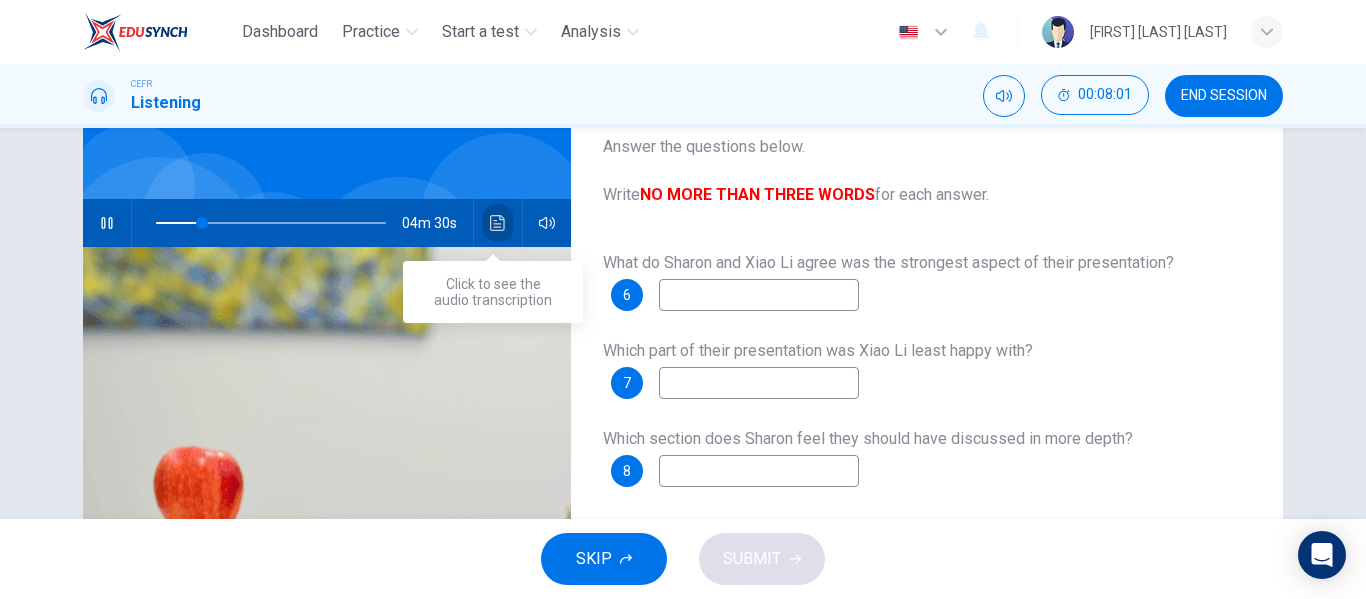 click at bounding box center [498, 223] 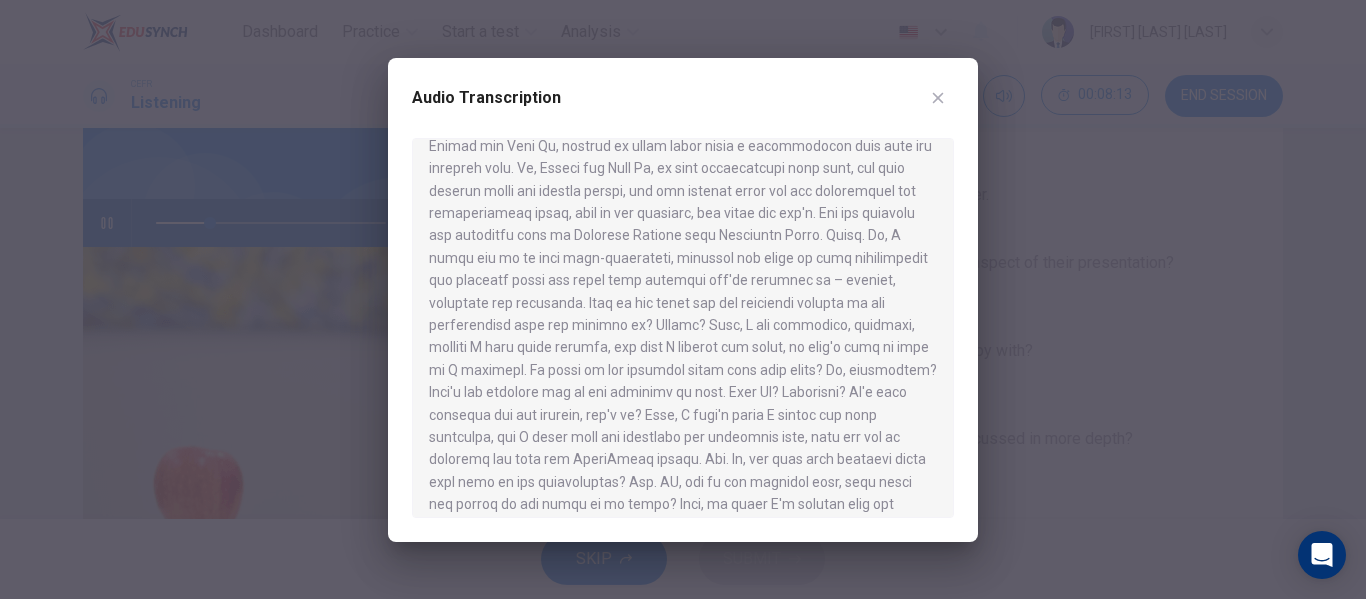 scroll, scrollTop: 43, scrollLeft: 0, axis: vertical 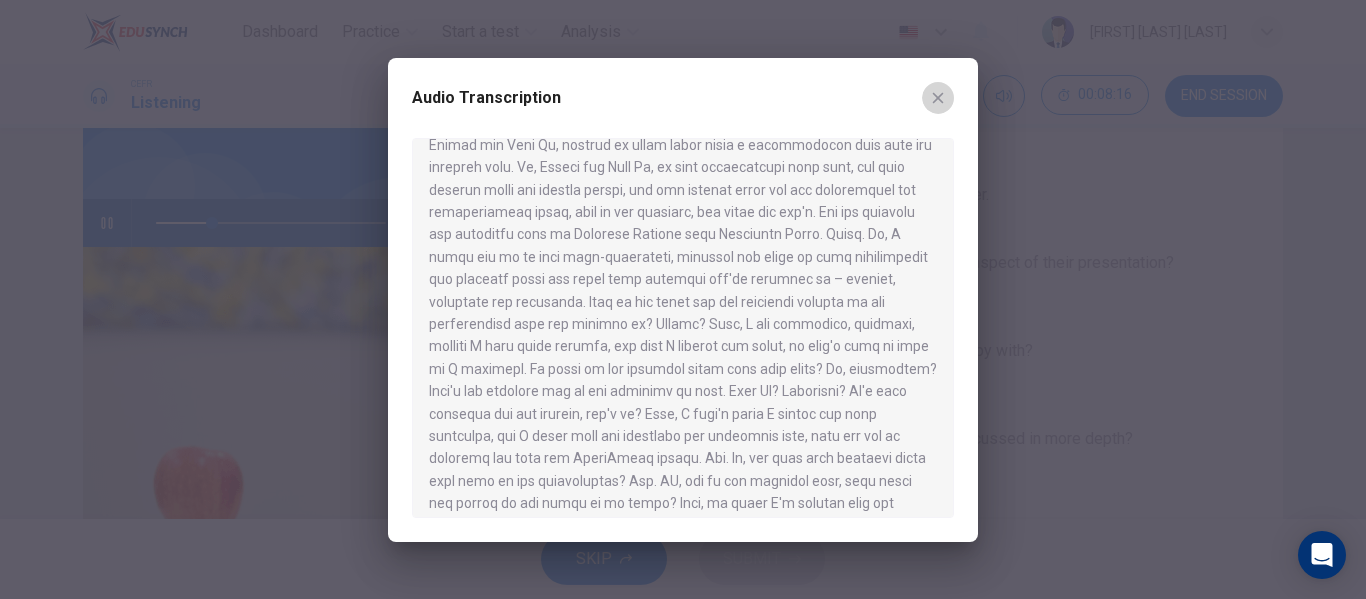 click at bounding box center [938, 98] 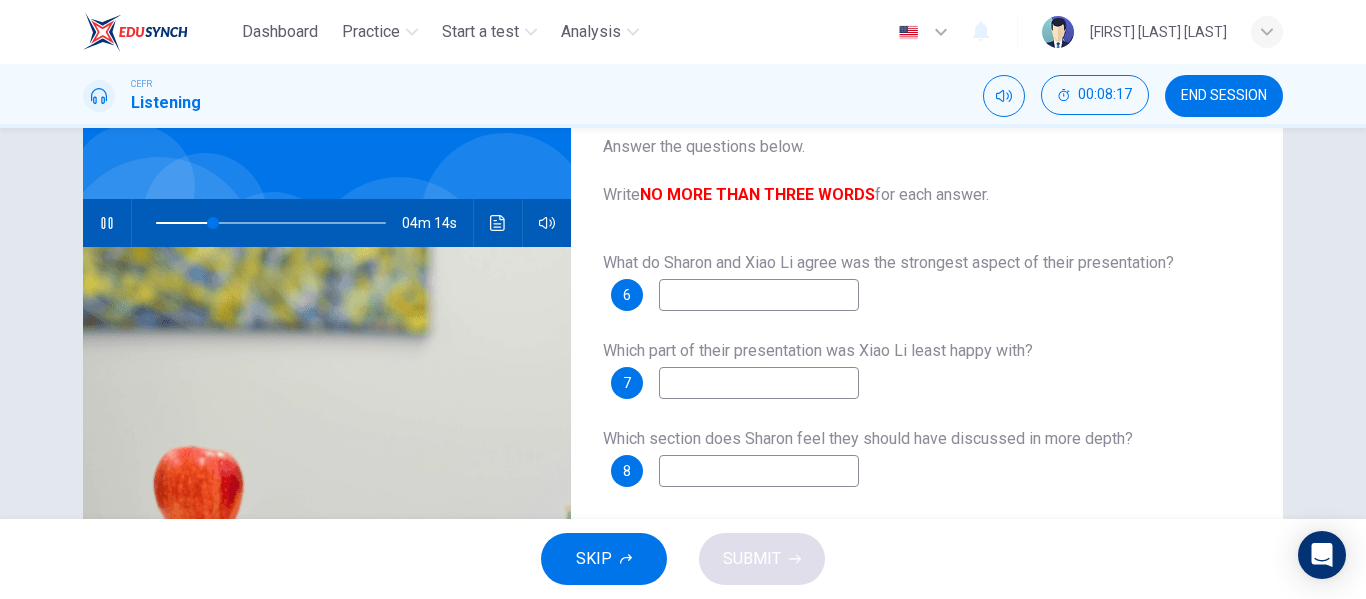 click at bounding box center (759, 295) 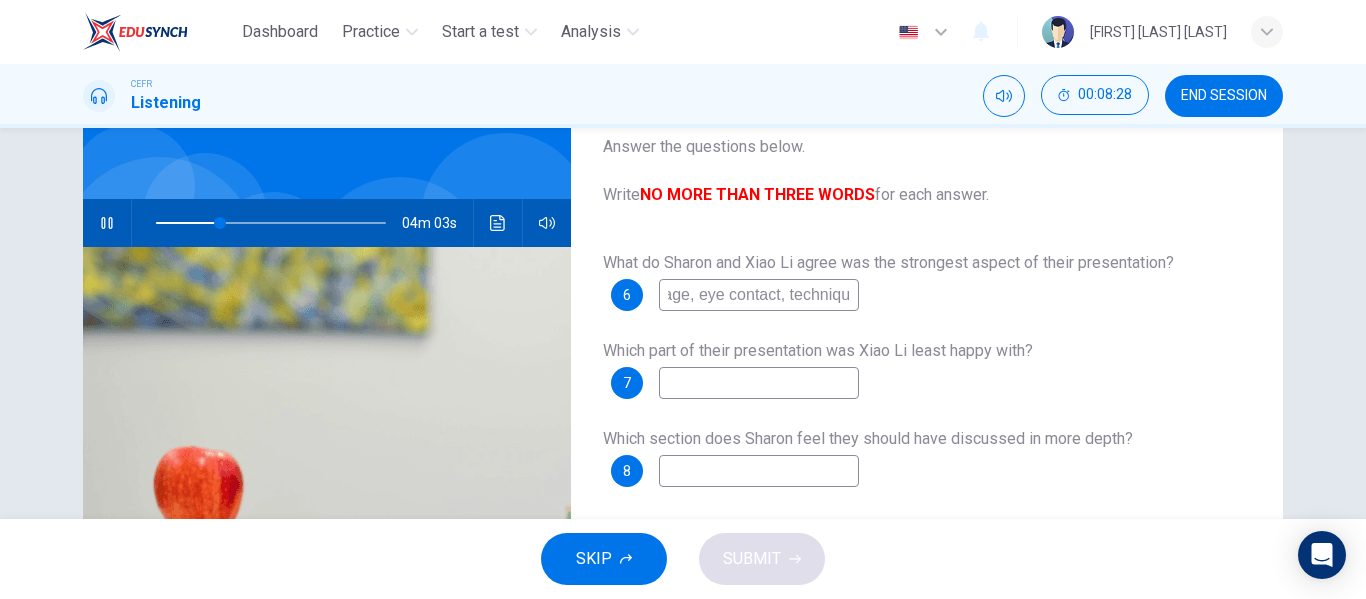 scroll, scrollTop: 0, scrollLeft: 91, axis: horizontal 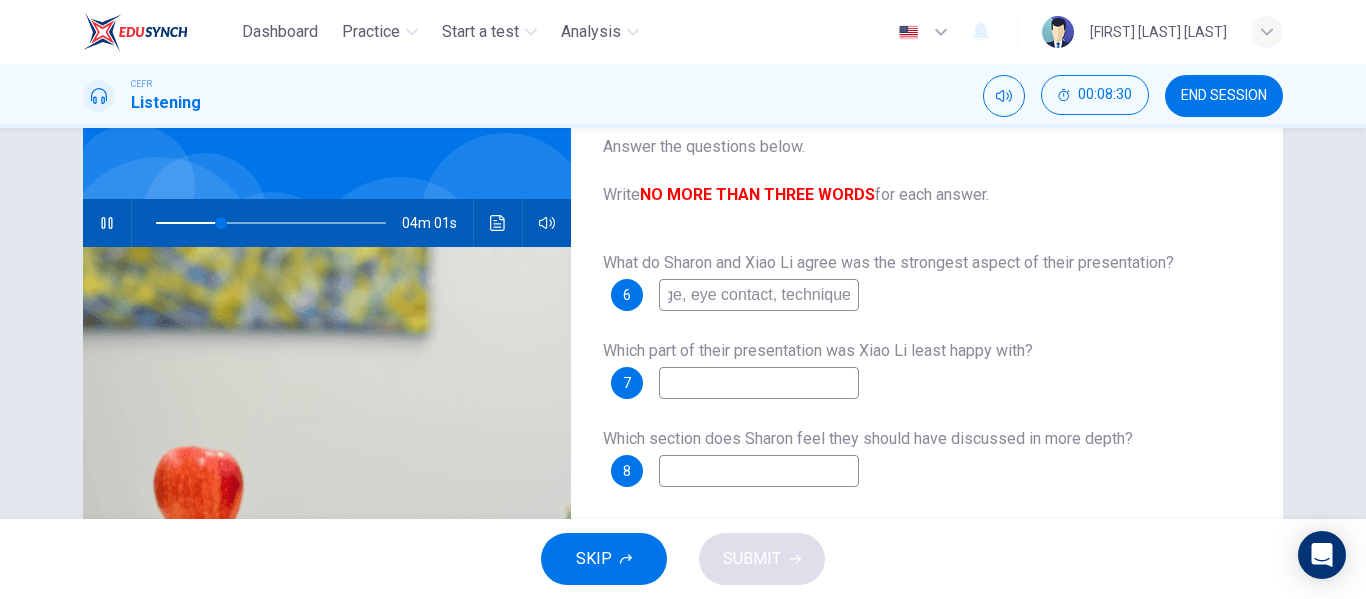 type on "body language, eye contact, technique" 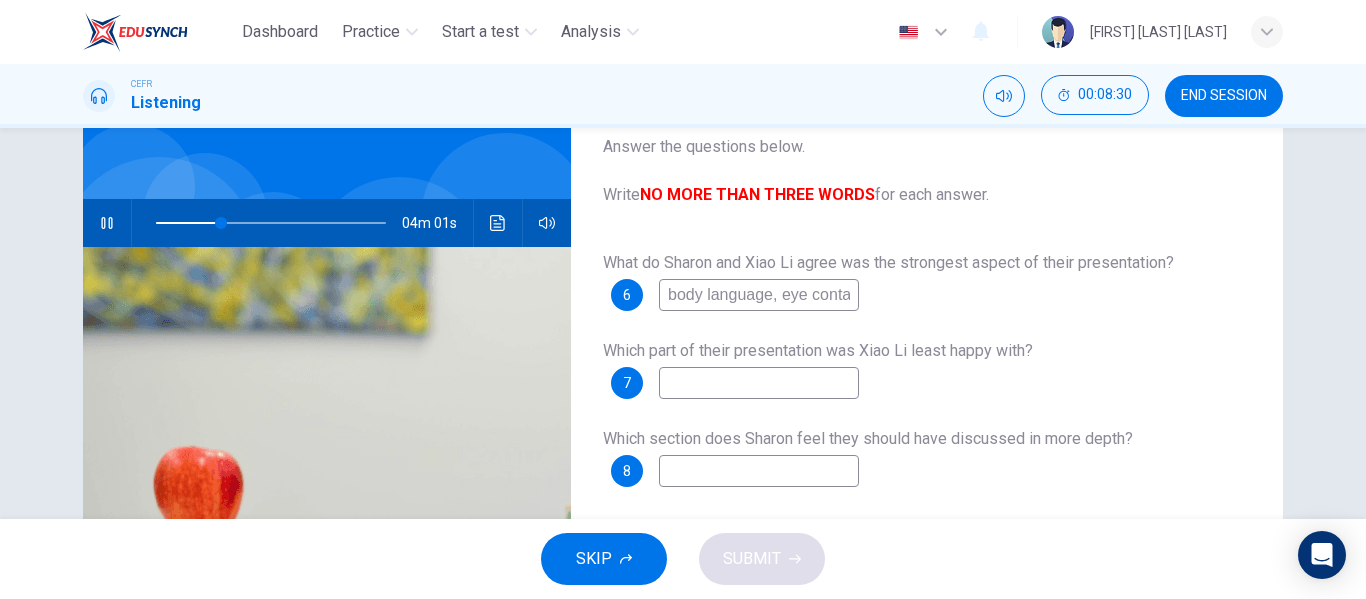 click at bounding box center (759, 295) 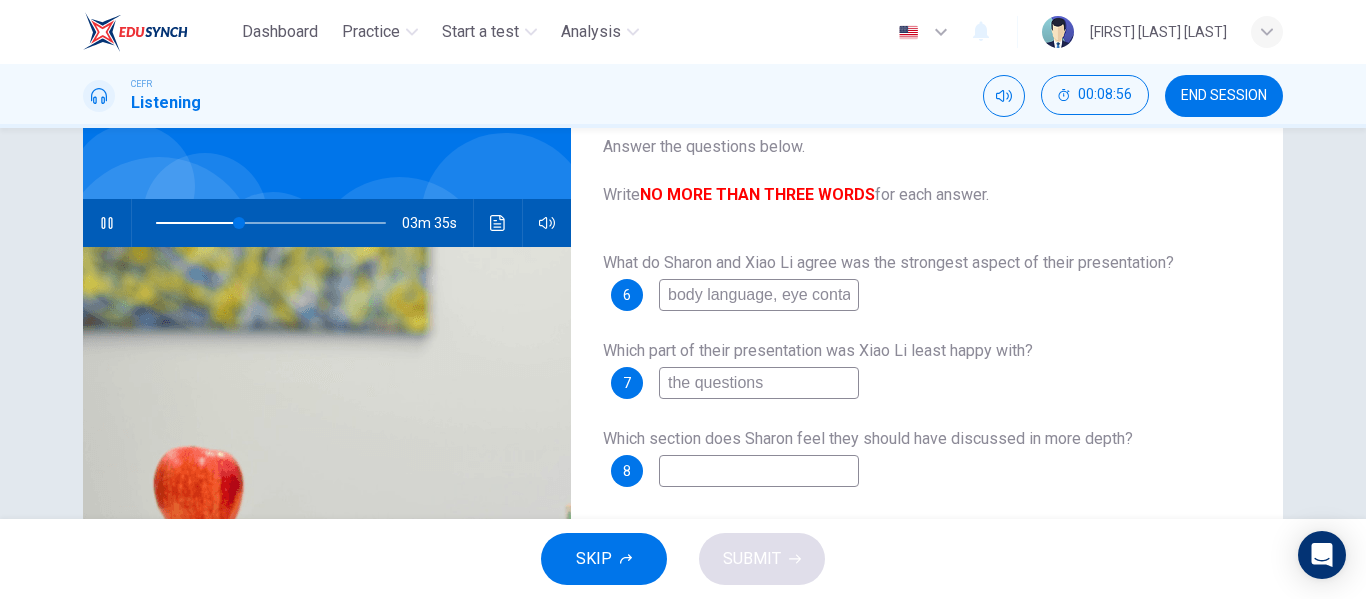 click at bounding box center (759, 295) 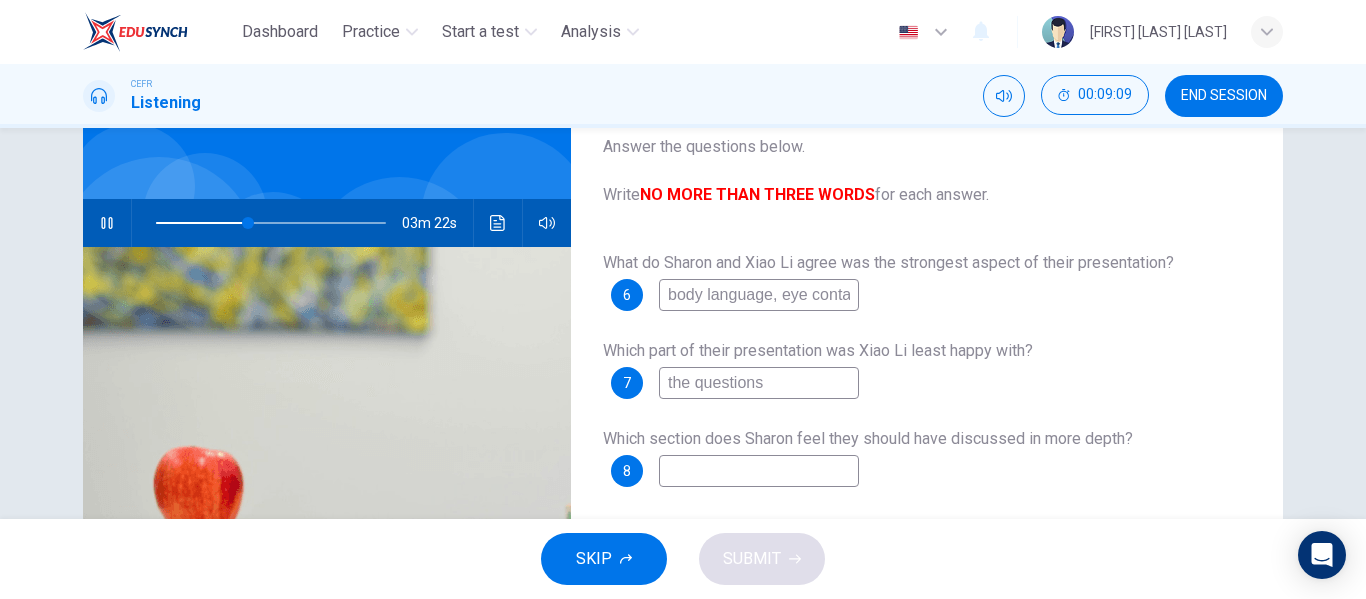 click on "the questions" at bounding box center [759, 295] 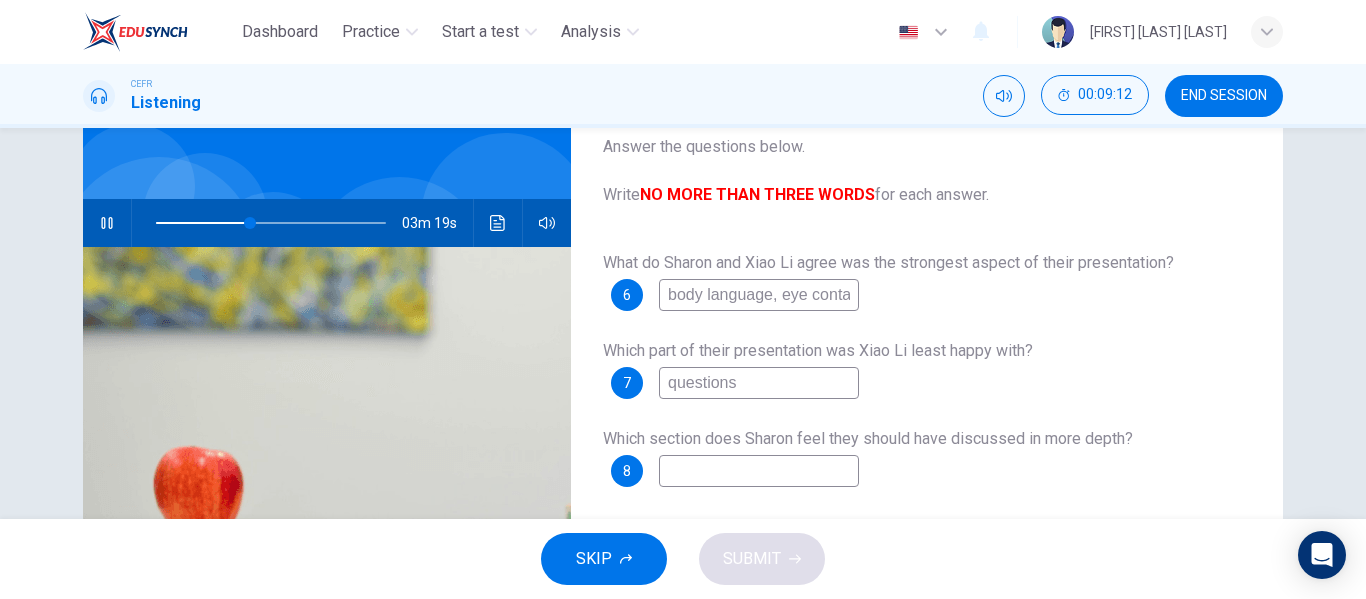 click on "questions" at bounding box center [759, 295] 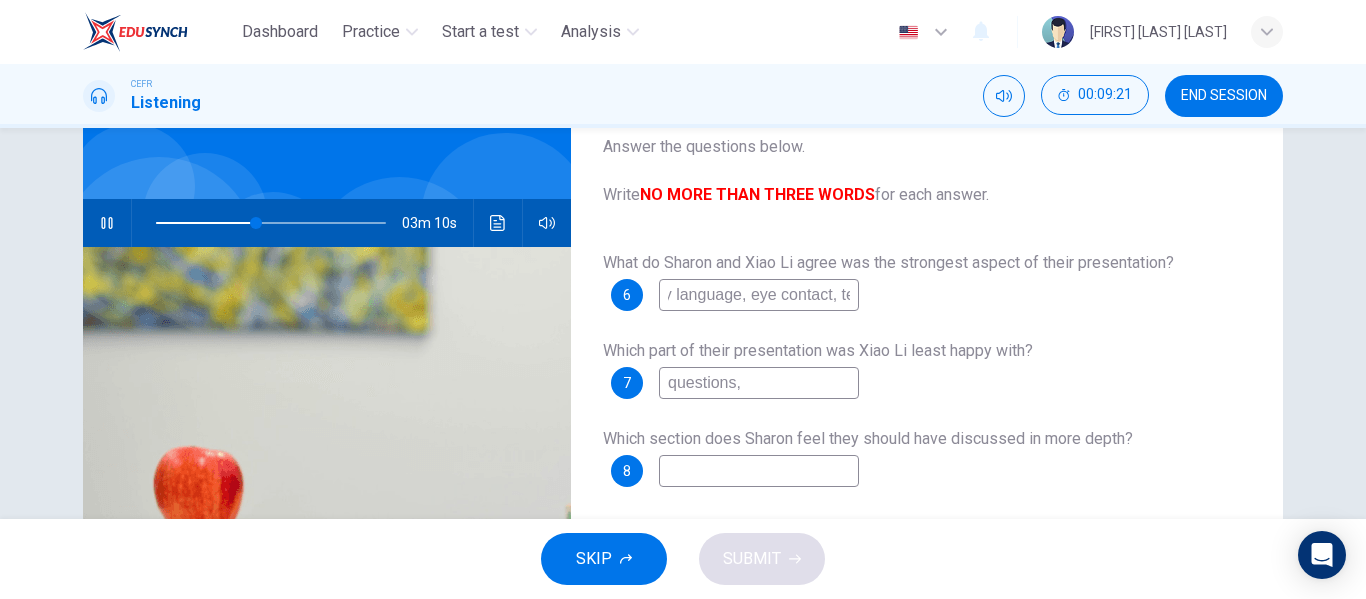 scroll, scrollTop: 0, scrollLeft: 0, axis: both 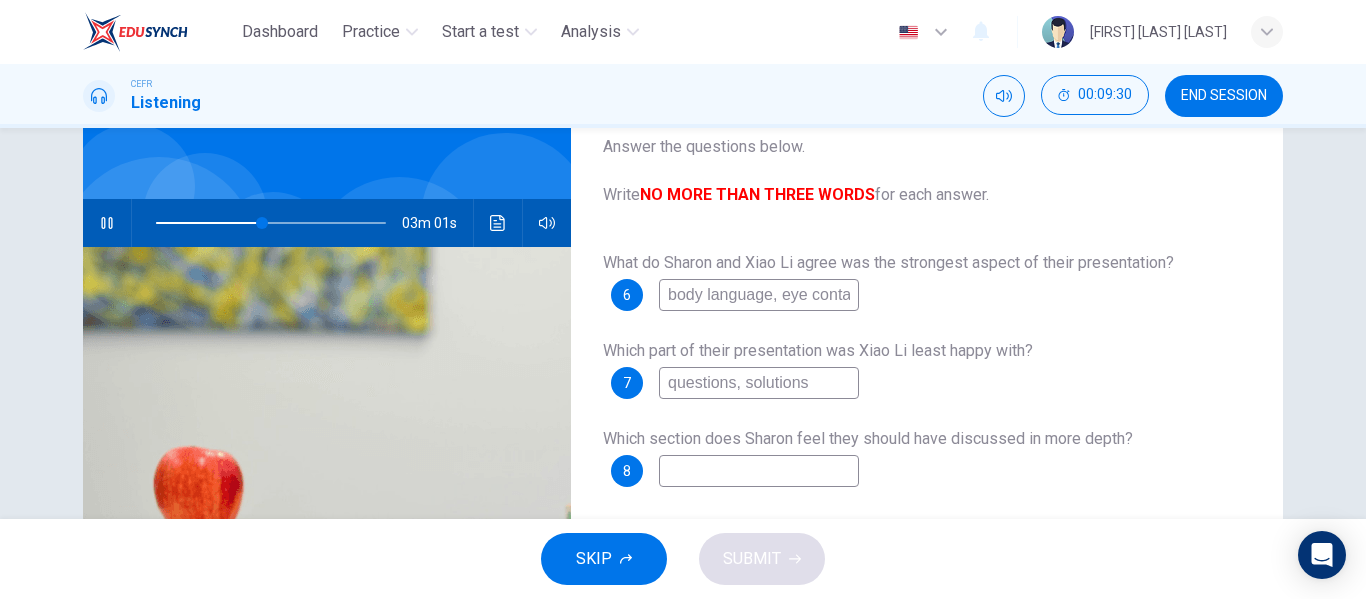 type on "questions, solutions" 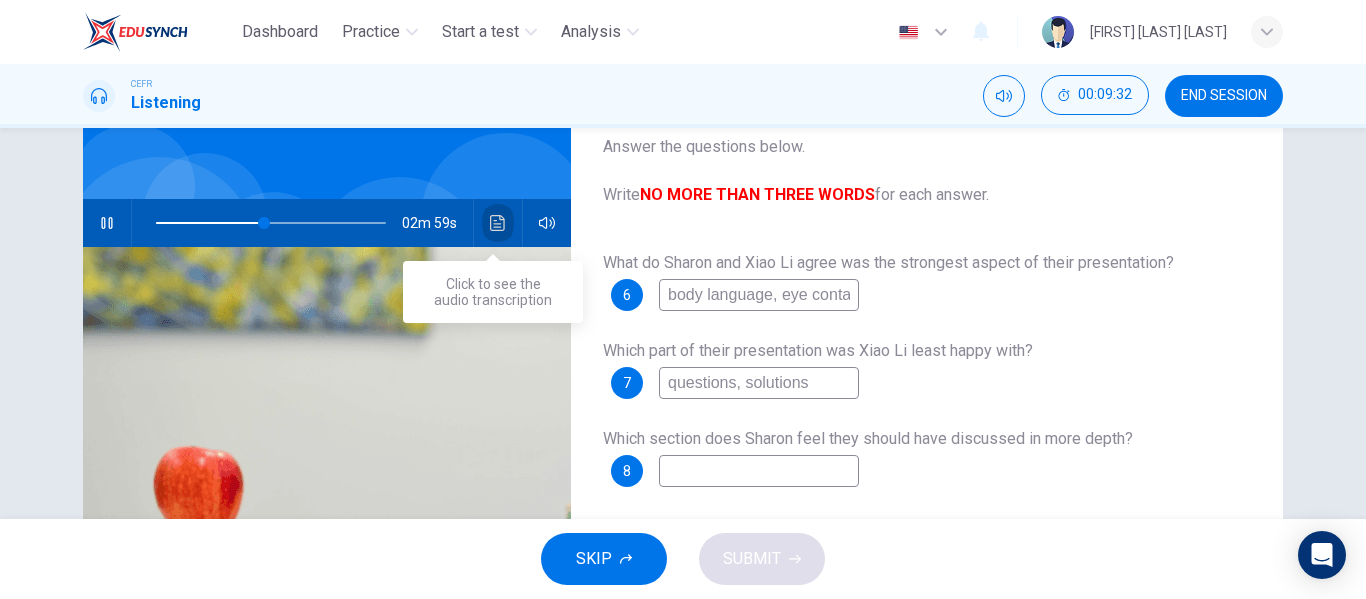 click at bounding box center (497, 223) 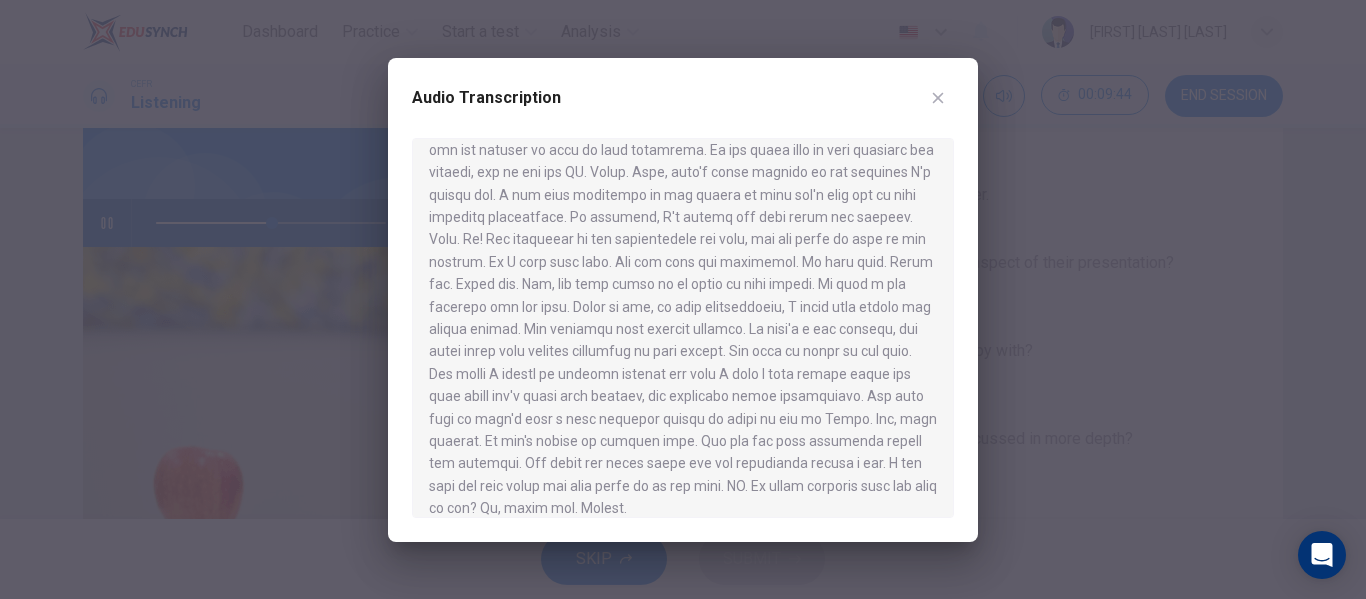 scroll, scrollTop: 1069, scrollLeft: 0, axis: vertical 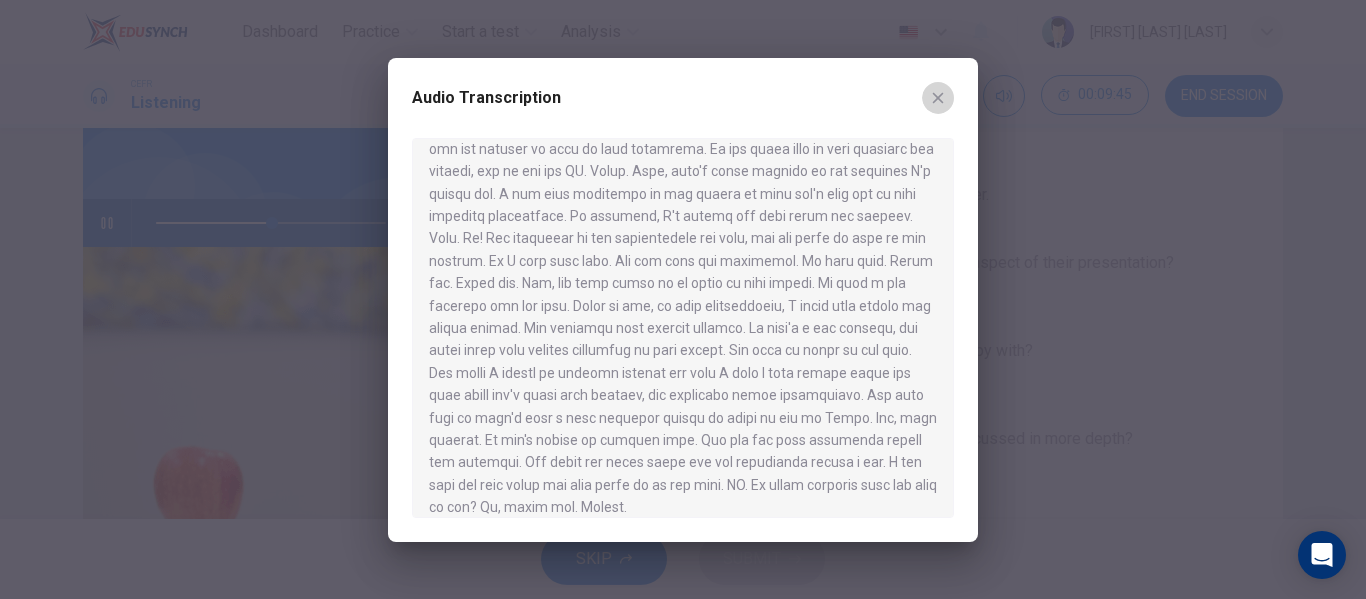 click at bounding box center [938, 97] 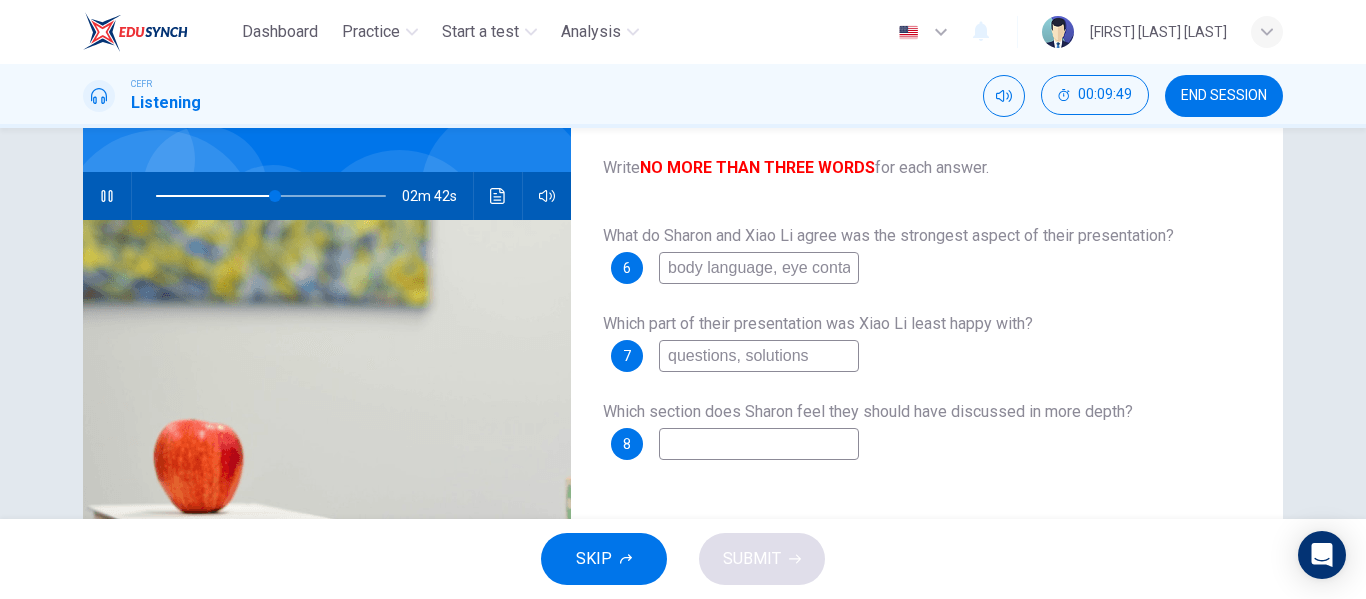 scroll, scrollTop: 156, scrollLeft: 0, axis: vertical 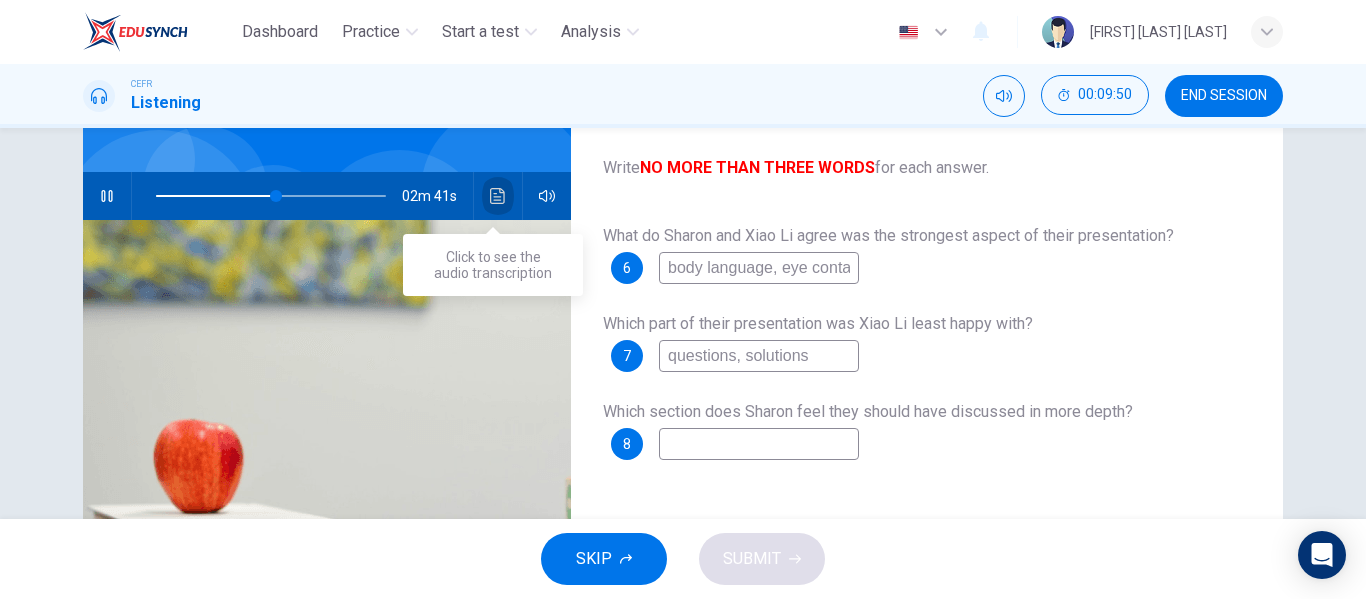click at bounding box center (498, 196) 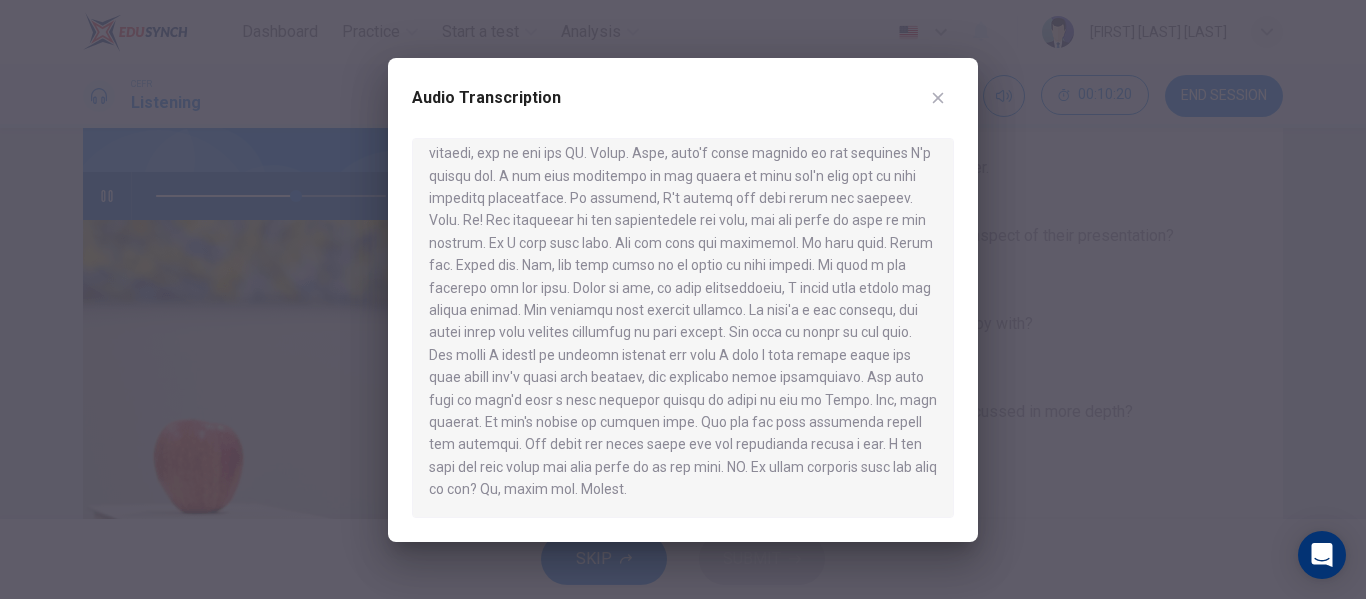 scroll, scrollTop: 1086, scrollLeft: 0, axis: vertical 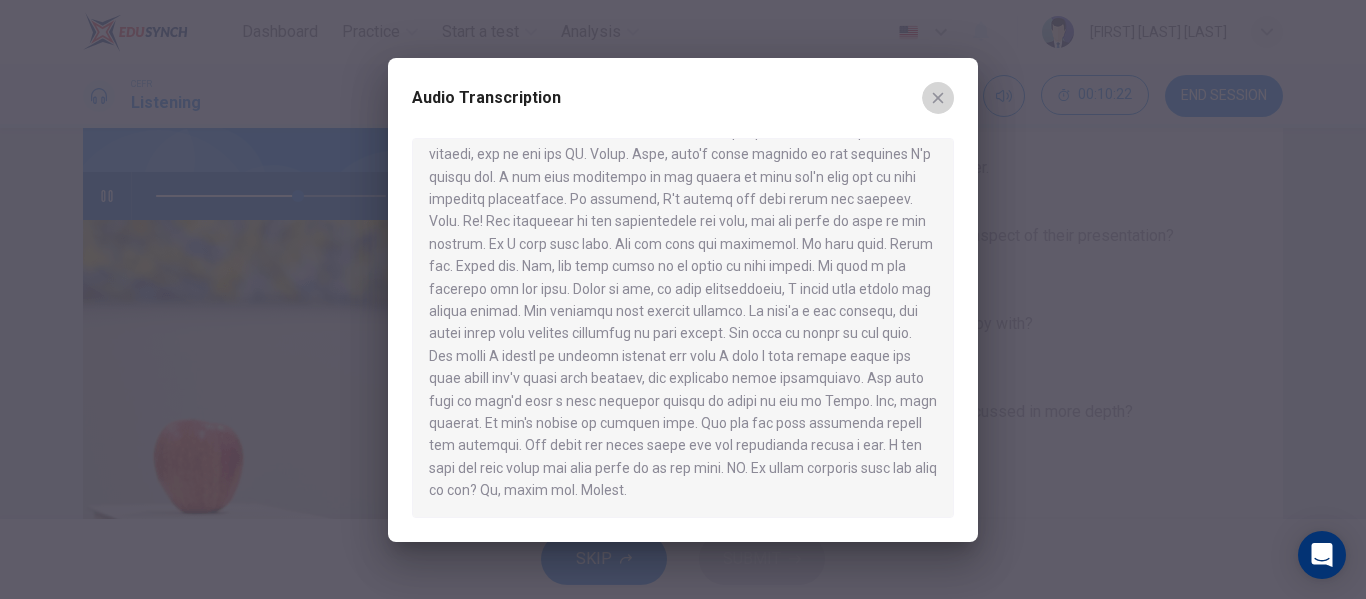 click at bounding box center [938, 98] 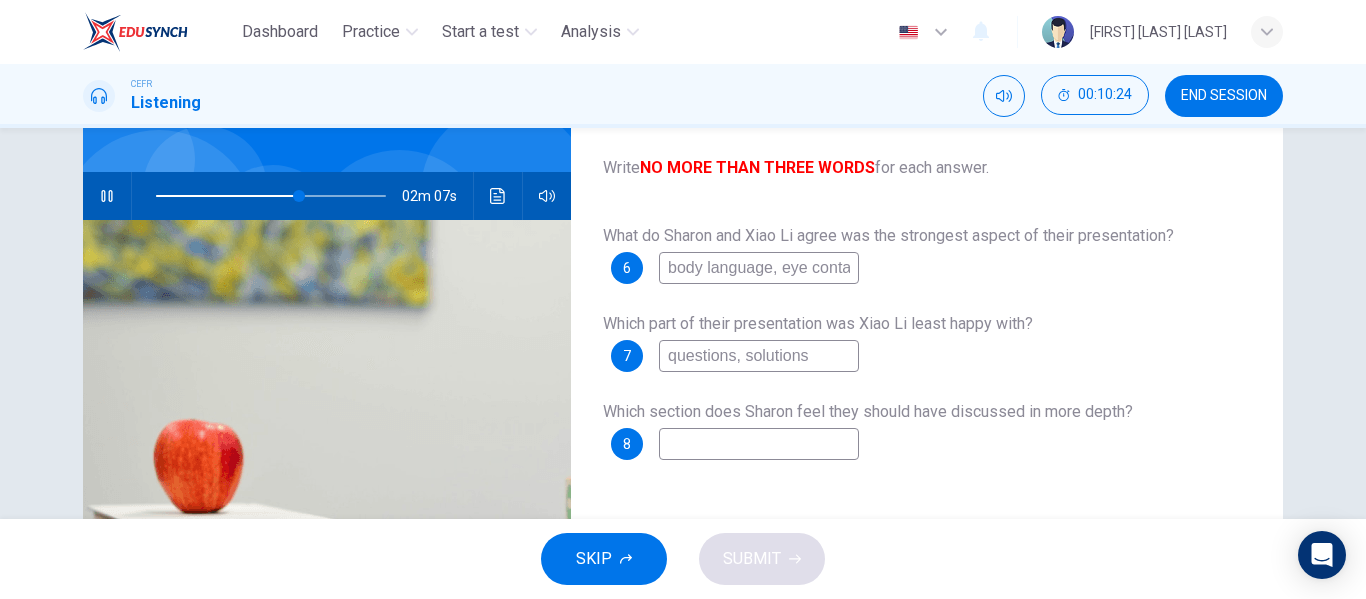 click at bounding box center [759, 268] 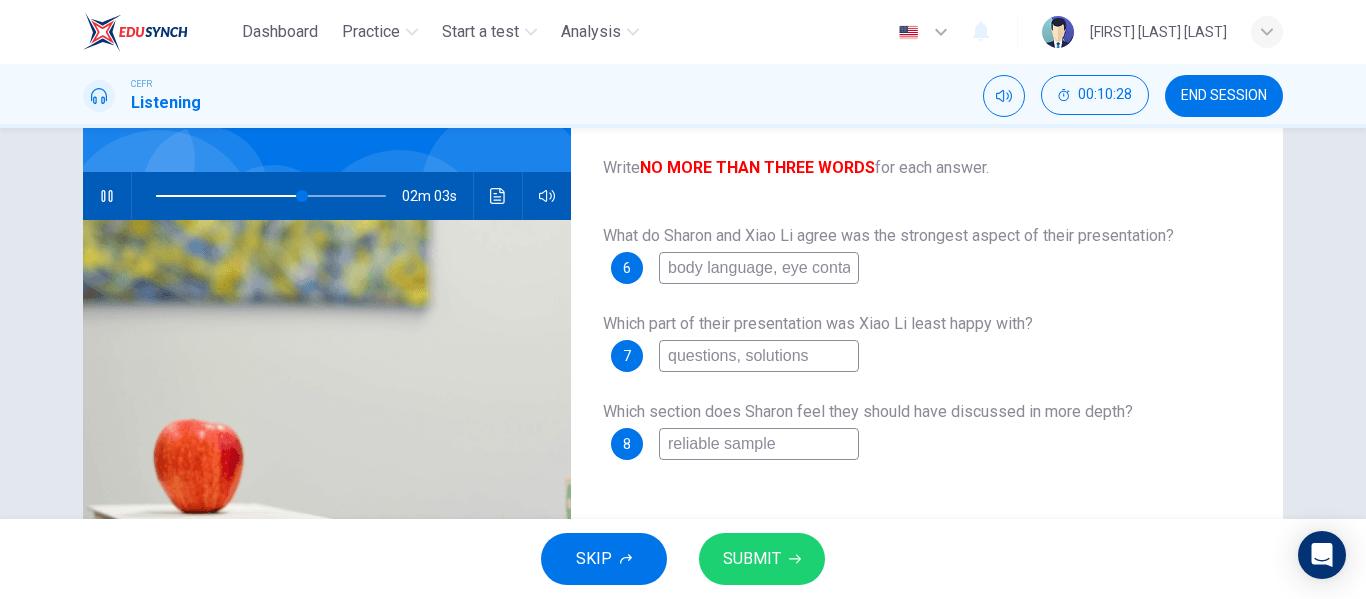 type on "reliable sample" 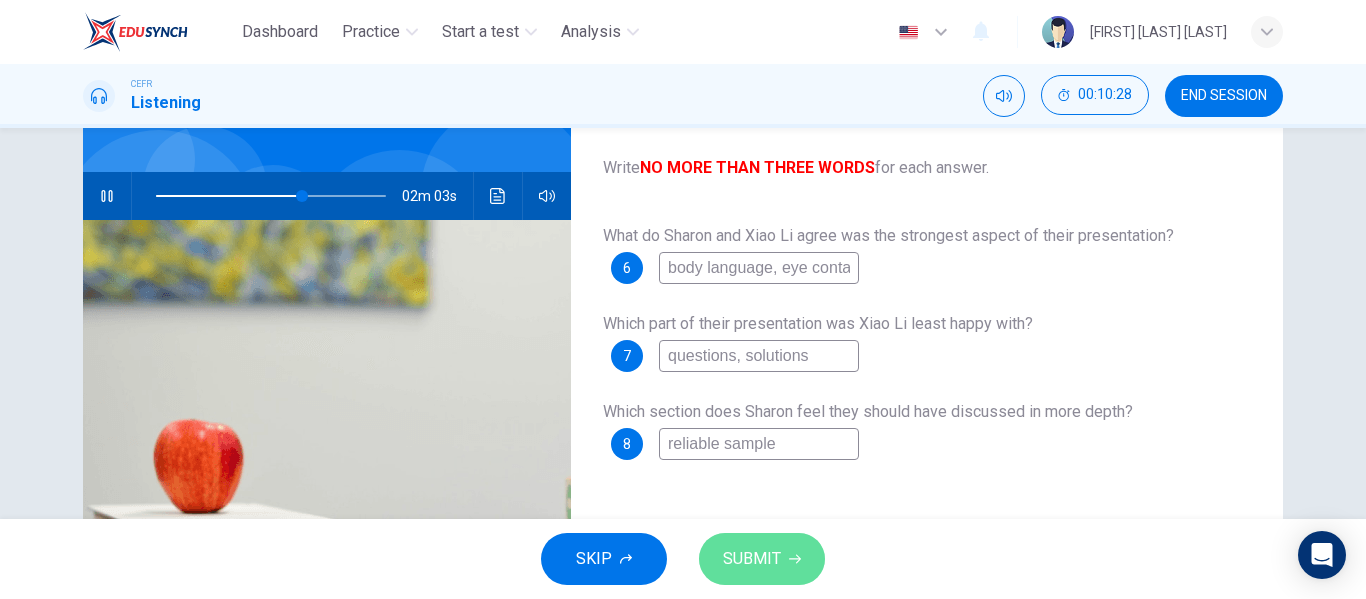 click on "SUBMIT" at bounding box center [752, 559] 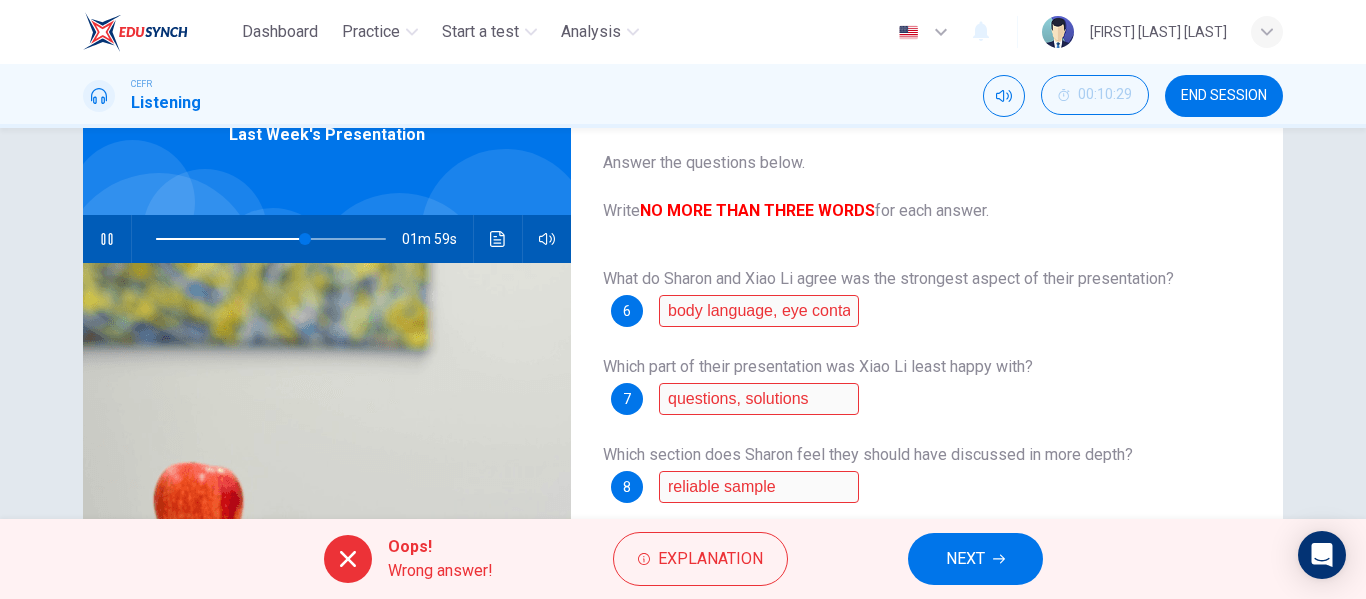 scroll, scrollTop: 113, scrollLeft: 0, axis: vertical 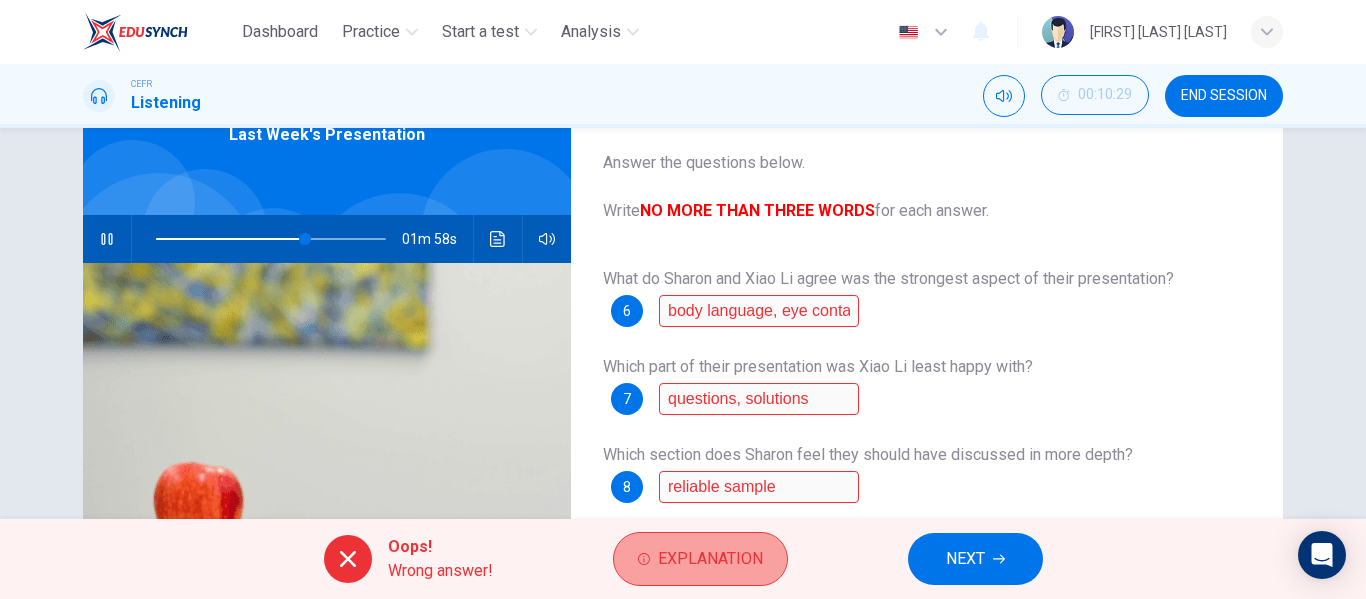 click on "Explanation" at bounding box center [700, 559] 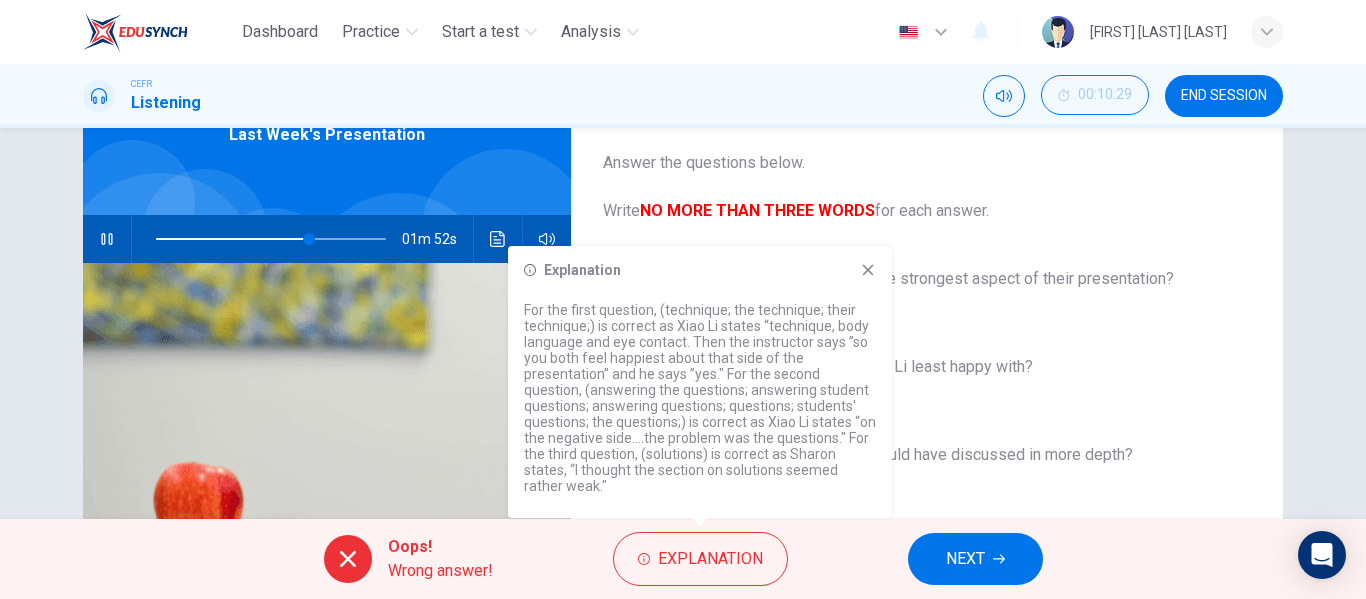 click on "Explanation For the first question, (technique; the technique; their technique;) is correct as [PERSON] states “technique, body language and eye contact. Then the instructor says ”so you both feel happiest about that side of the presentation” and he says ”yes."
For the second question, (answering the questions; answering student questions; answering questions; questions; students' questions; the questions;) is correct as [PERSON] states “on the negative side….the problem was the questions."
For the third question, (solutions) is correct as [PERSON] states, “I thought the section on solutions seemed rather weak."" at bounding box center [700, 382] 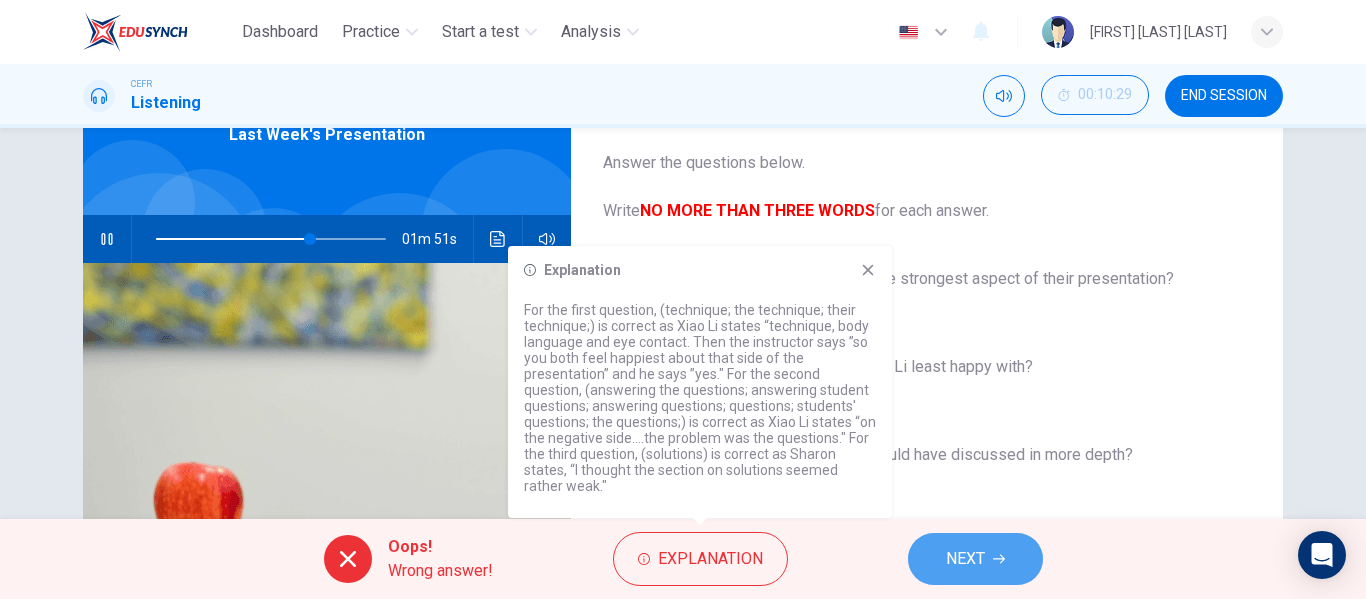 click on "NEXT" at bounding box center (975, 559) 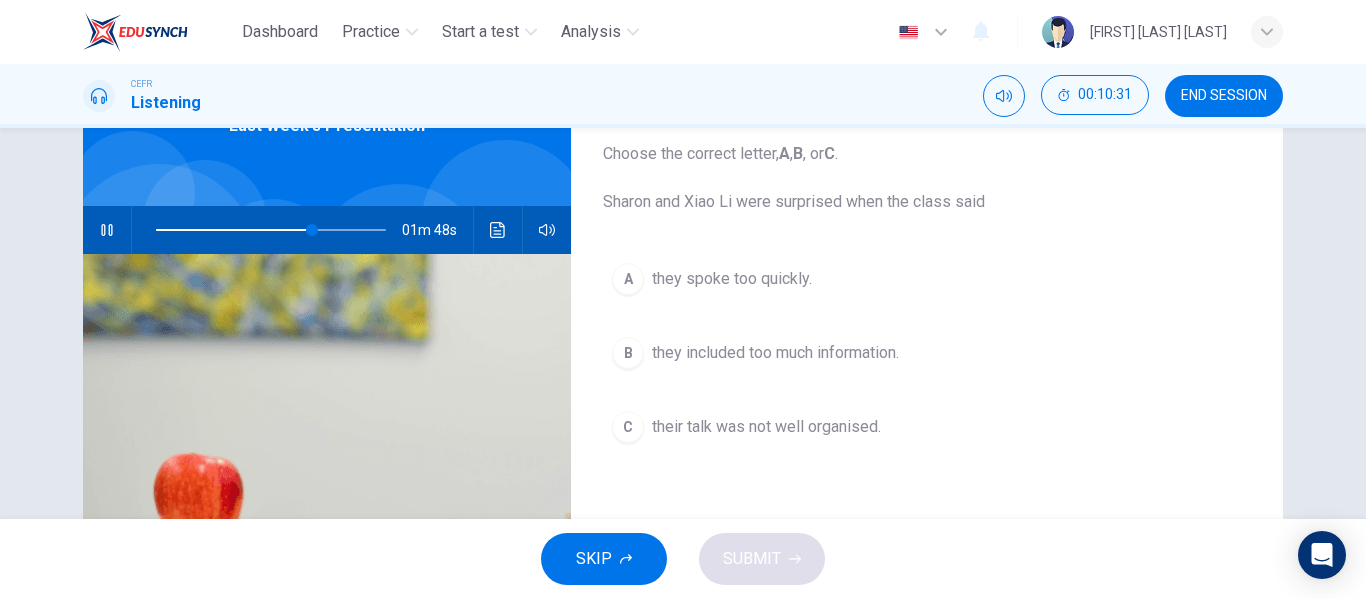 scroll, scrollTop: 123, scrollLeft: 0, axis: vertical 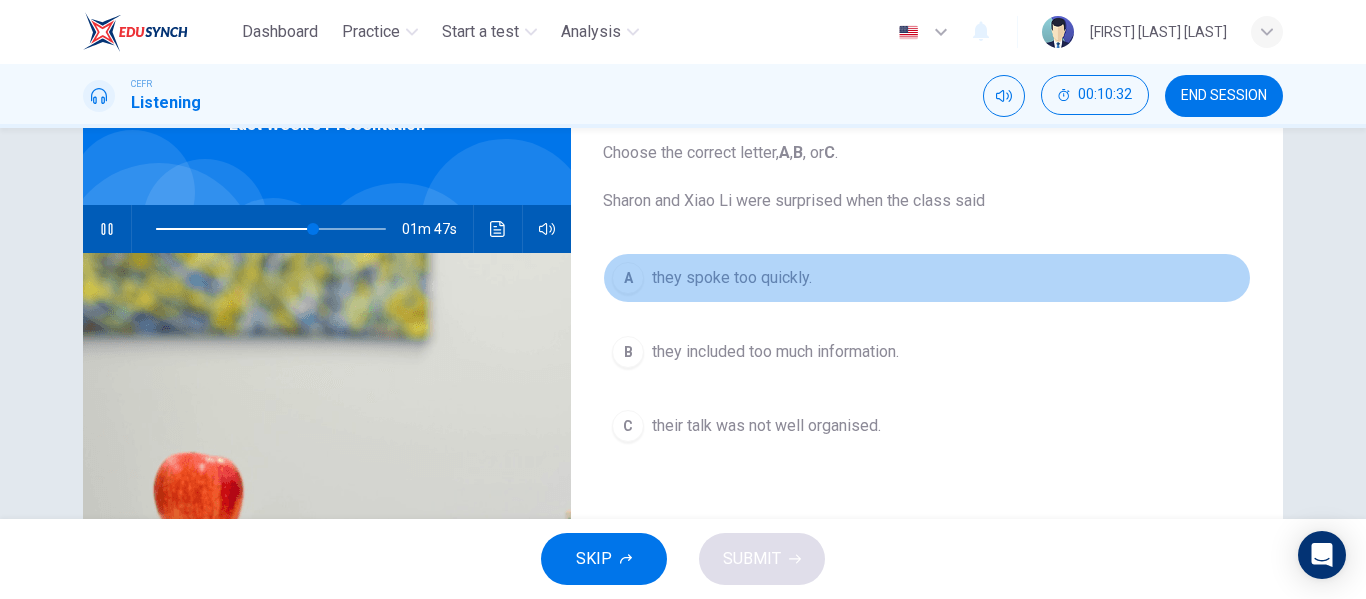 click on "A they spoke too quickly." at bounding box center (927, 278) 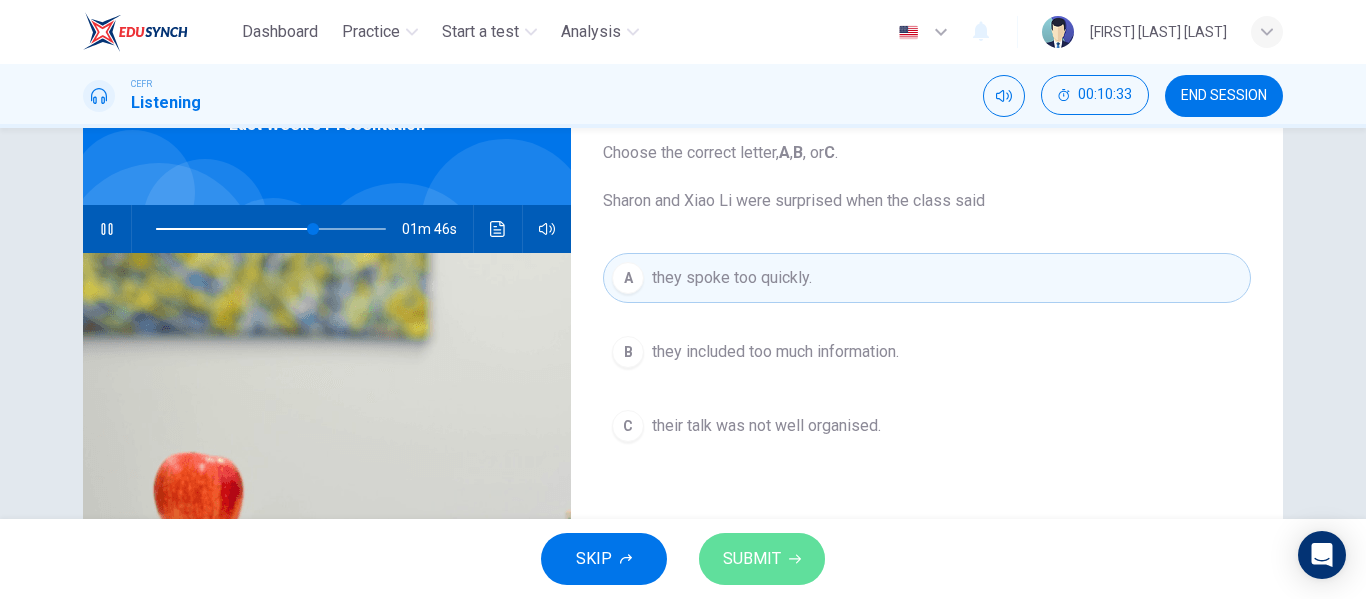 click on "SUBMIT" at bounding box center [752, 559] 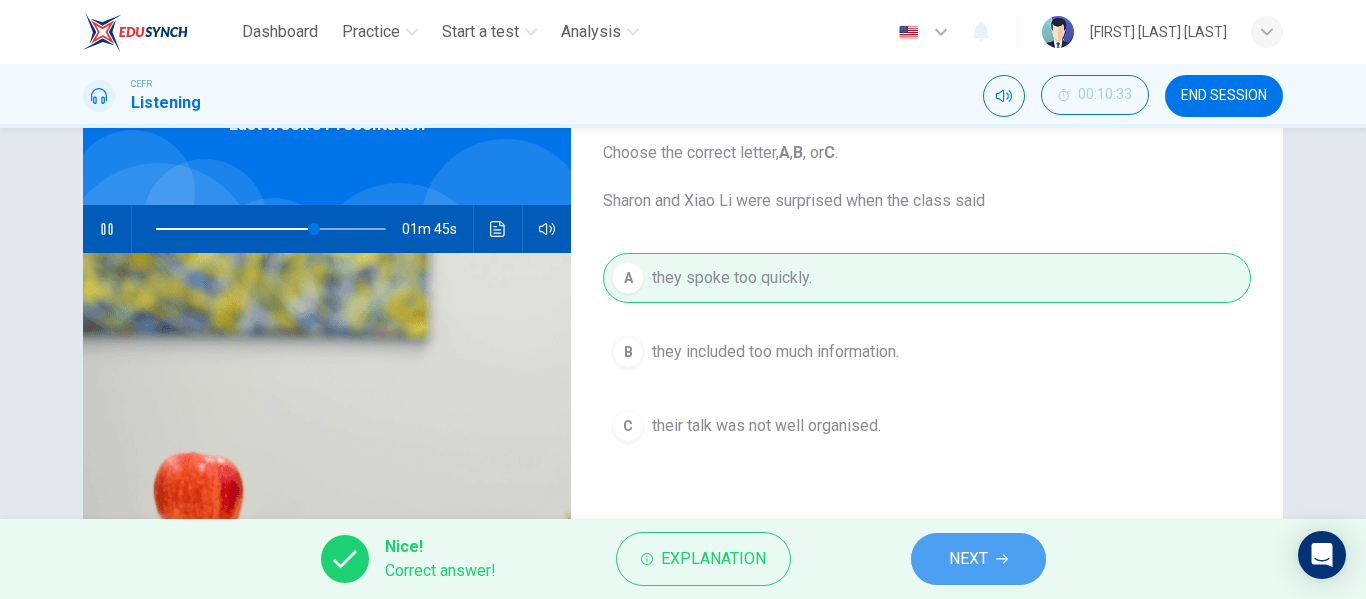 click on "NEXT" at bounding box center [968, 559] 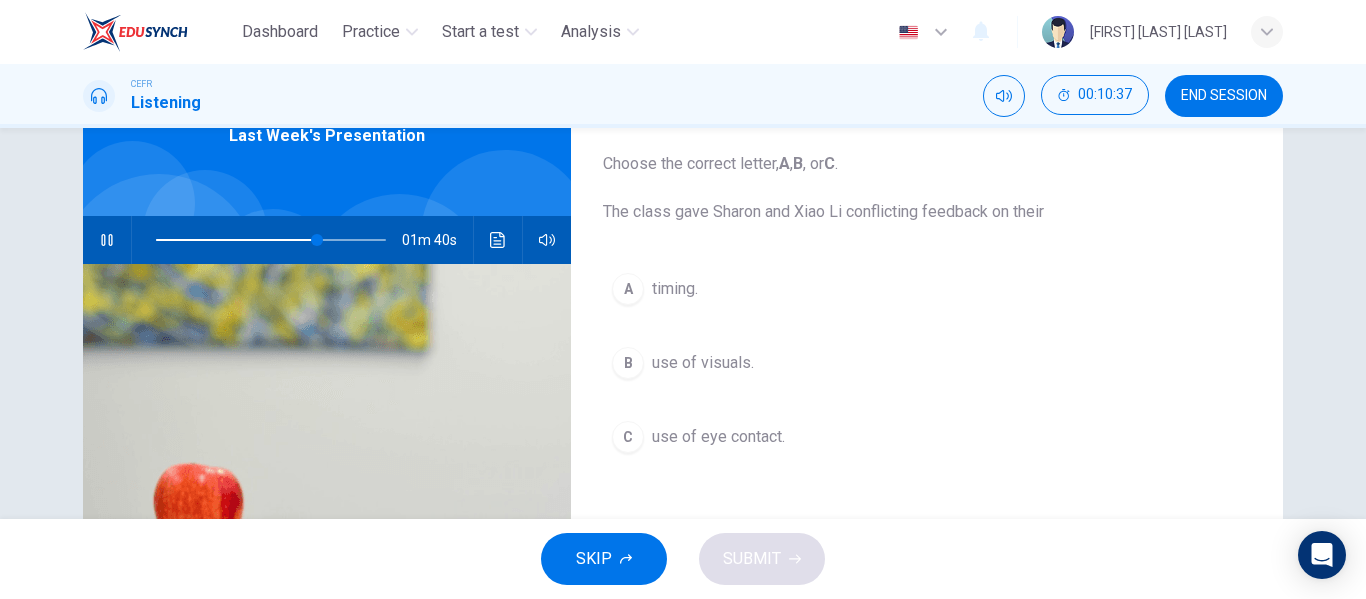 scroll, scrollTop: 111, scrollLeft: 0, axis: vertical 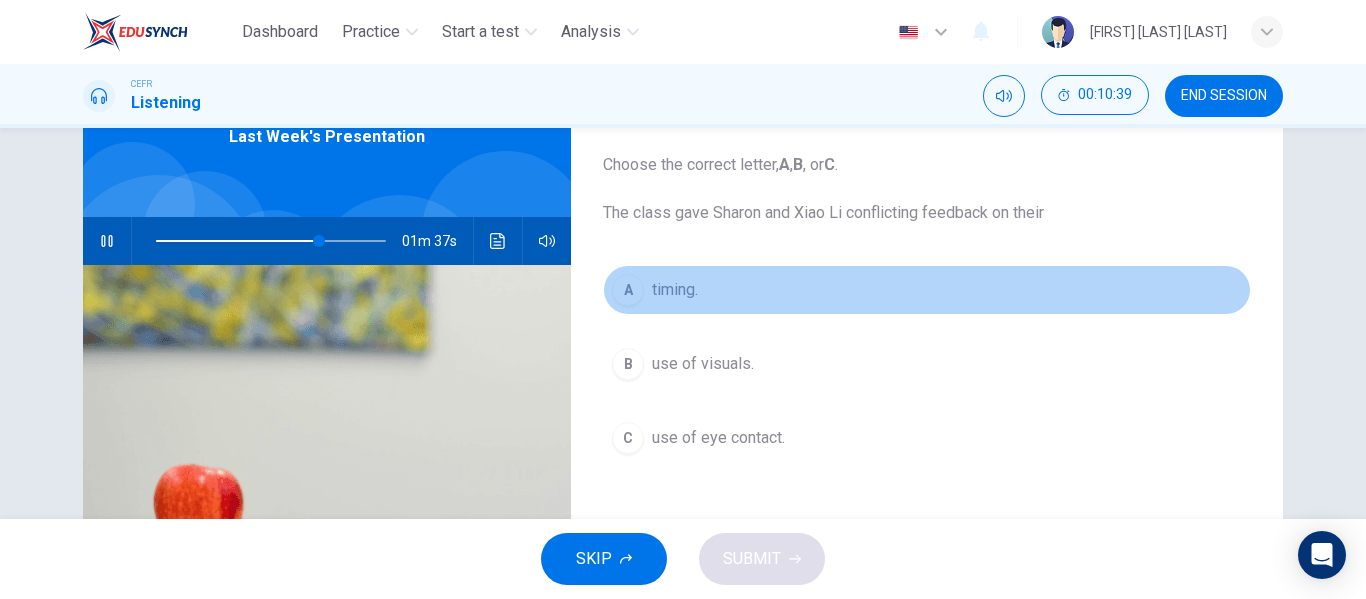 click on "A" at bounding box center (628, 290) 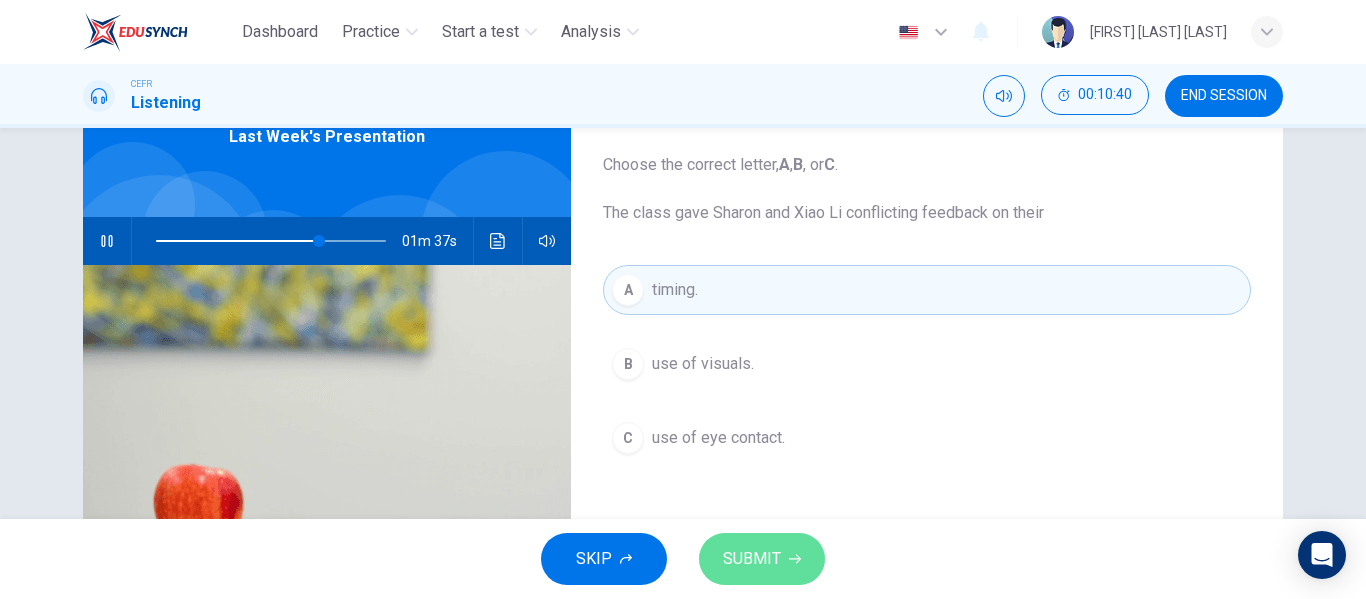 click on "SUBMIT" at bounding box center (762, 559) 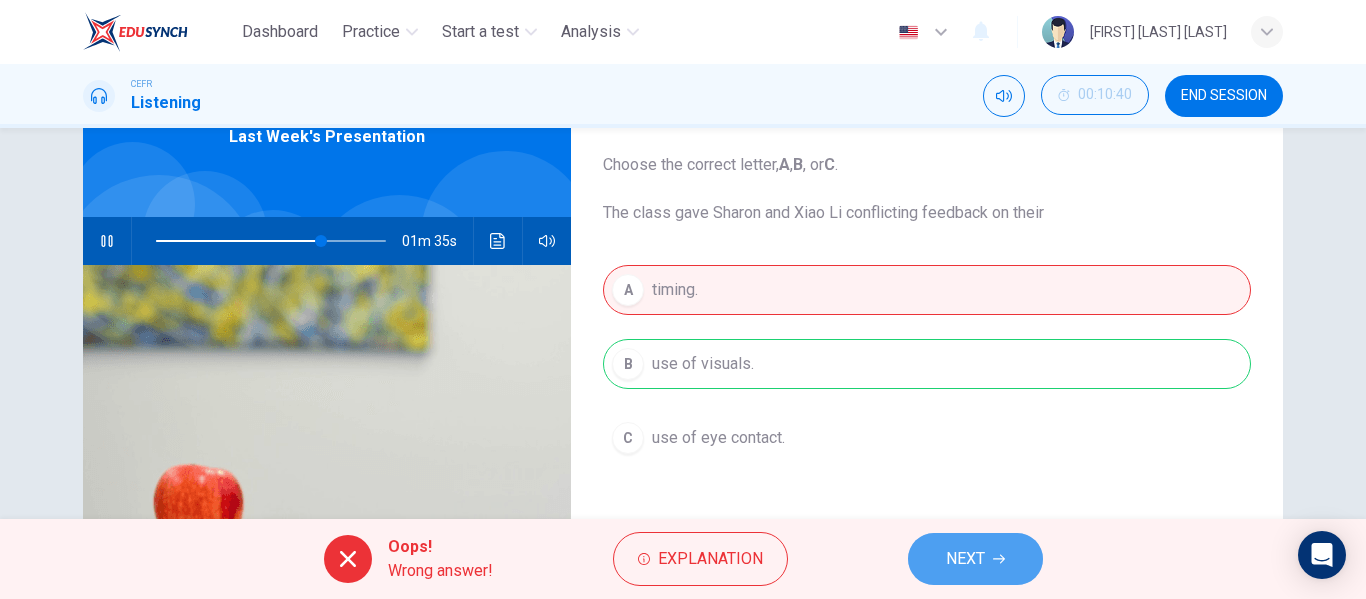 click on "NEXT" at bounding box center [965, 559] 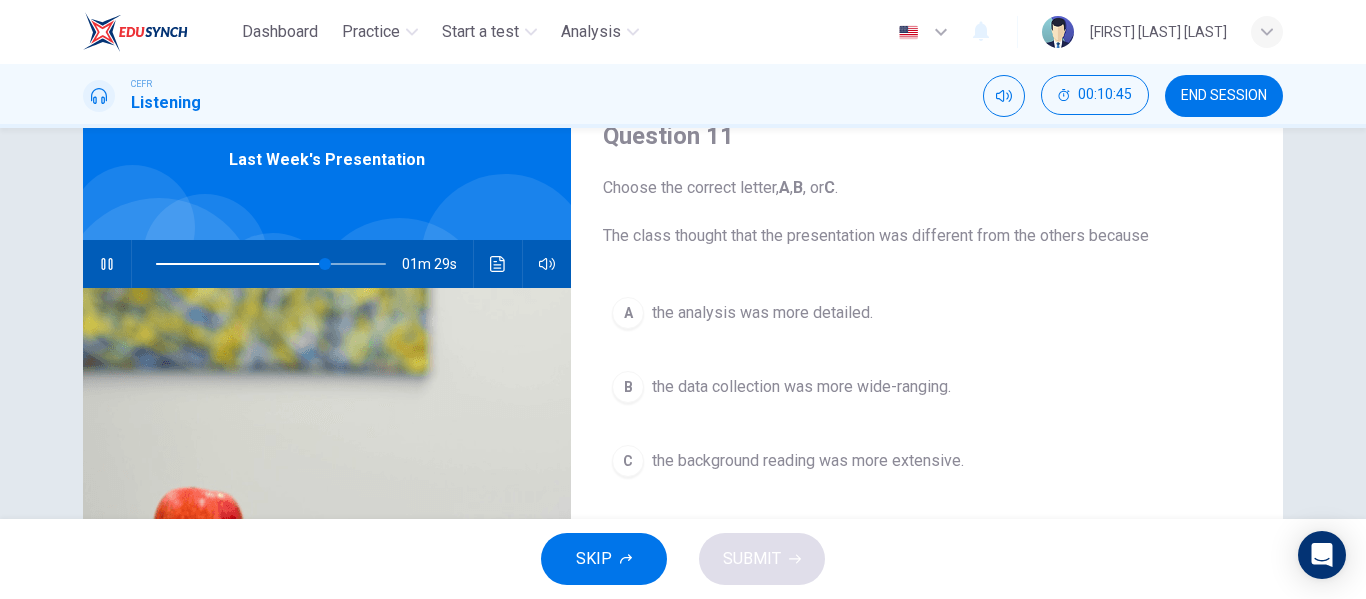 scroll, scrollTop: 101, scrollLeft: 0, axis: vertical 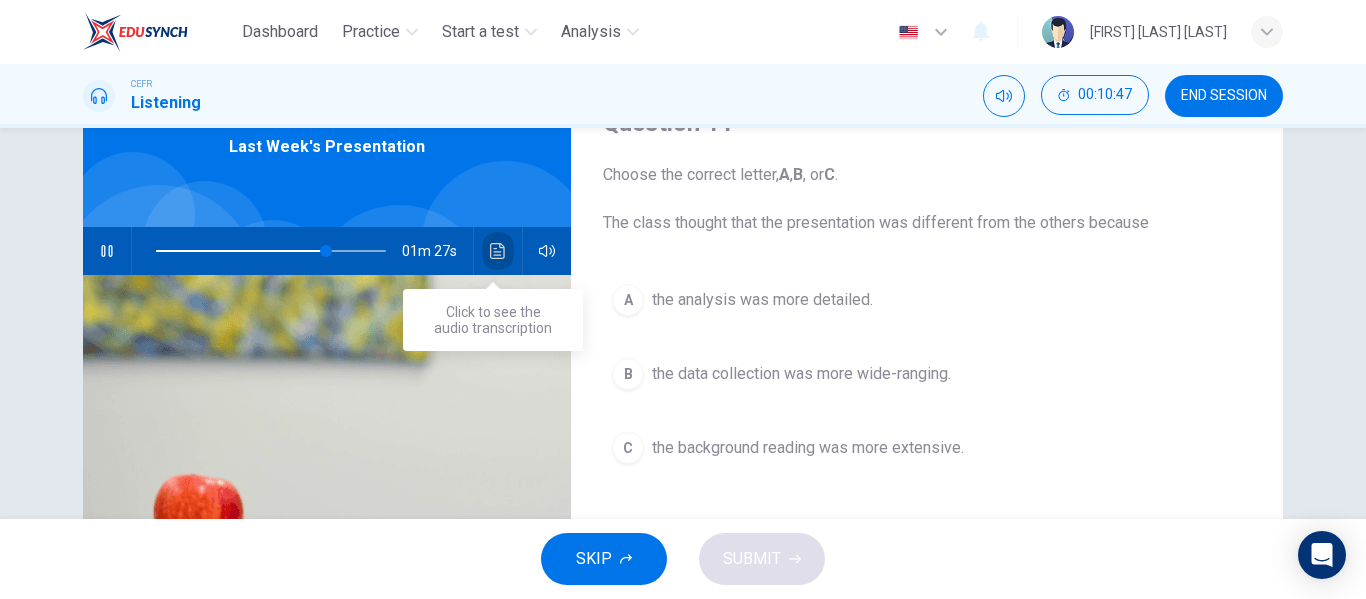 click at bounding box center [498, 251] 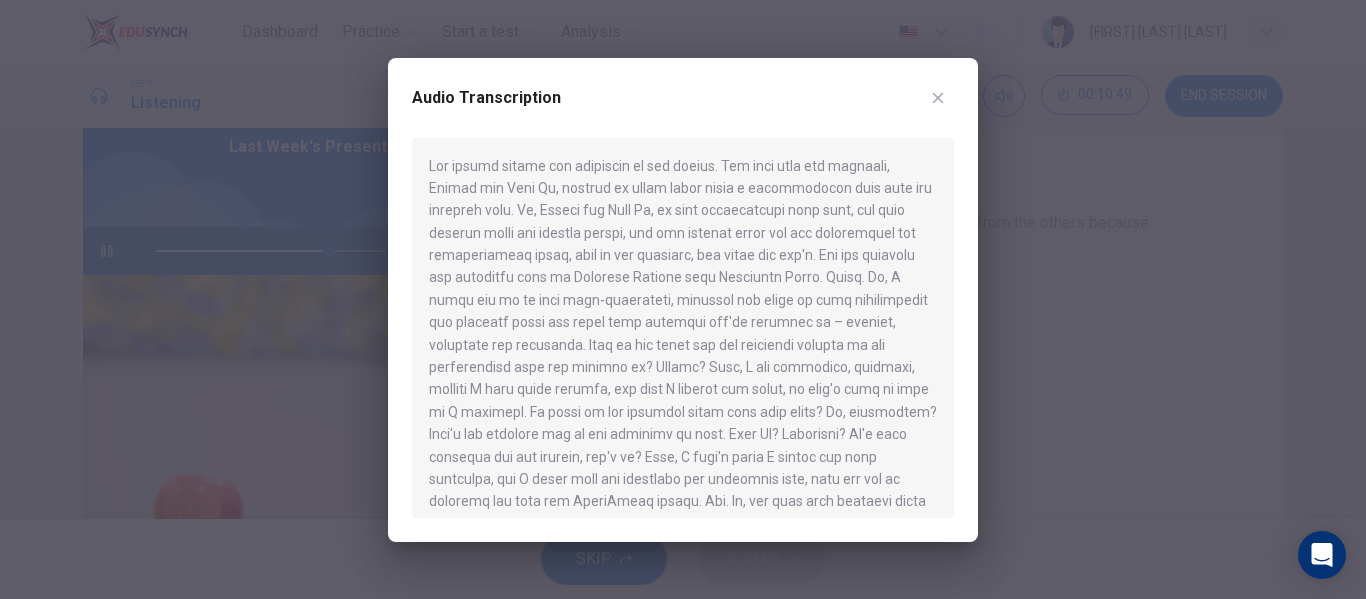 click at bounding box center [683, 299] 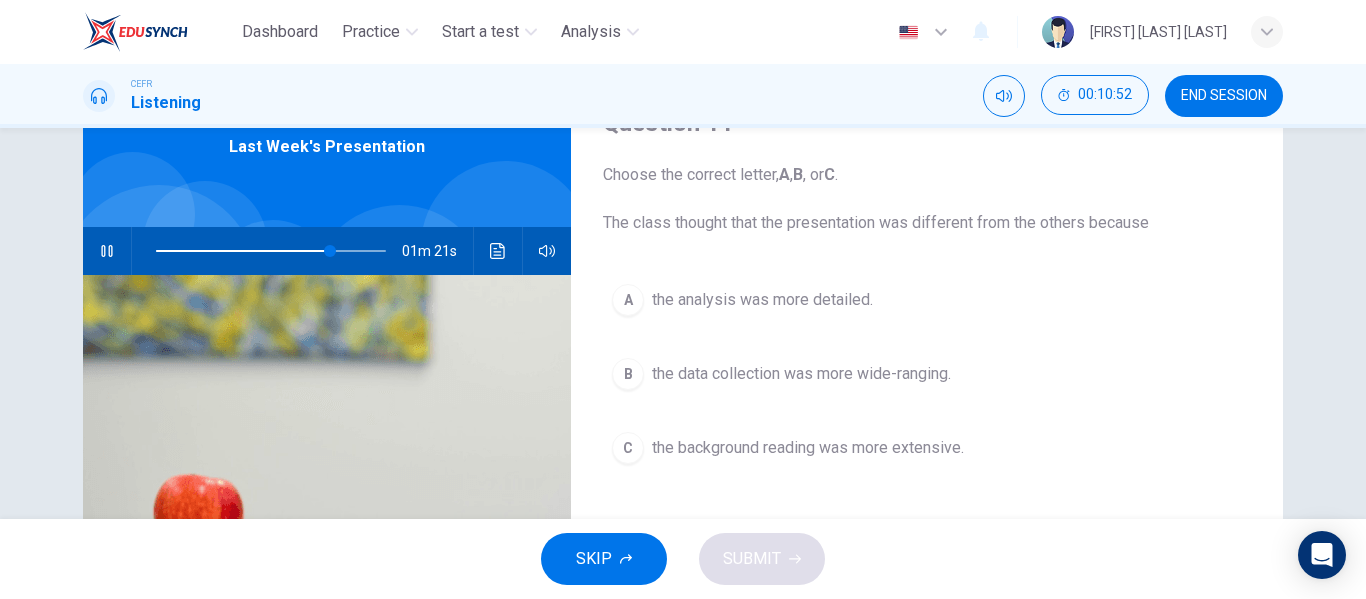 click on "B" at bounding box center (628, 300) 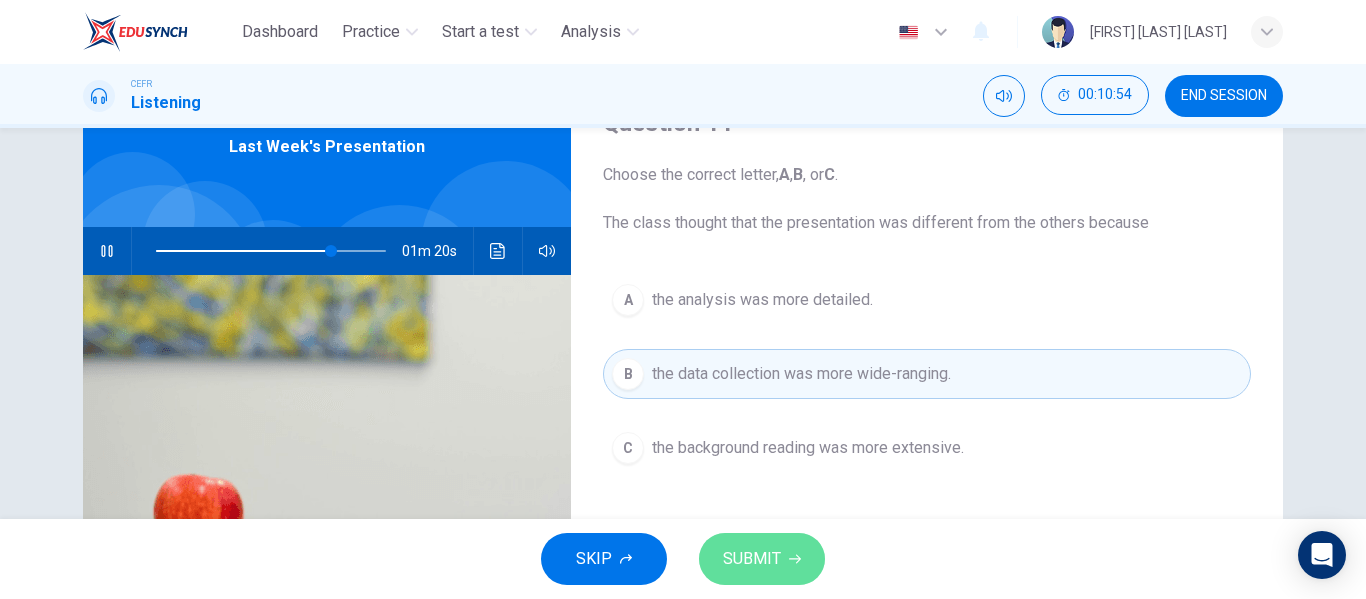 click on "SUBMIT" at bounding box center [752, 559] 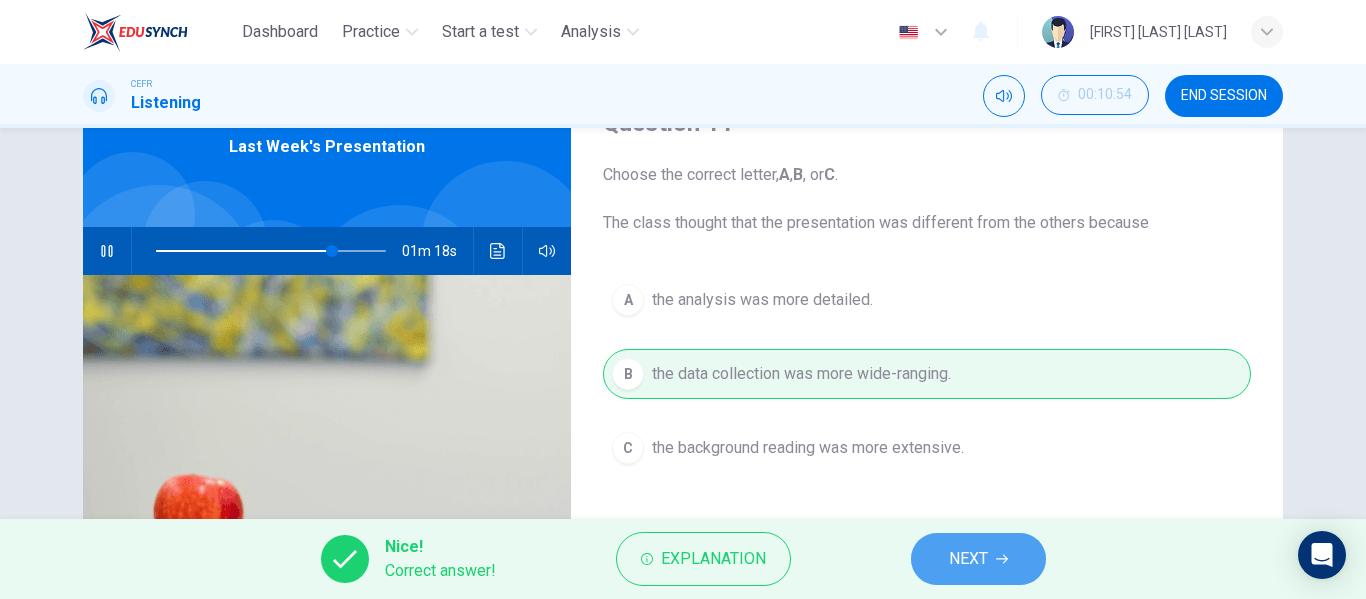 click on "NEXT" at bounding box center [978, 559] 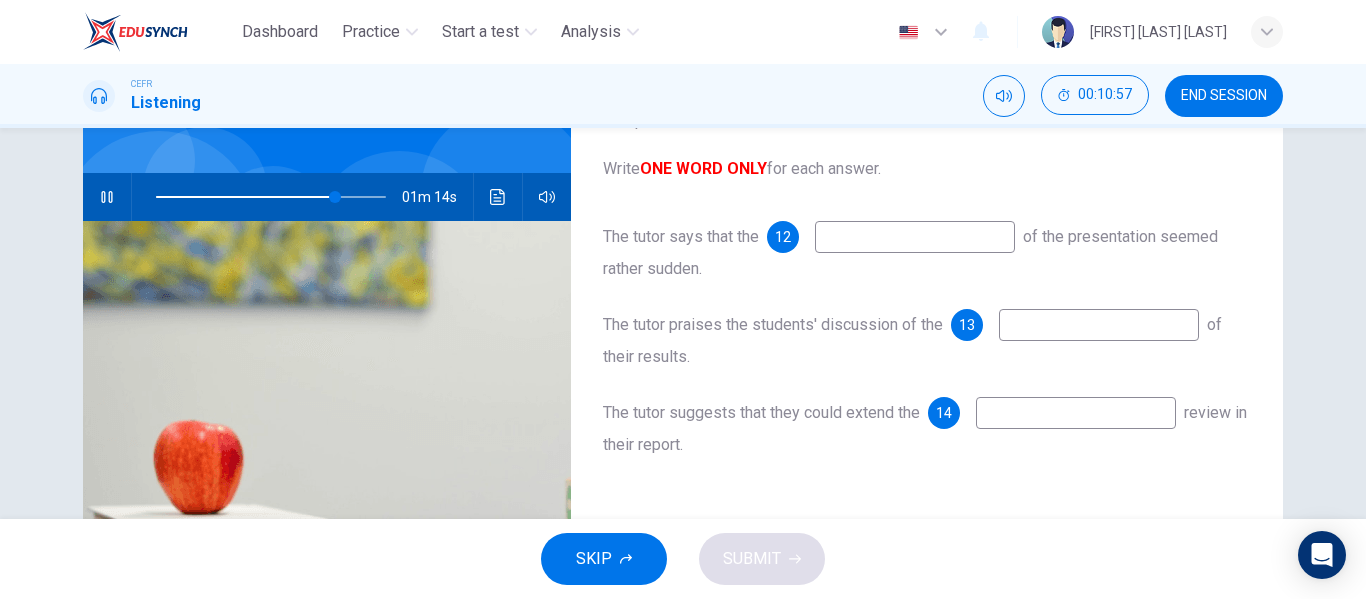 scroll, scrollTop: 138, scrollLeft: 0, axis: vertical 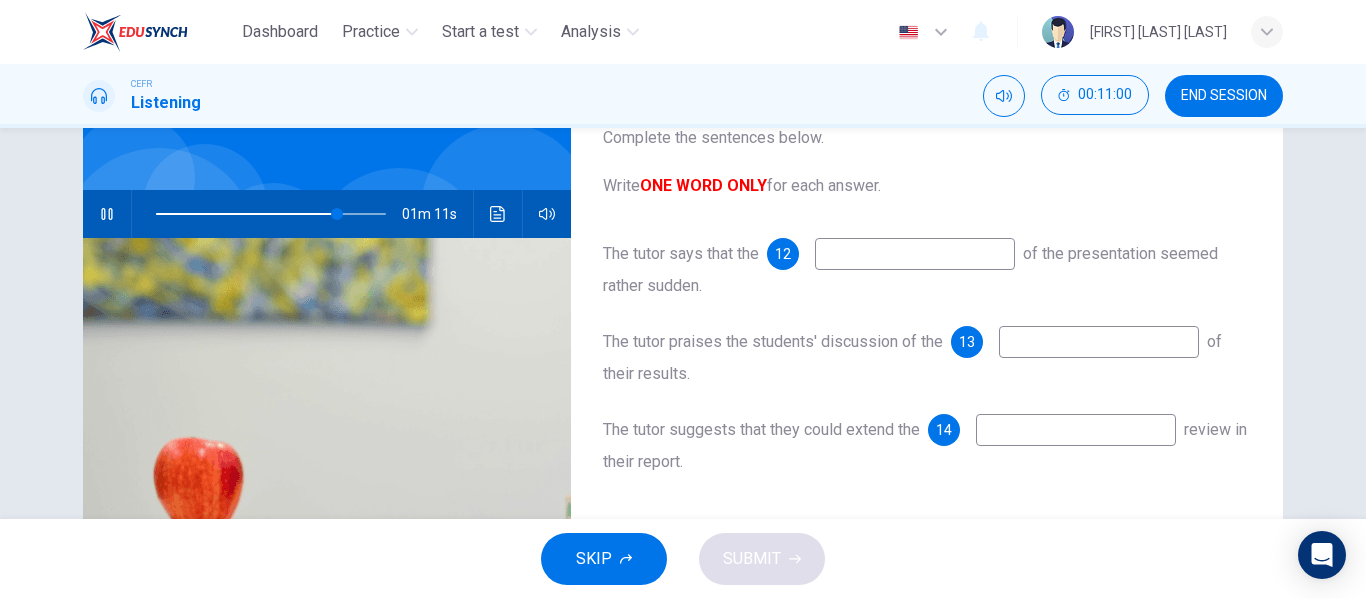click at bounding box center [915, 254] 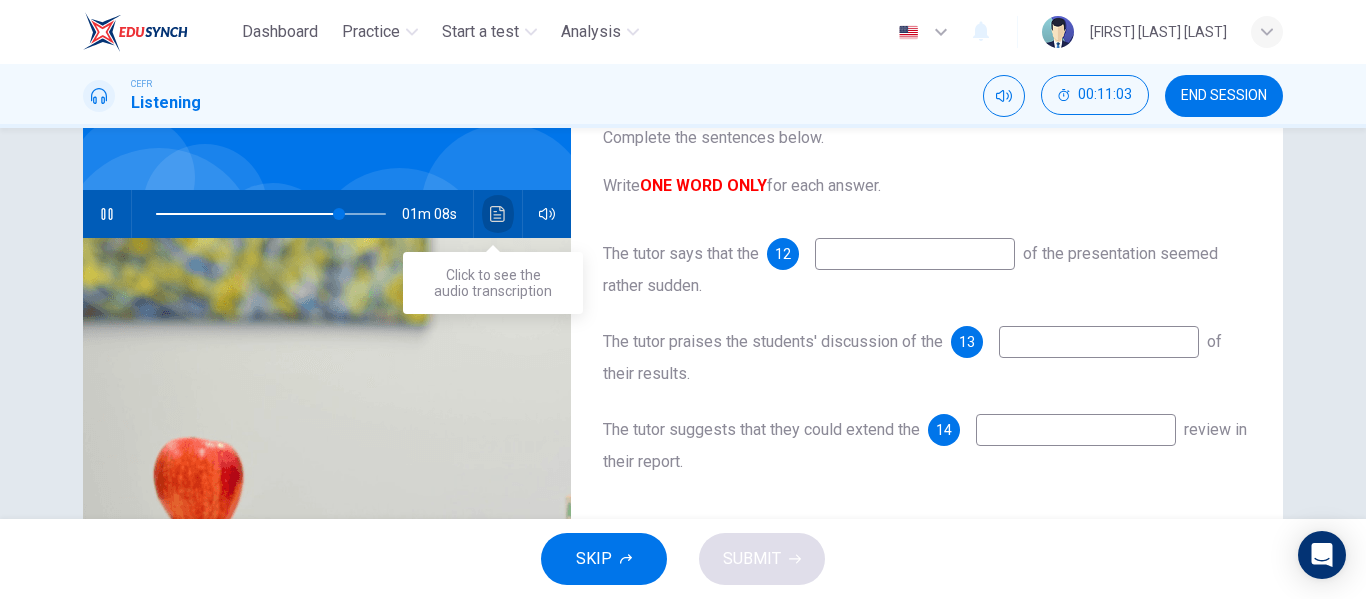 click at bounding box center (497, 214) 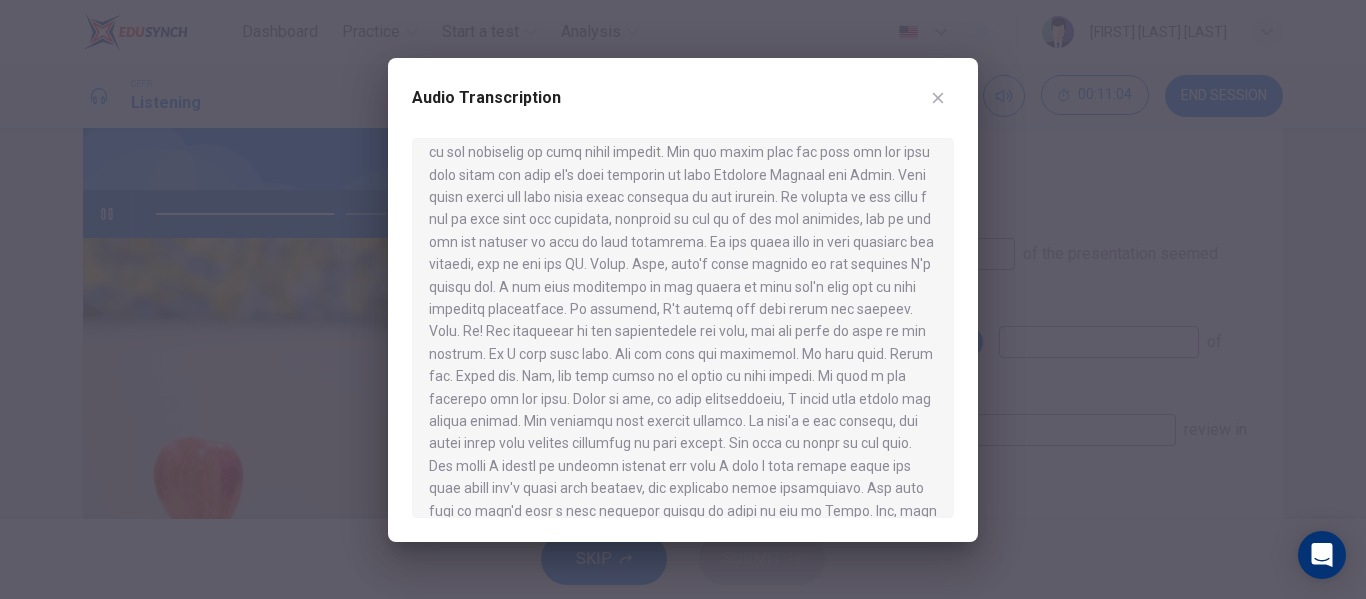 scroll, scrollTop: 1087, scrollLeft: 0, axis: vertical 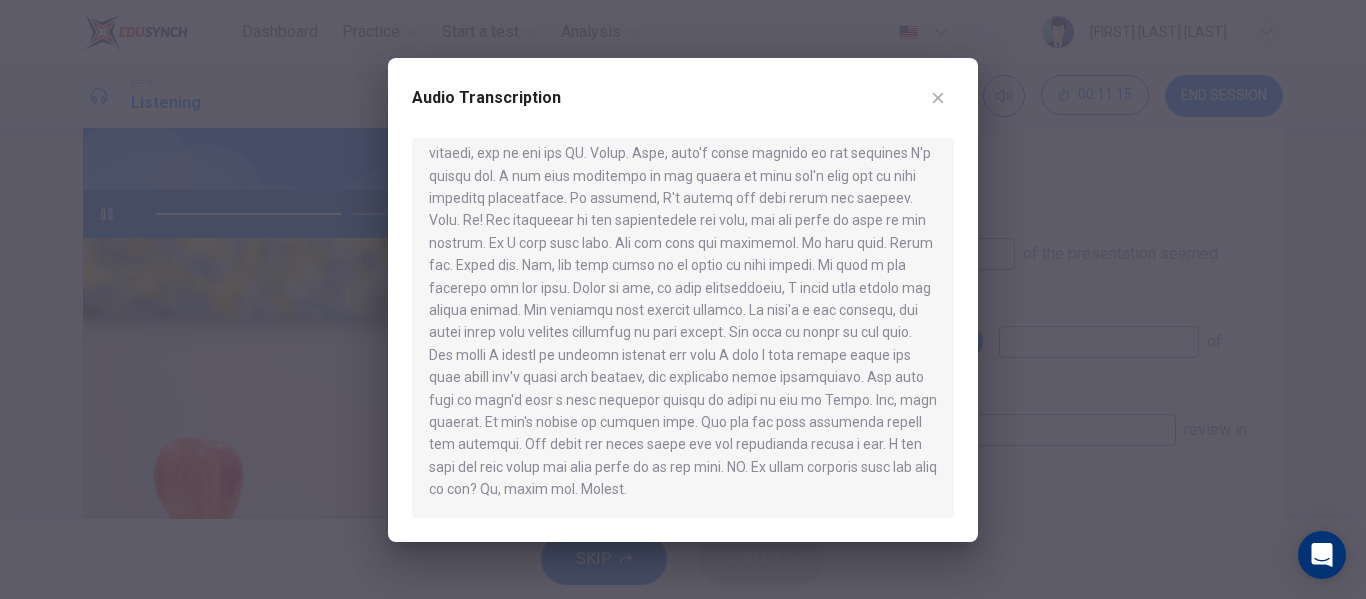 click on "Audio Transcription" at bounding box center (683, 300) 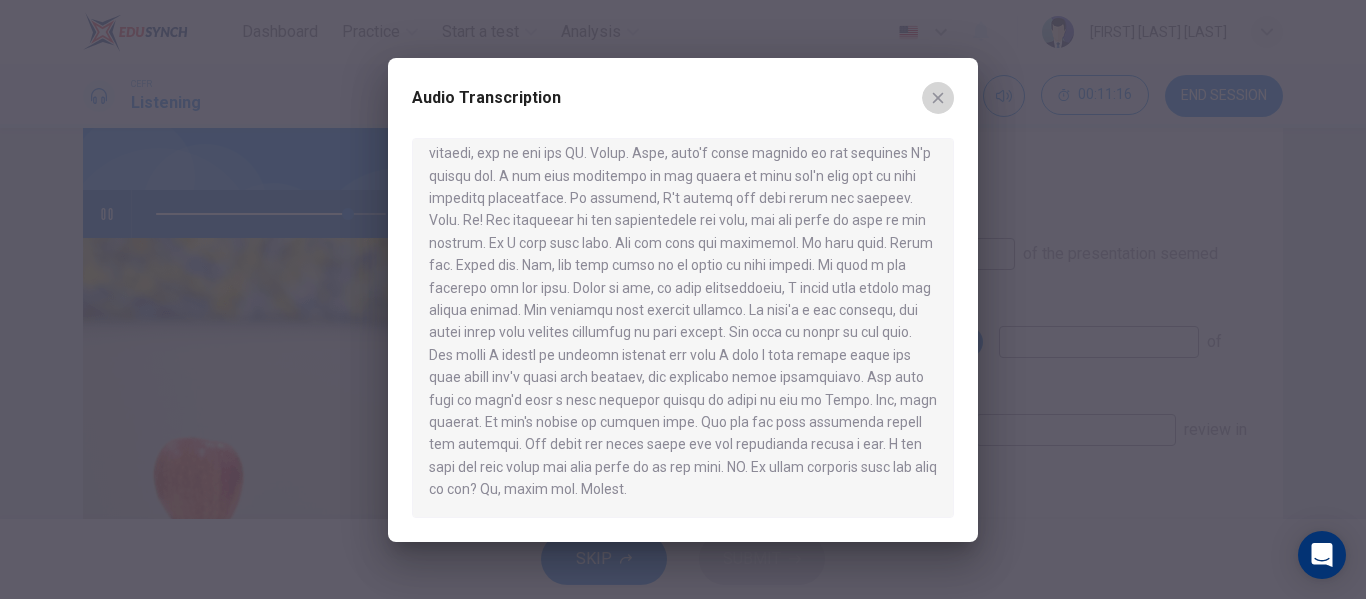click at bounding box center (938, 97) 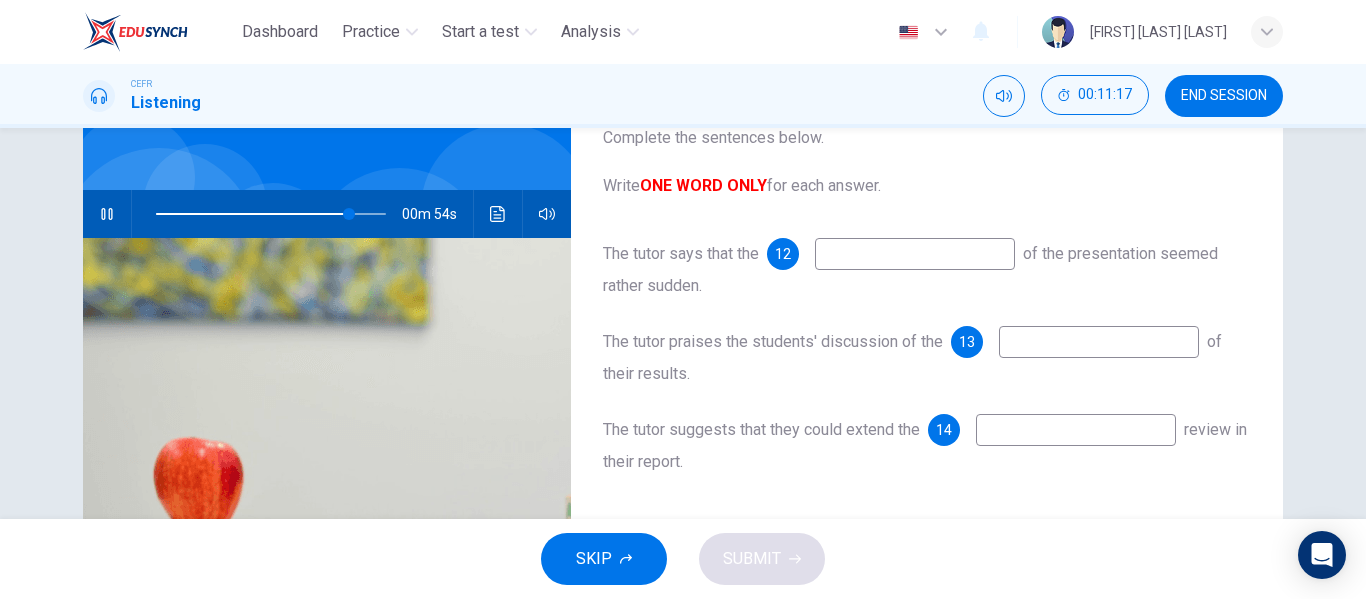 click at bounding box center (915, 254) 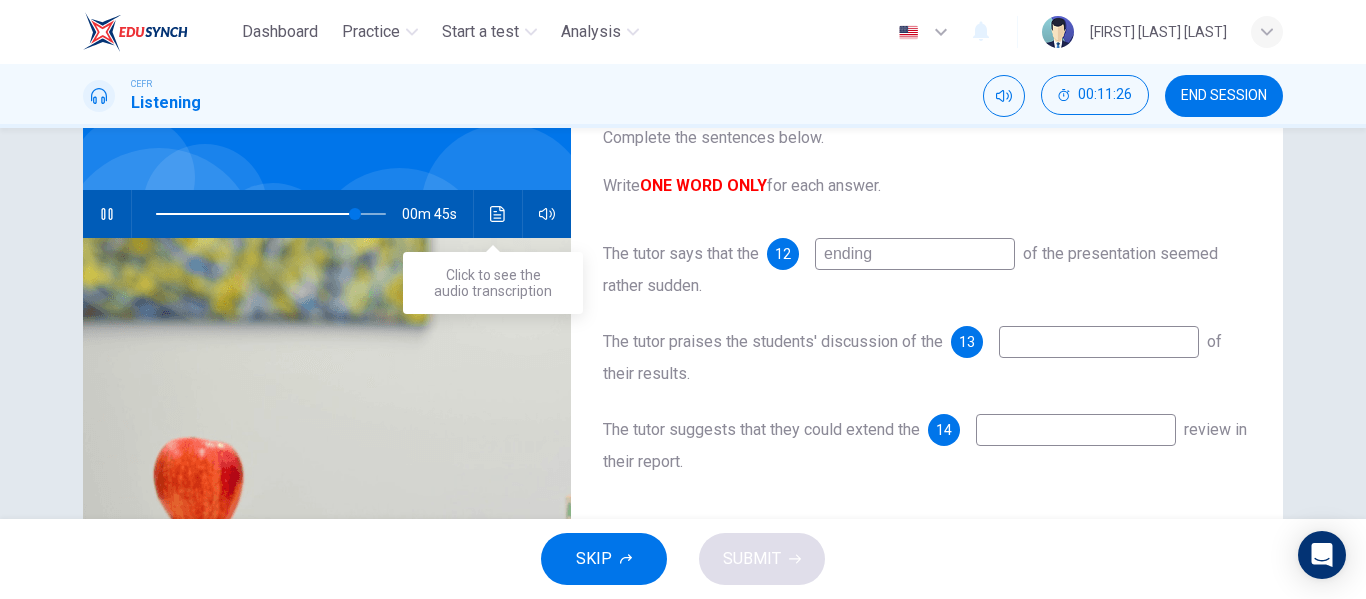 type on "ending" 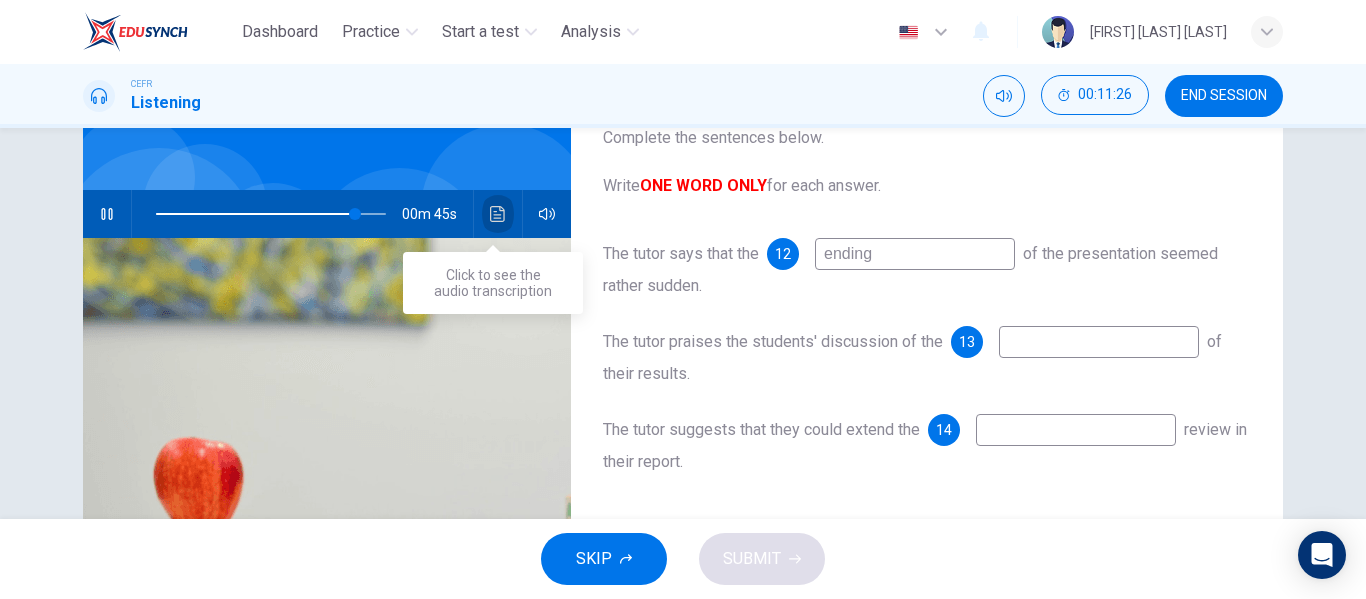 click at bounding box center (498, 214) 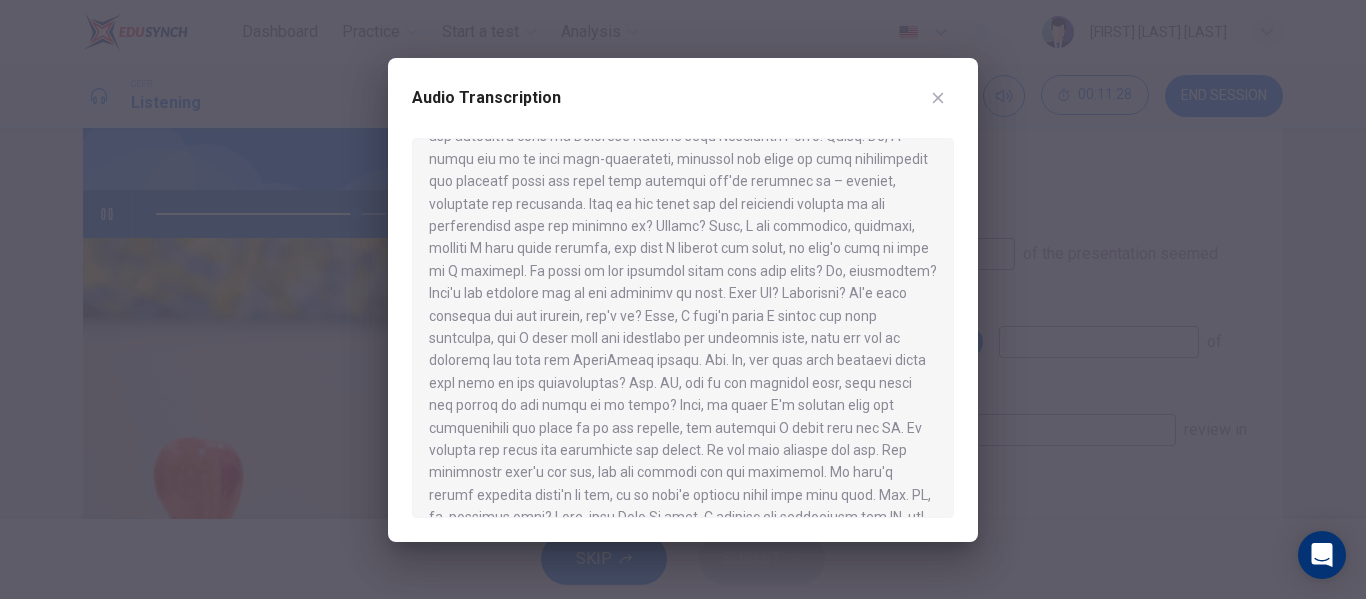 scroll, scrollTop: 143, scrollLeft: 0, axis: vertical 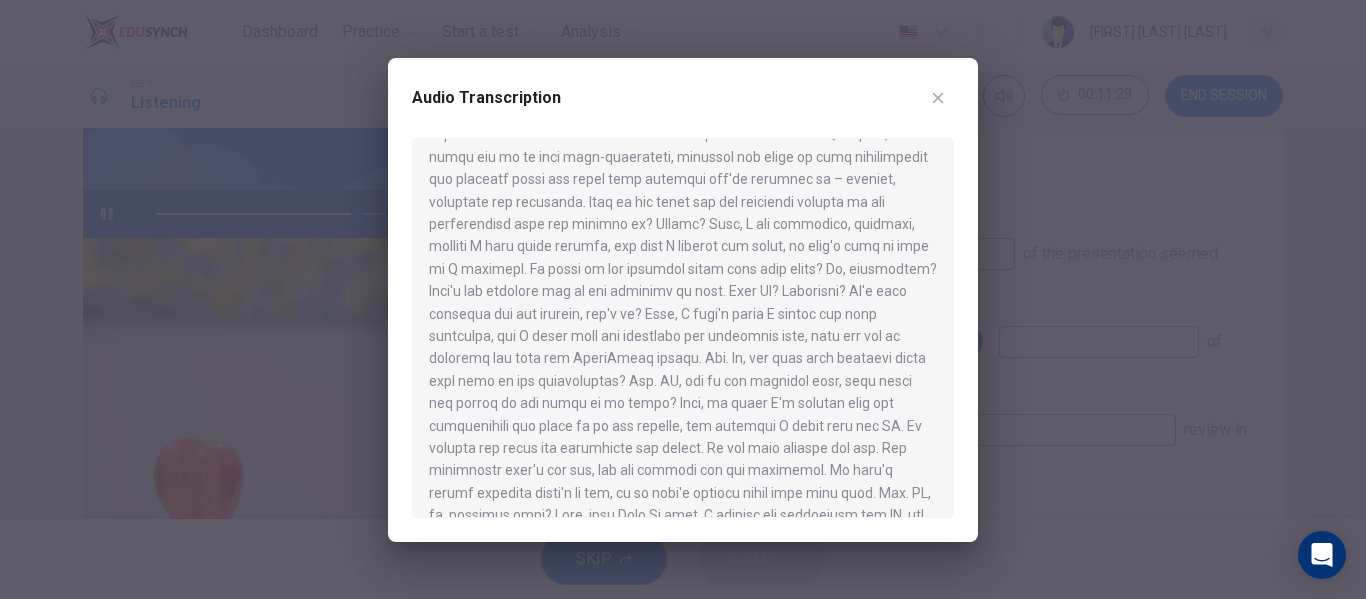 click at bounding box center [683, 299] 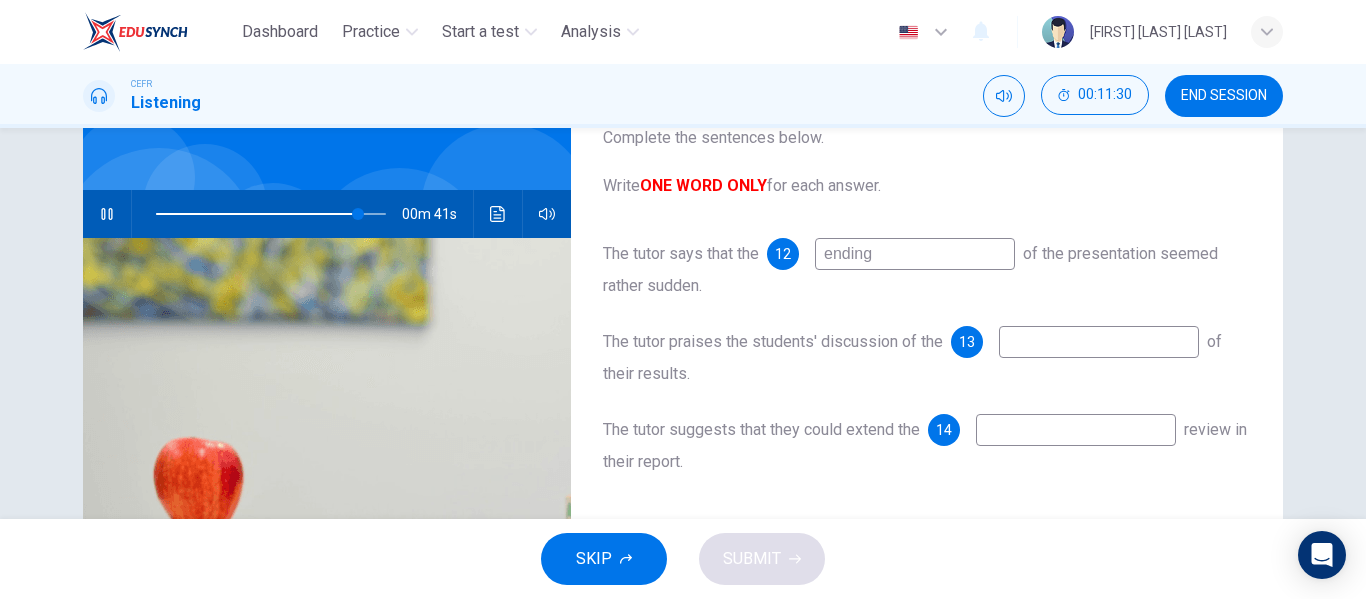 click at bounding box center [915, 254] 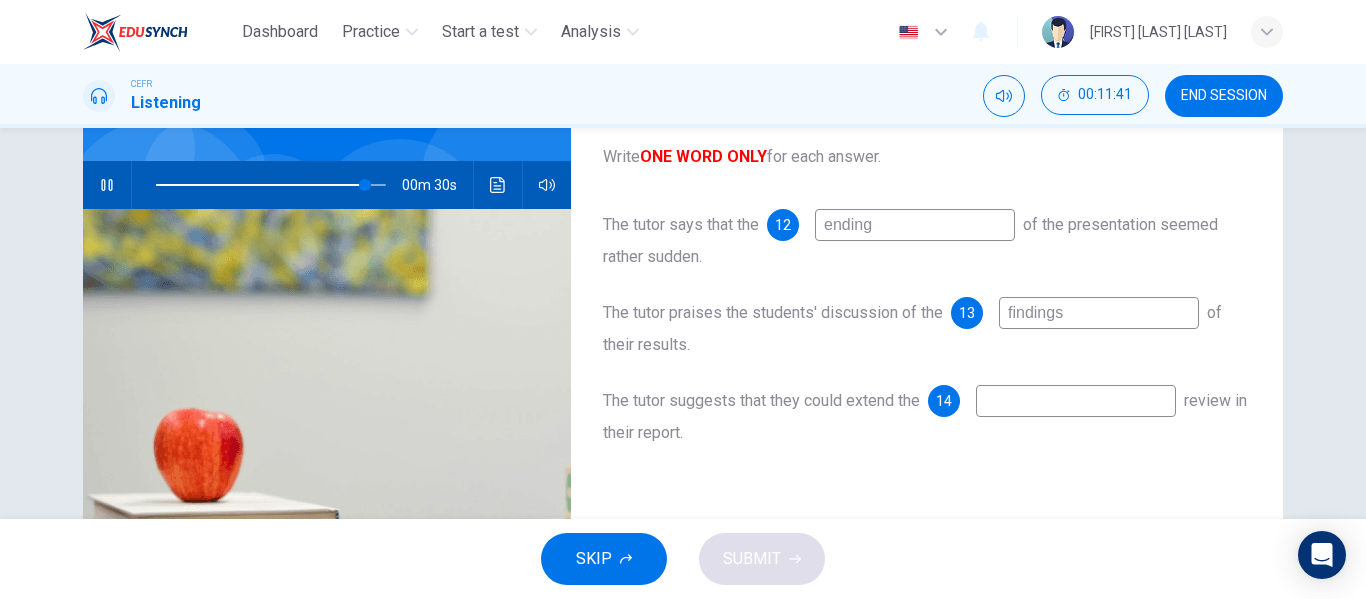 scroll, scrollTop: 170, scrollLeft: 0, axis: vertical 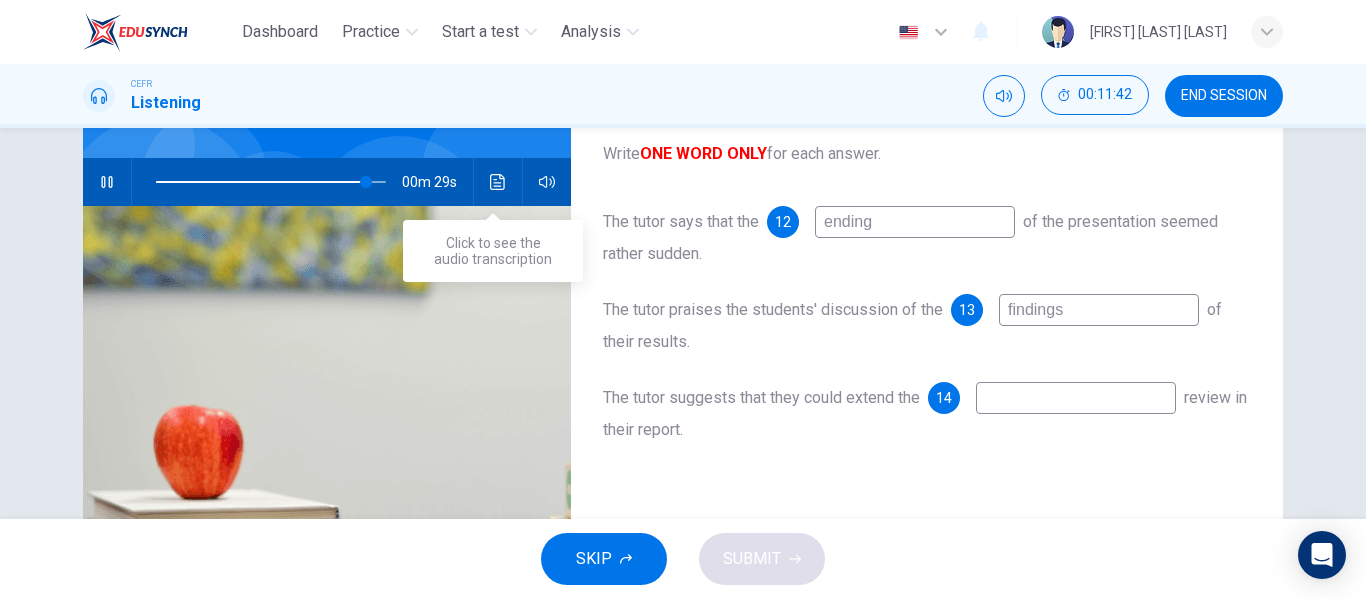 type on "findings" 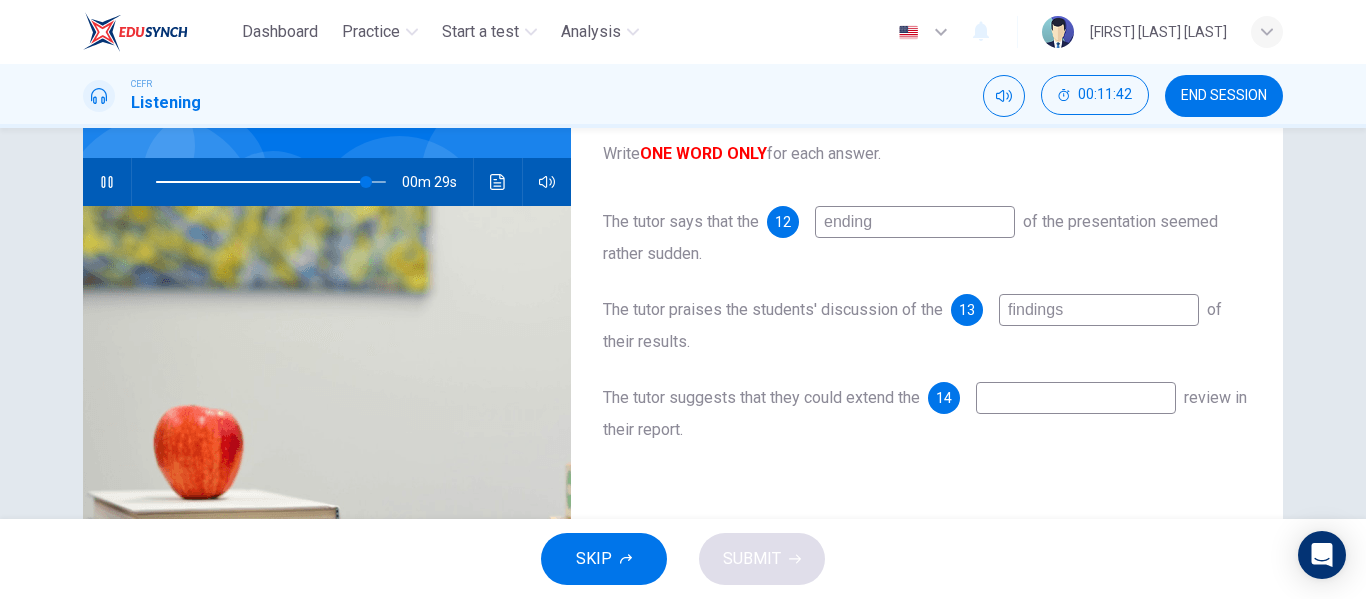 click on "00m 29s" at bounding box center (327, 182) 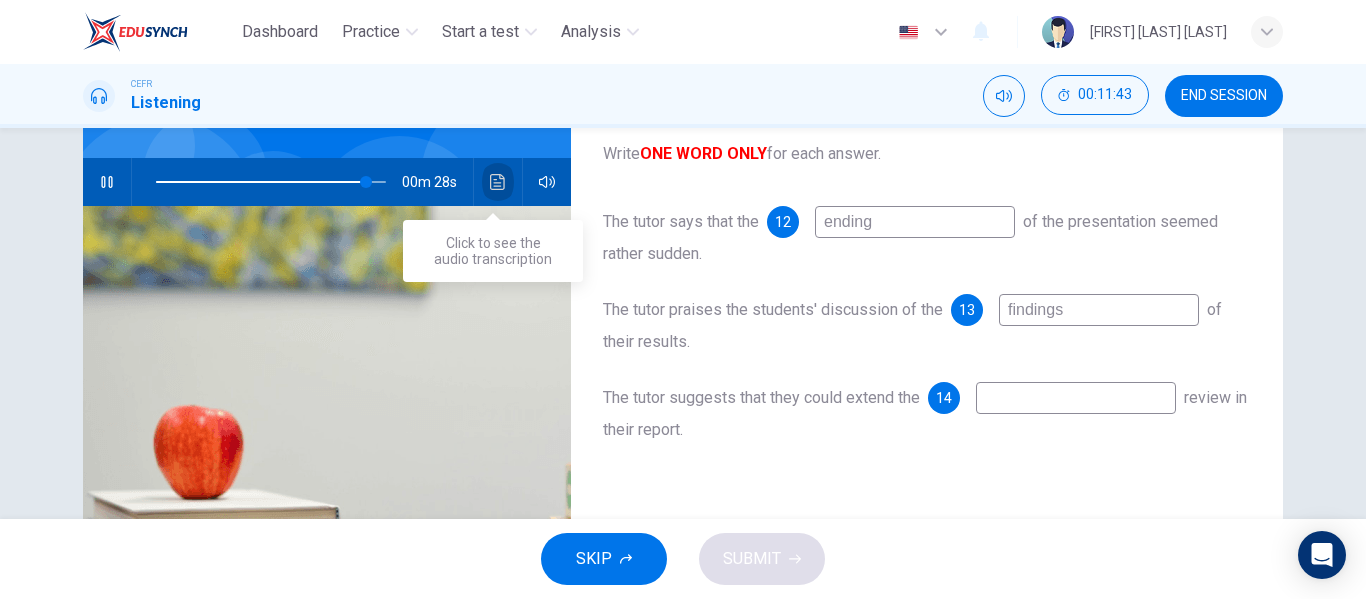 click at bounding box center (497, 182) 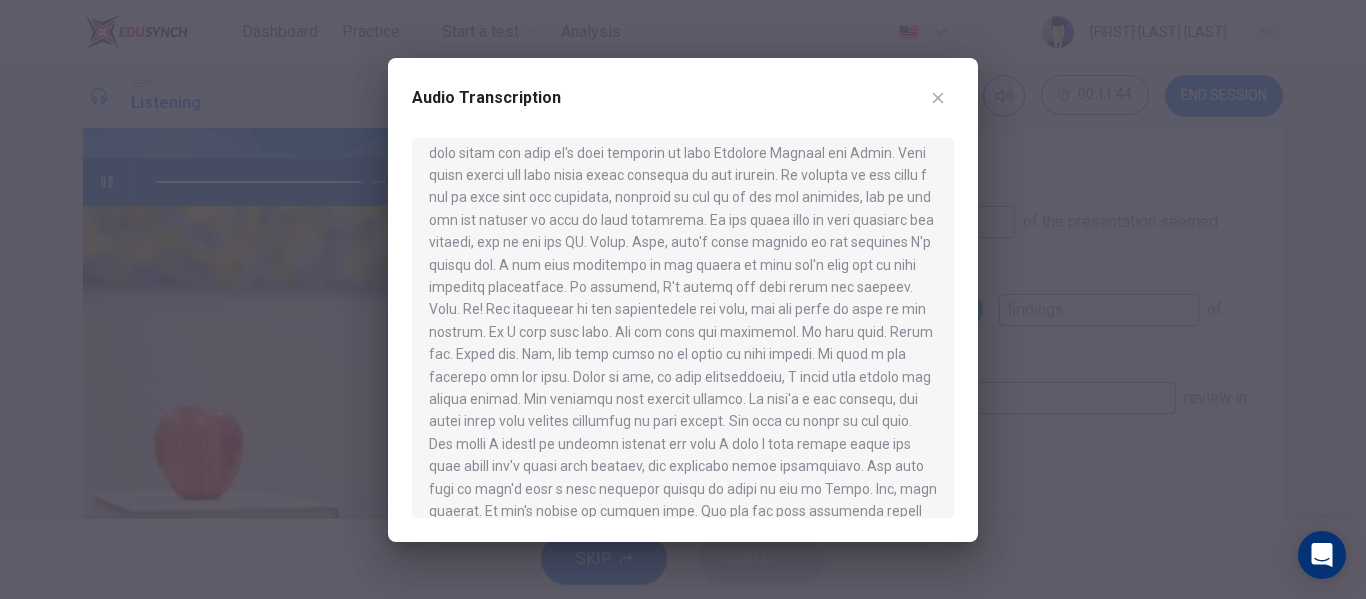 scroll, scrollTop: 1087, scrollLeft: 0, axis: vertical 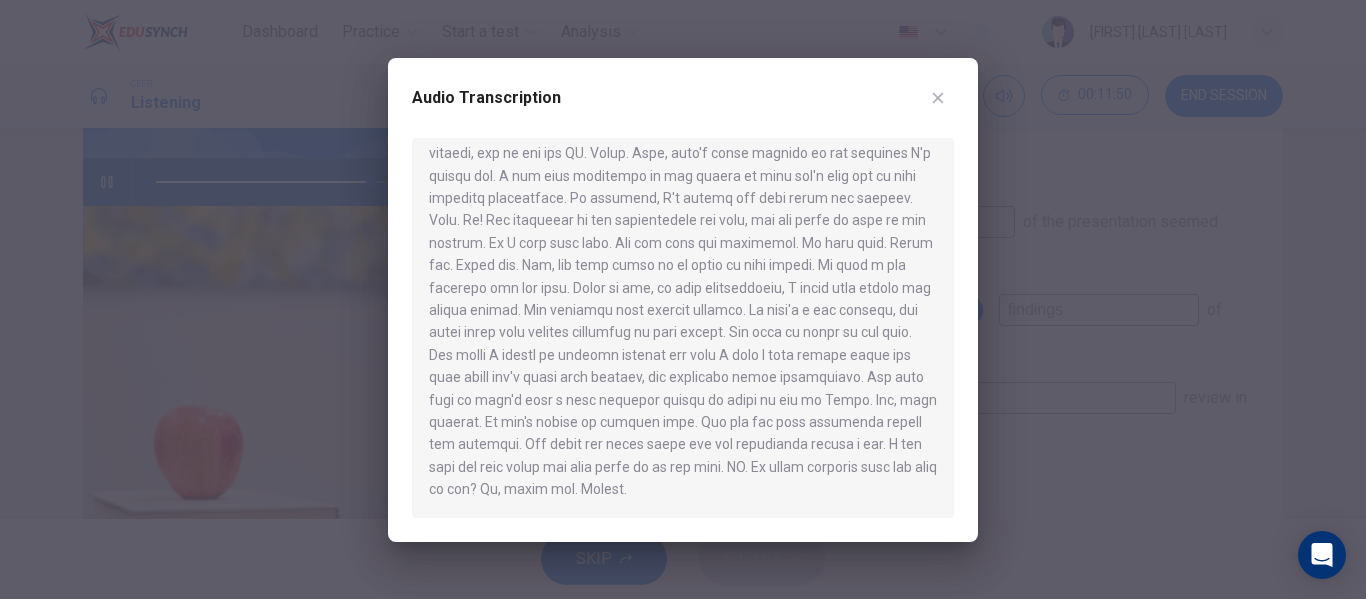 click at bounding box center (683, 299) 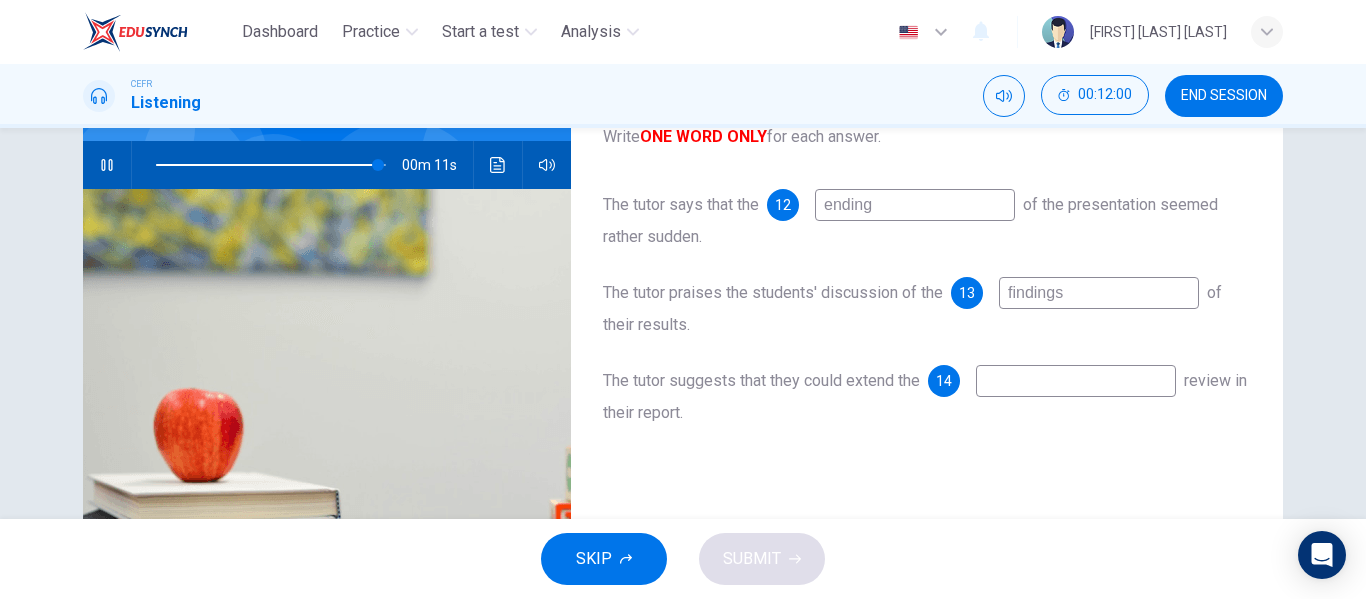 scroll, scrollTop: 175, scrollLeft: 0, axis: vertical 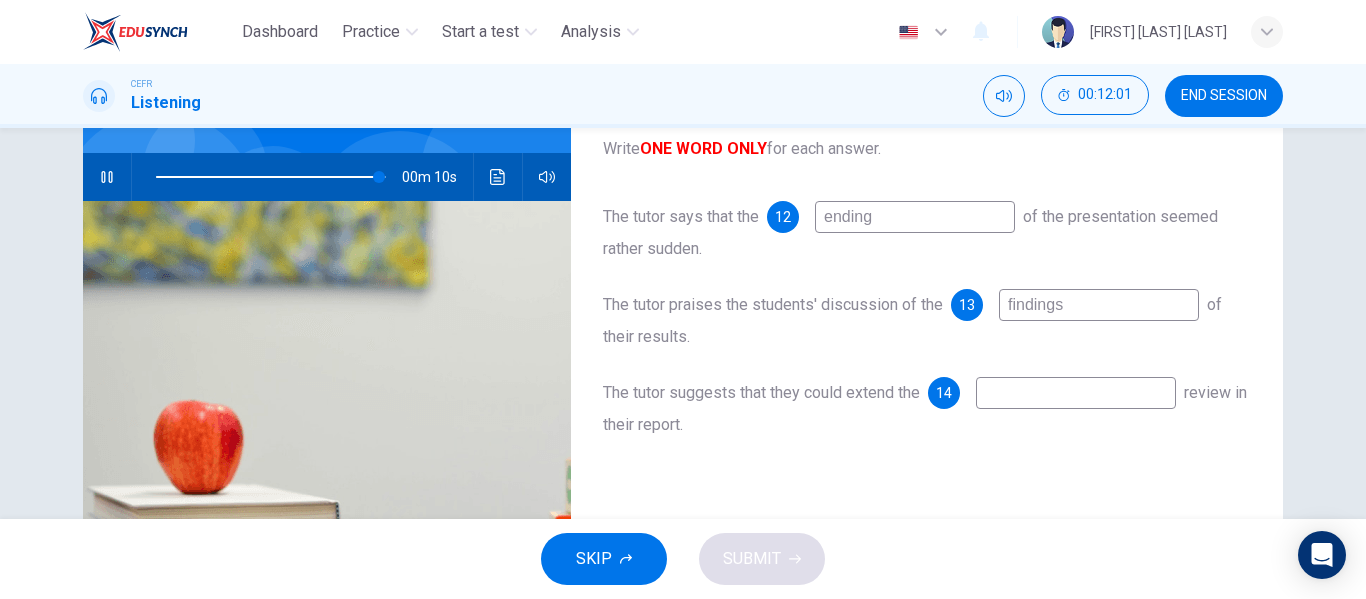 click at bounding box center [915, 217] 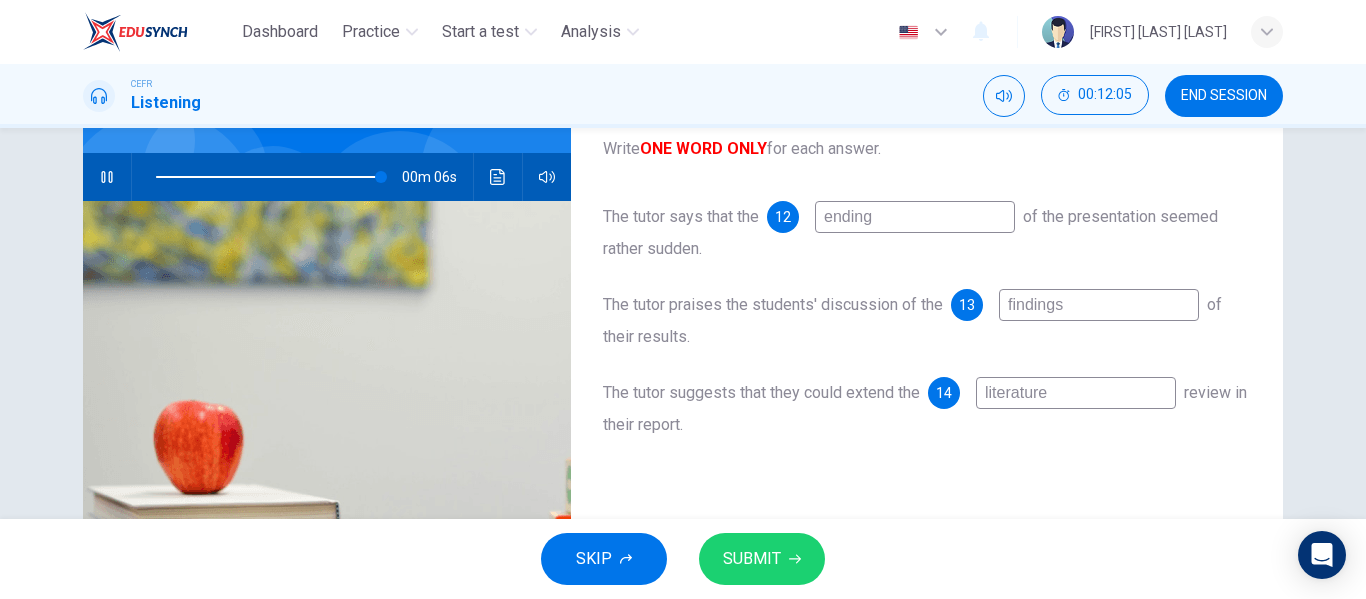 type on "literature" 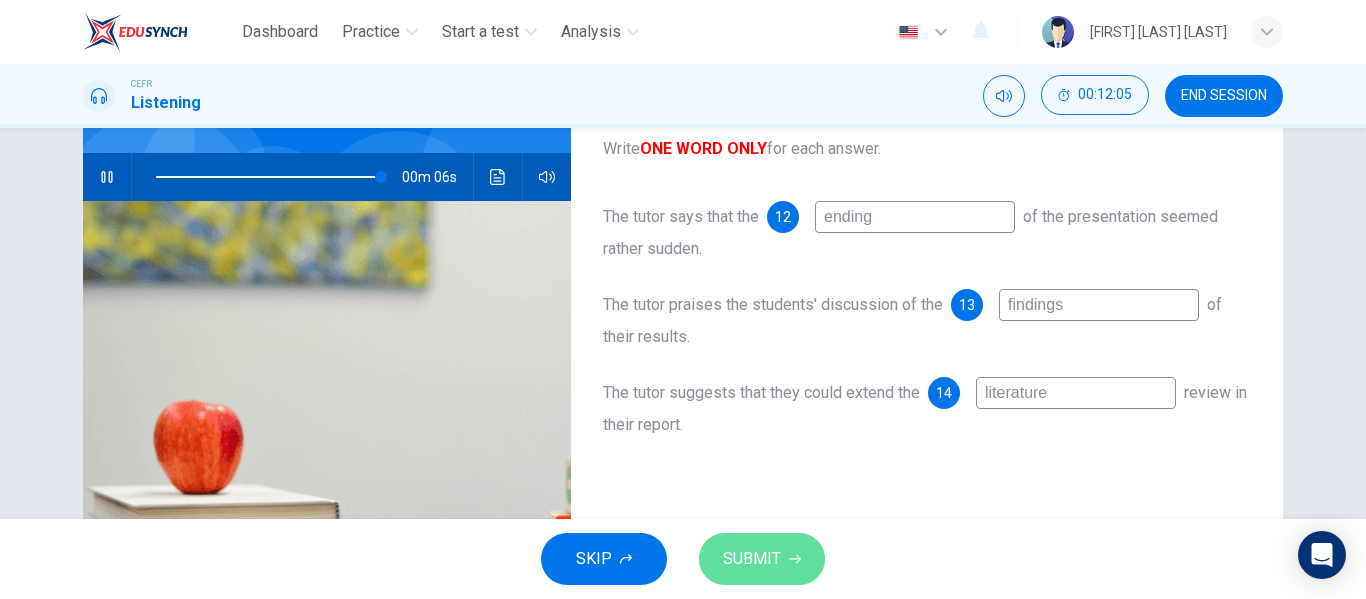 click on "SUBMIT" at bounding box center (752, 559) 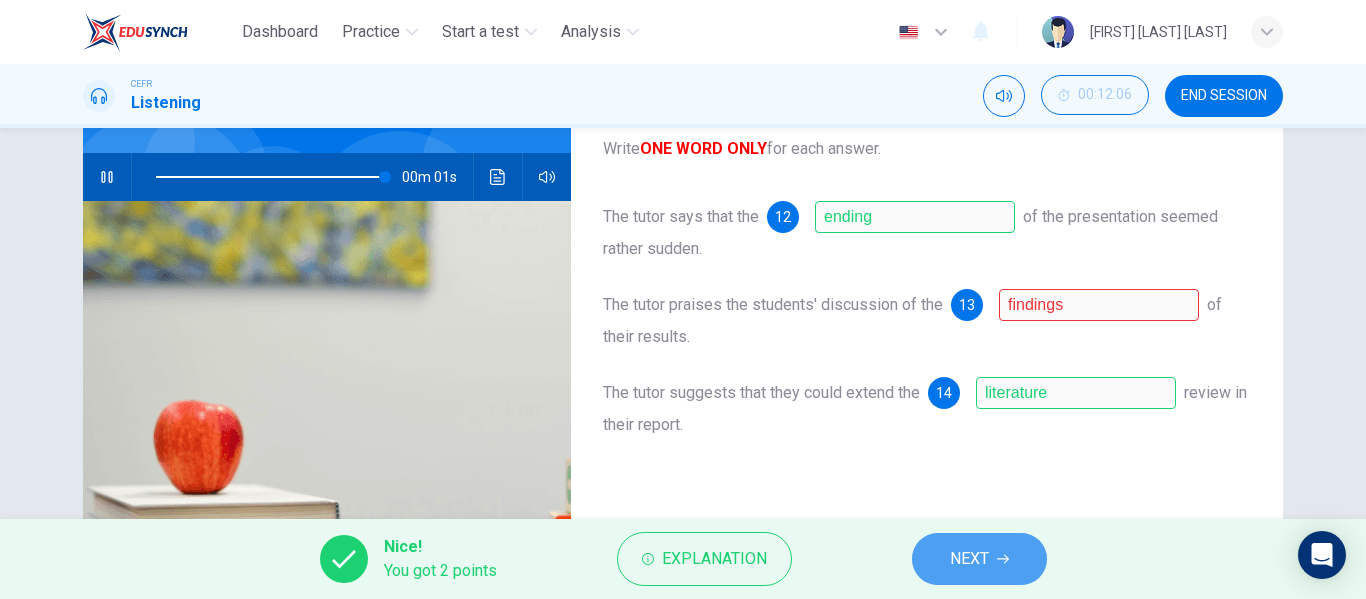 click on "NEXT" at bounding box center [979, 559] 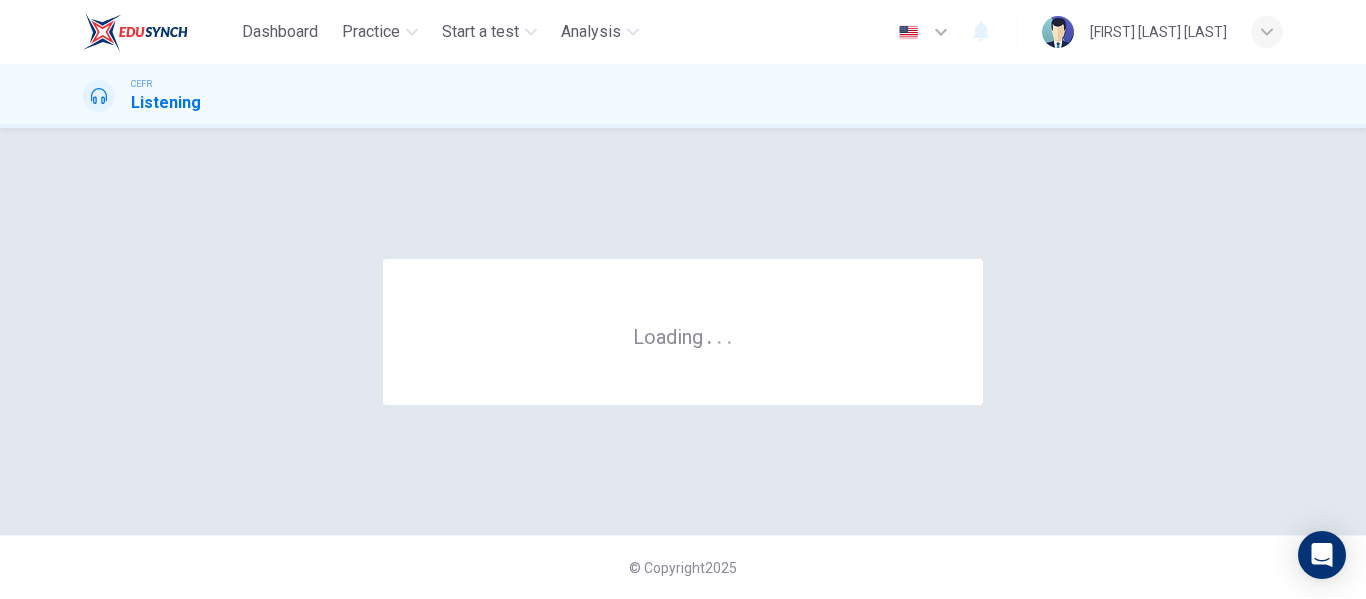 scroll, scrollTop: 0, scrollLeft: 0, axis: both 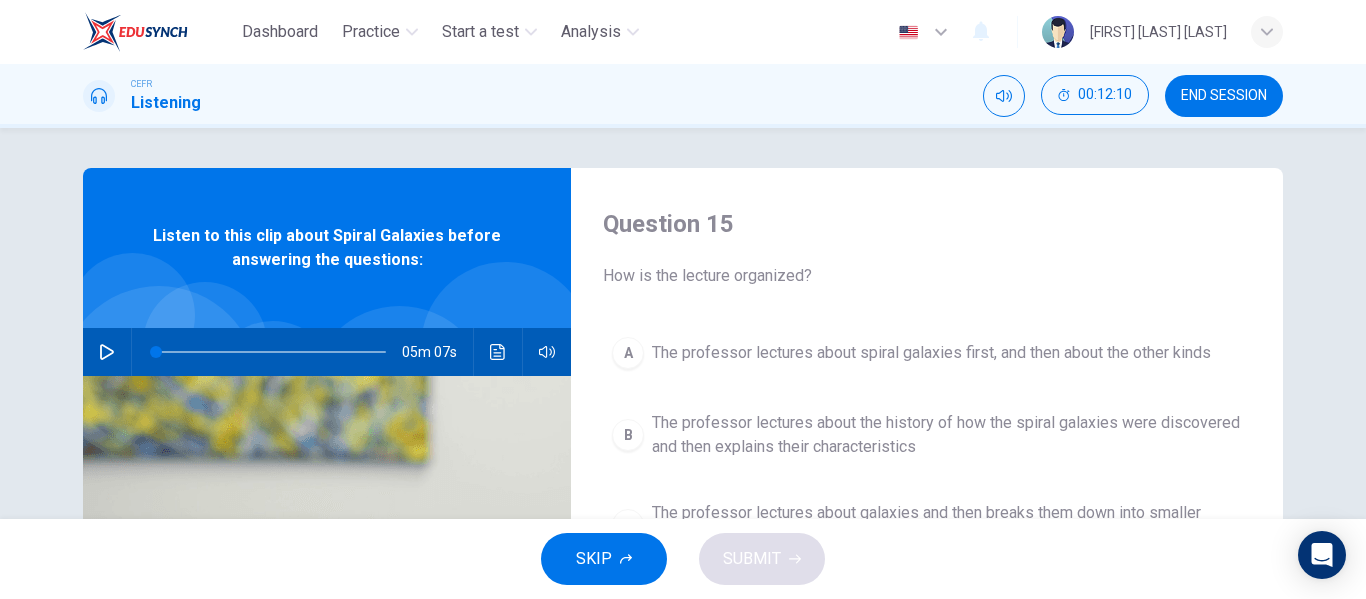 click on "05m 07s" at bounding box center [327, 352] 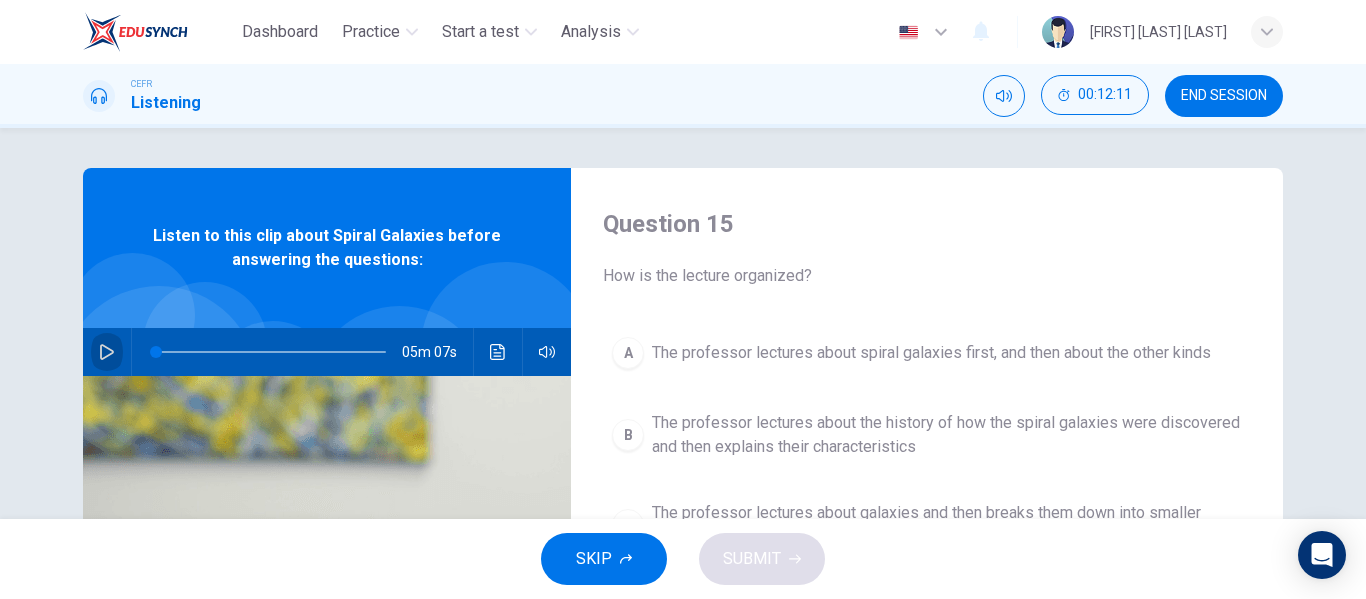 click at bounding box center (107, 352) 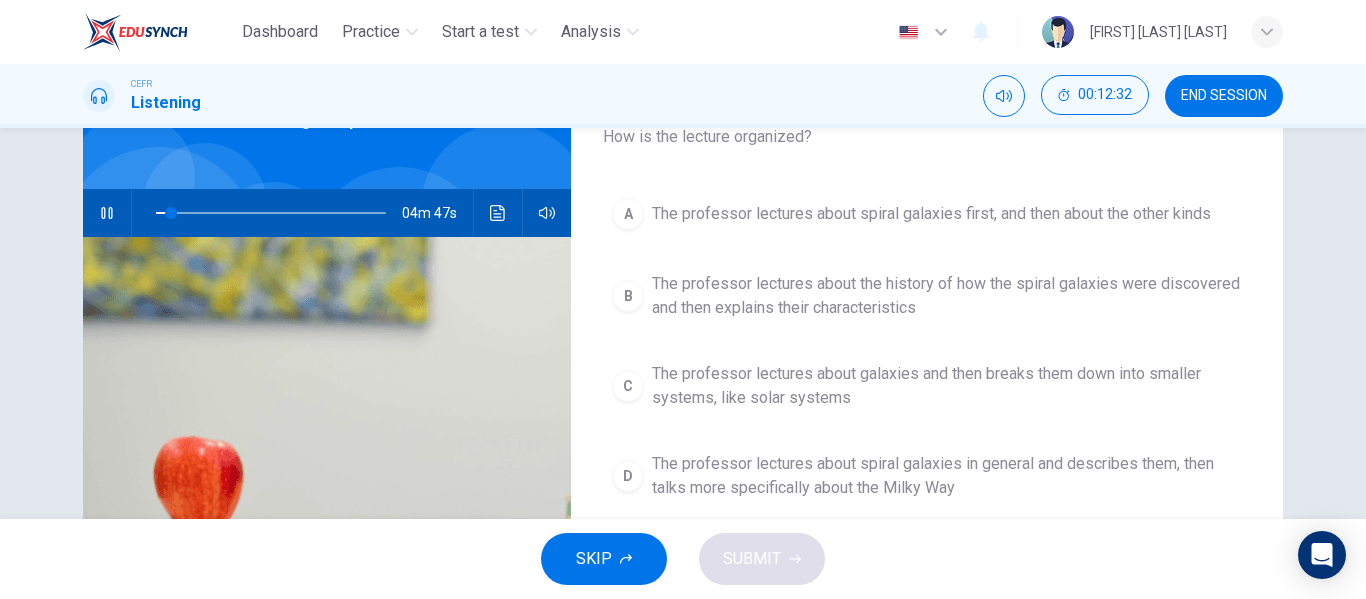 scroll, scrollTop: 152, scrollLeft: 0, axis: vertical 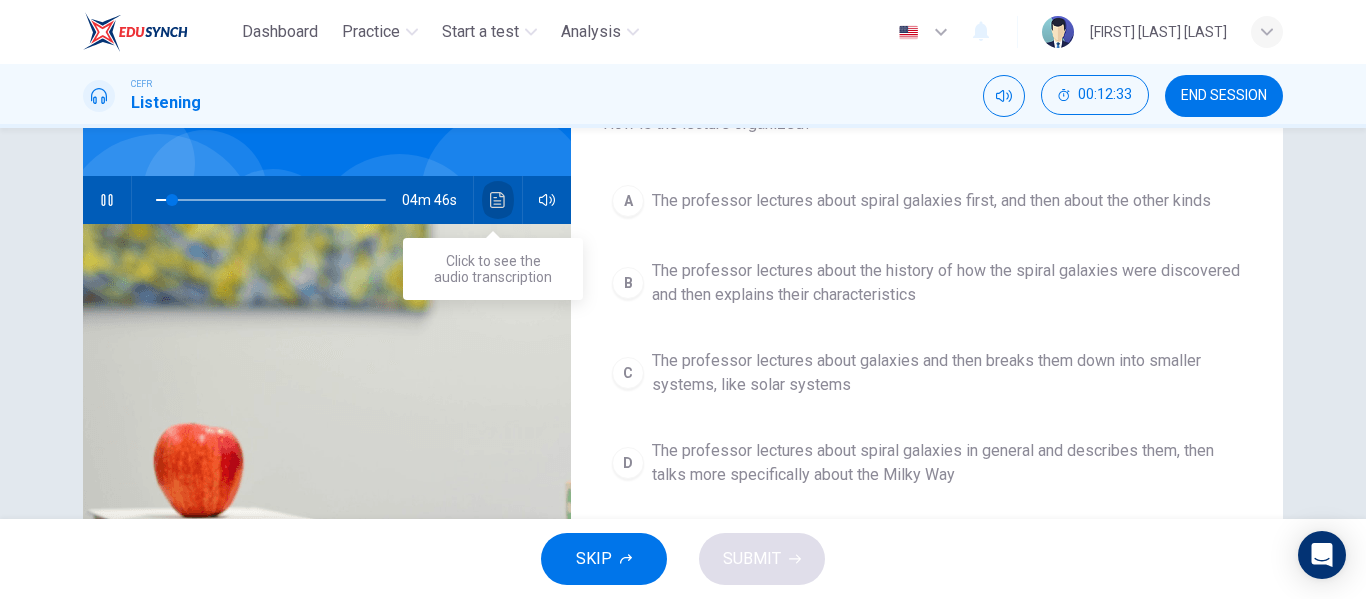 click at bounding box center [498, 200] 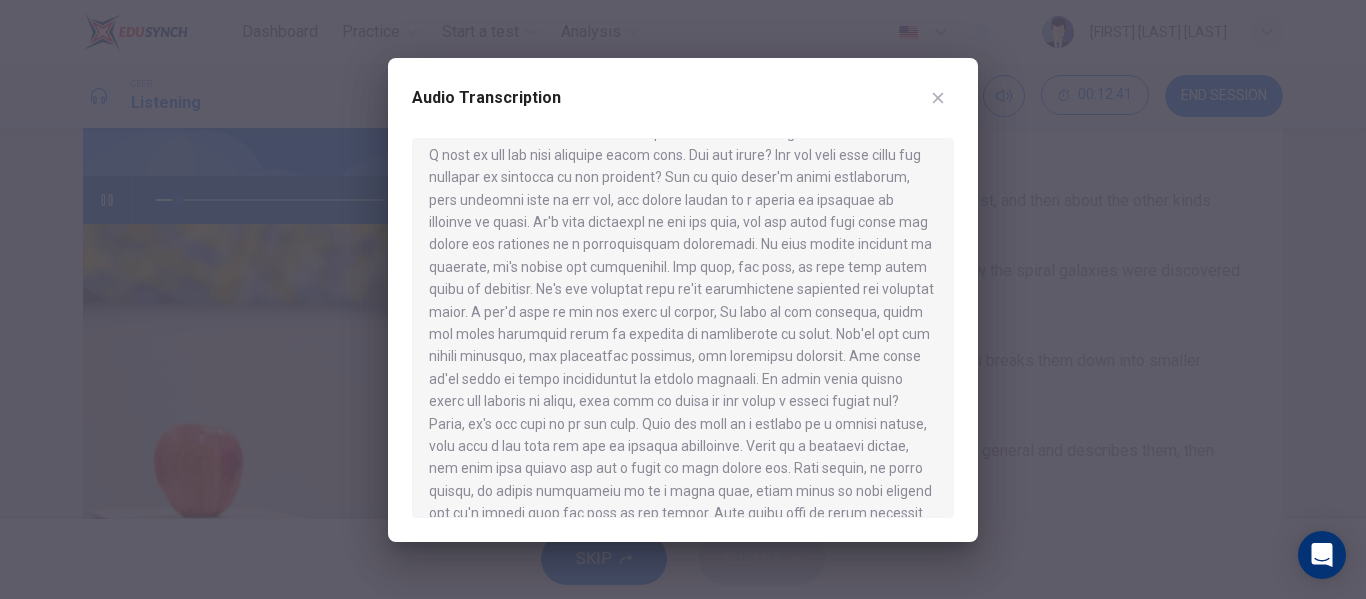 scroll, scrollTop: 34, scrollLeft: 0, axis: vertical 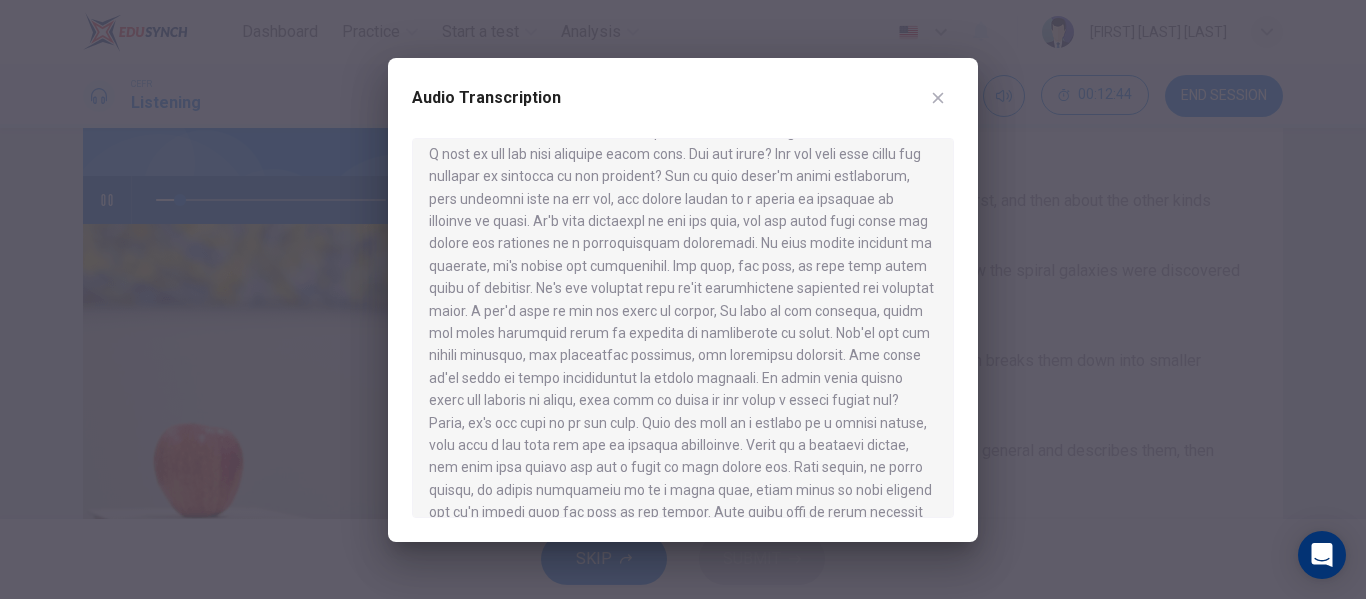 click at bounding box center (683, 299) 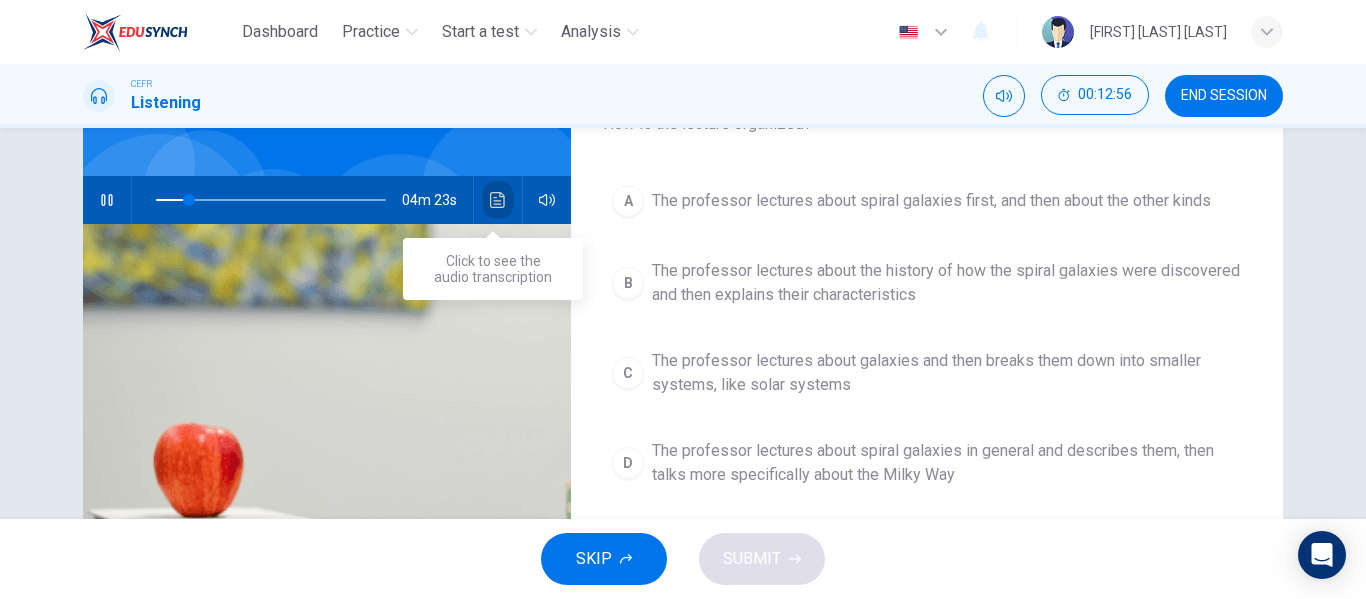 click at bounding box center (497, 200) 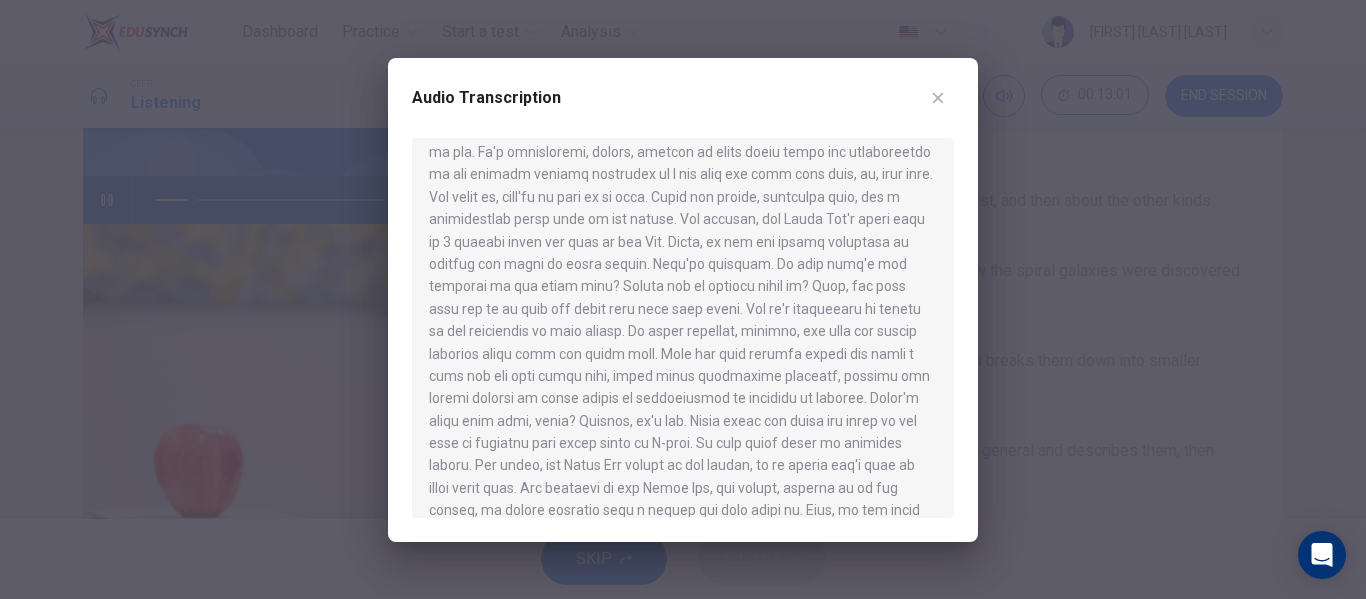 scroll, scrollTop: 730, scrollLeft: 0, axis: vertical 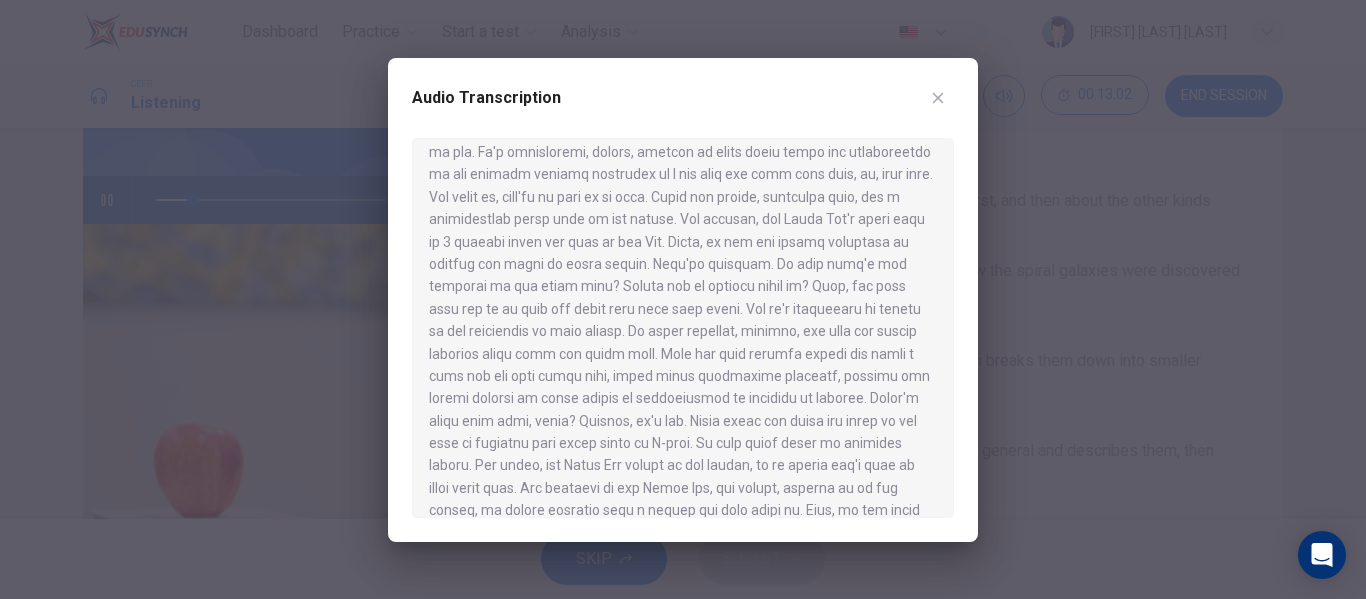 click at bounding box center (683, 299) 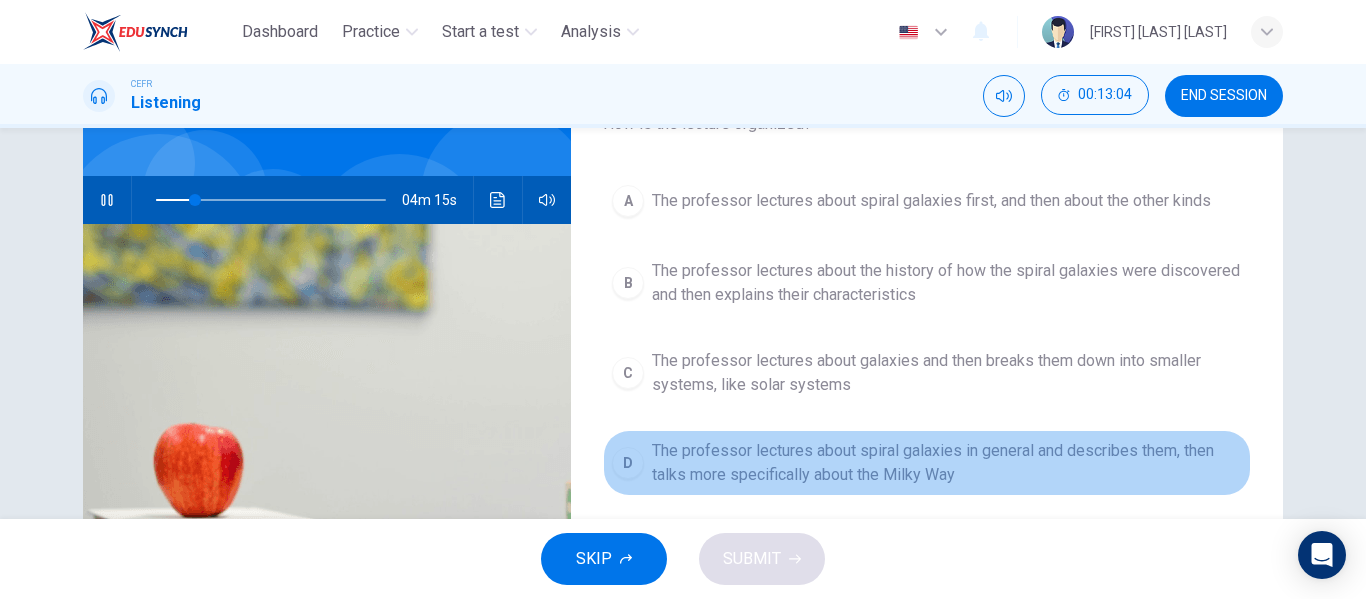 click on "The professor lectures about spiral galaxies in general and describes them, then talks more specifically about the Milky Way" at bounding box center (931, 201) 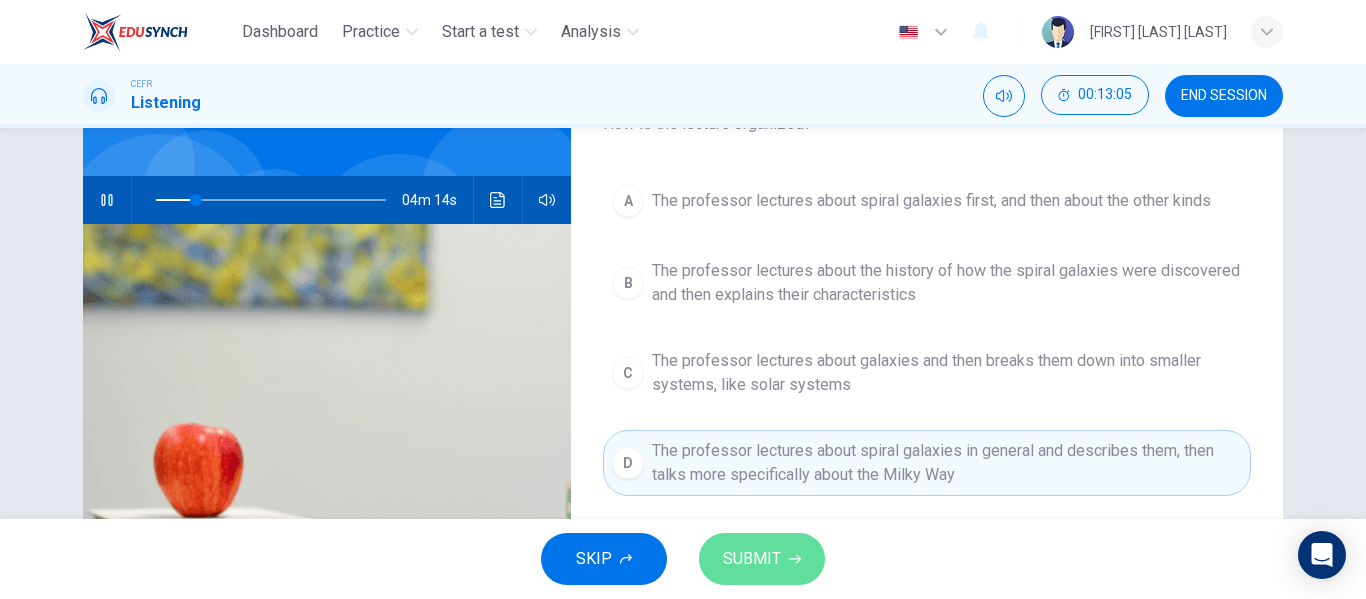 click on "SUBMIT" at bounding box center (762, 559) 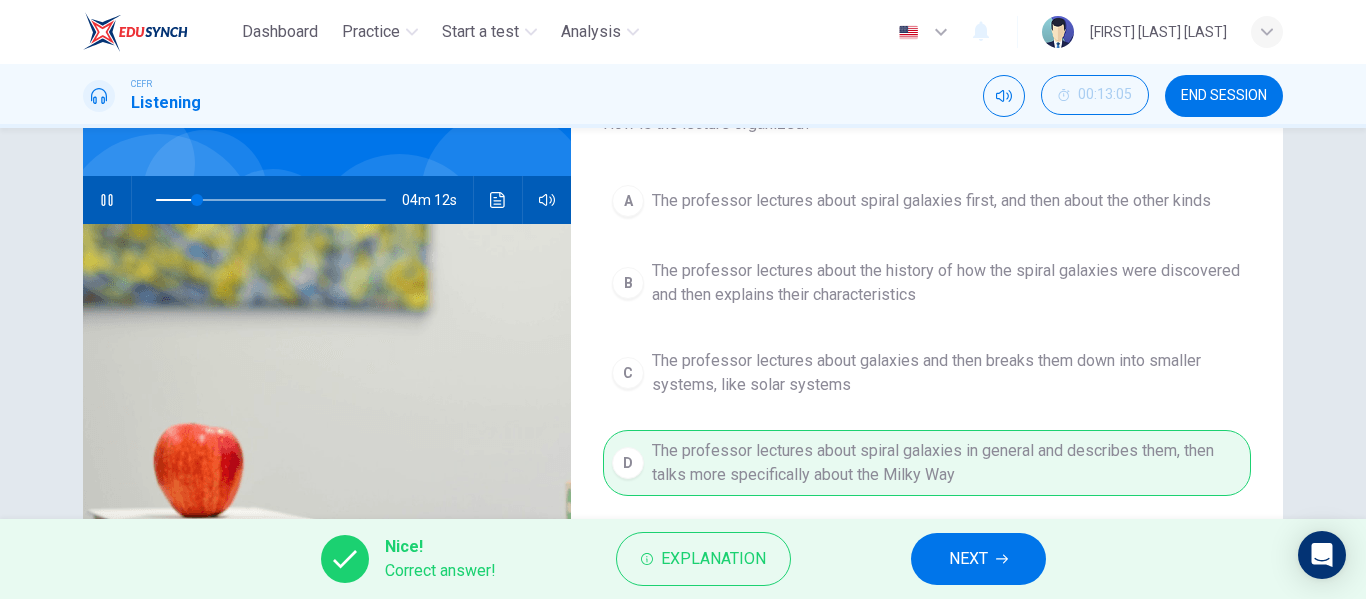 click on "Nice! Correct answer! Explanation NEXT" at bounding box center [683, 559] 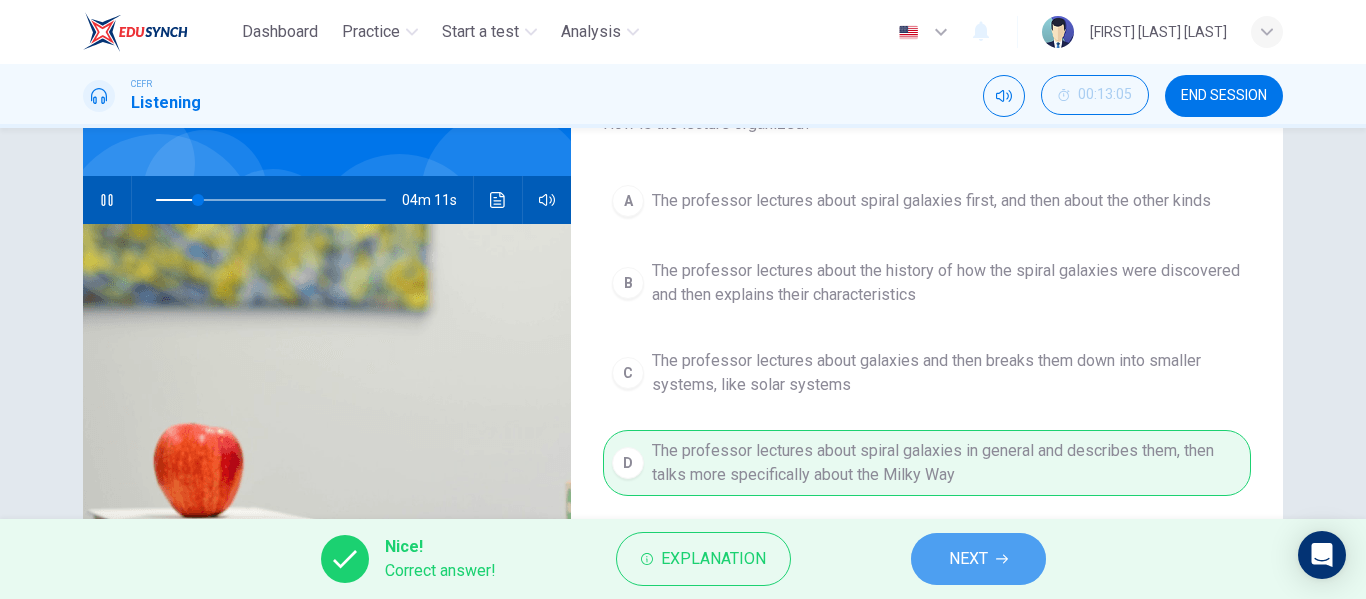 click on "NEXT" at bounding box center [978, 559] 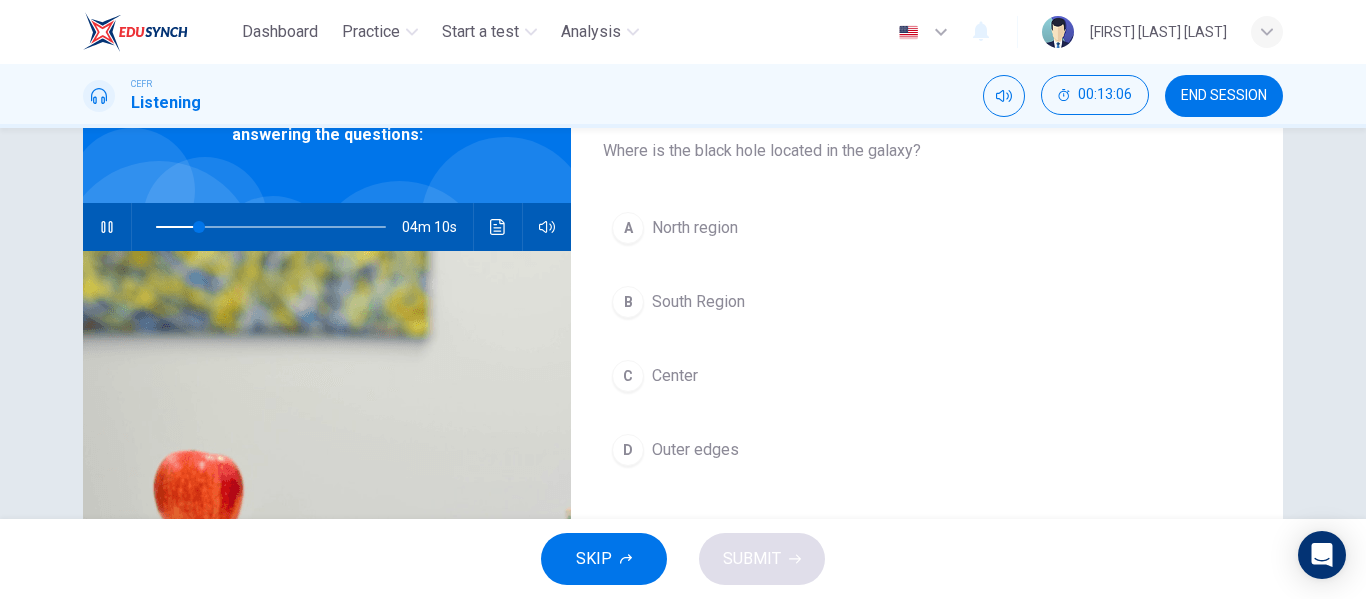 scroll, scrollTop: 142, scrollLeft: 0, axis: vertical 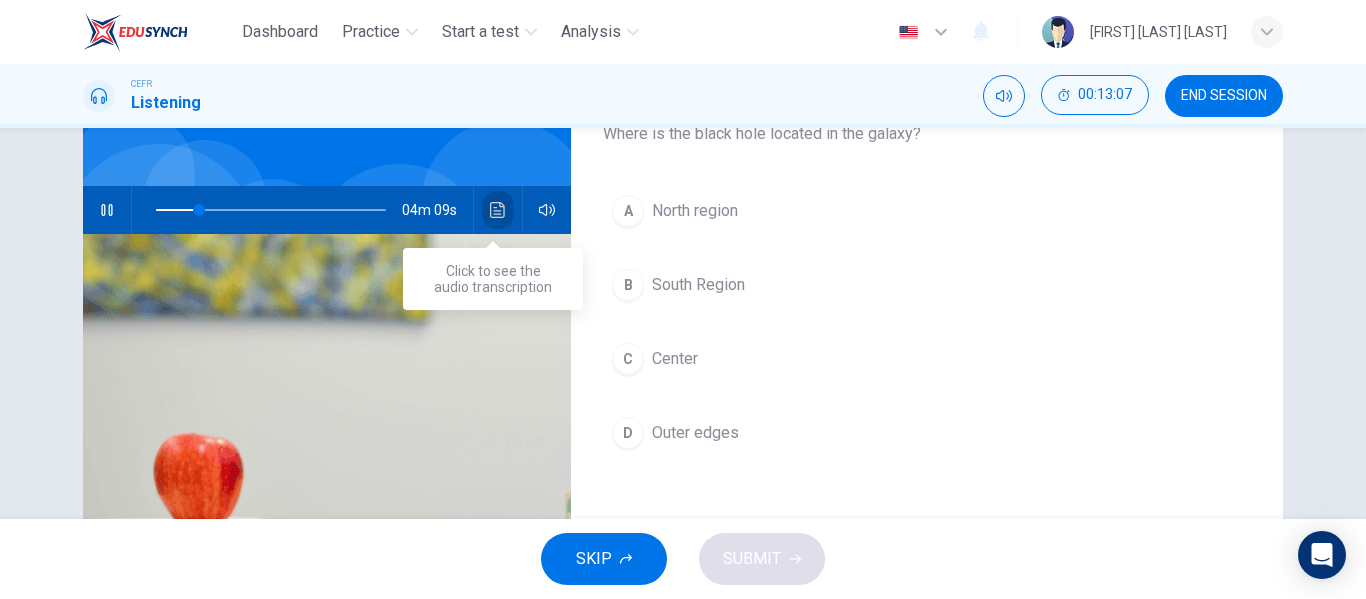 click at bounding box center [498, 210] 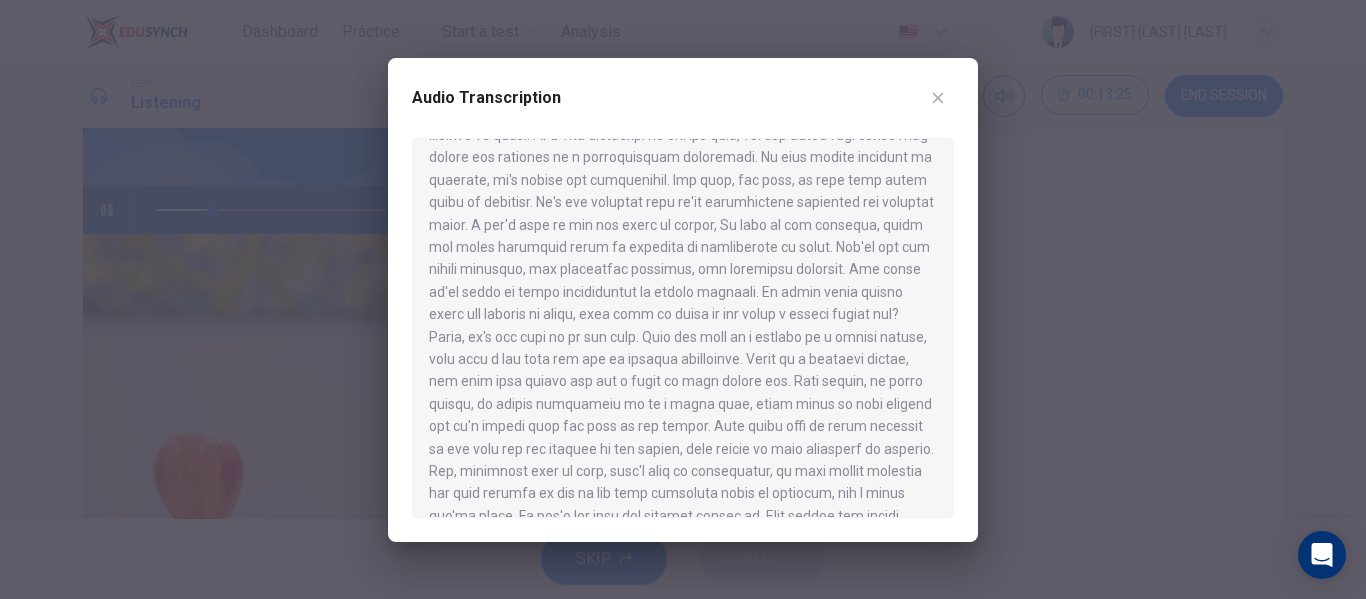 scroll, scrollTop: 121, scrollLeft: 0, axis: vertical 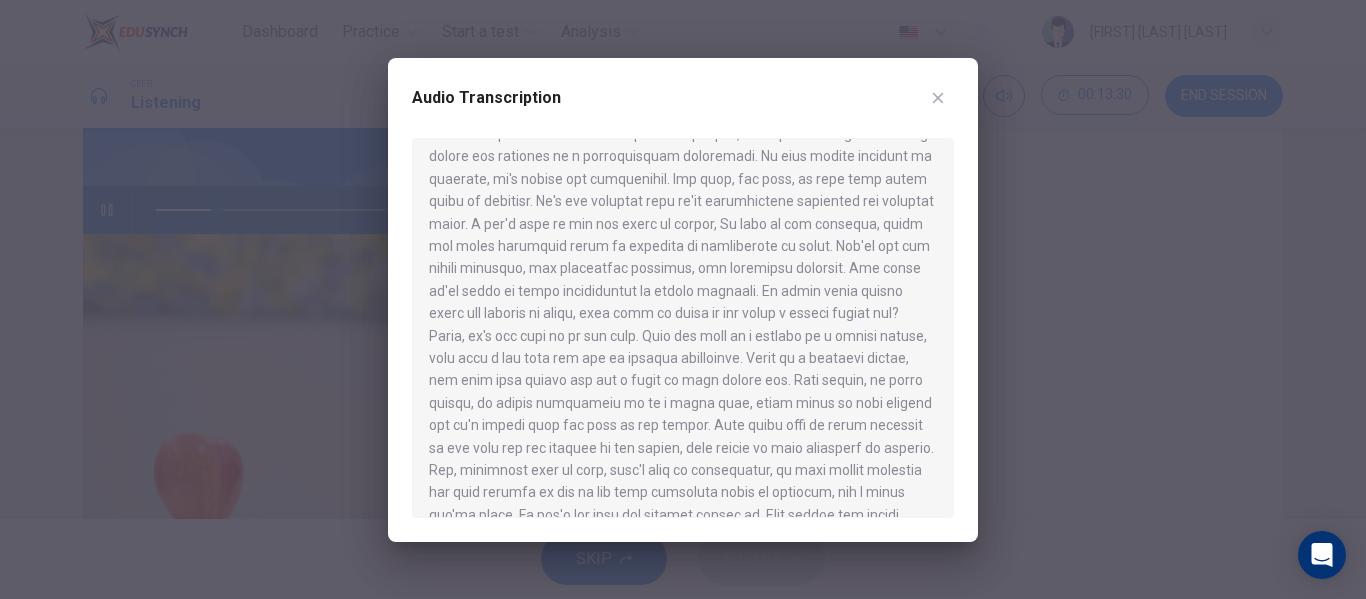 click at bounding box center [683, 299] 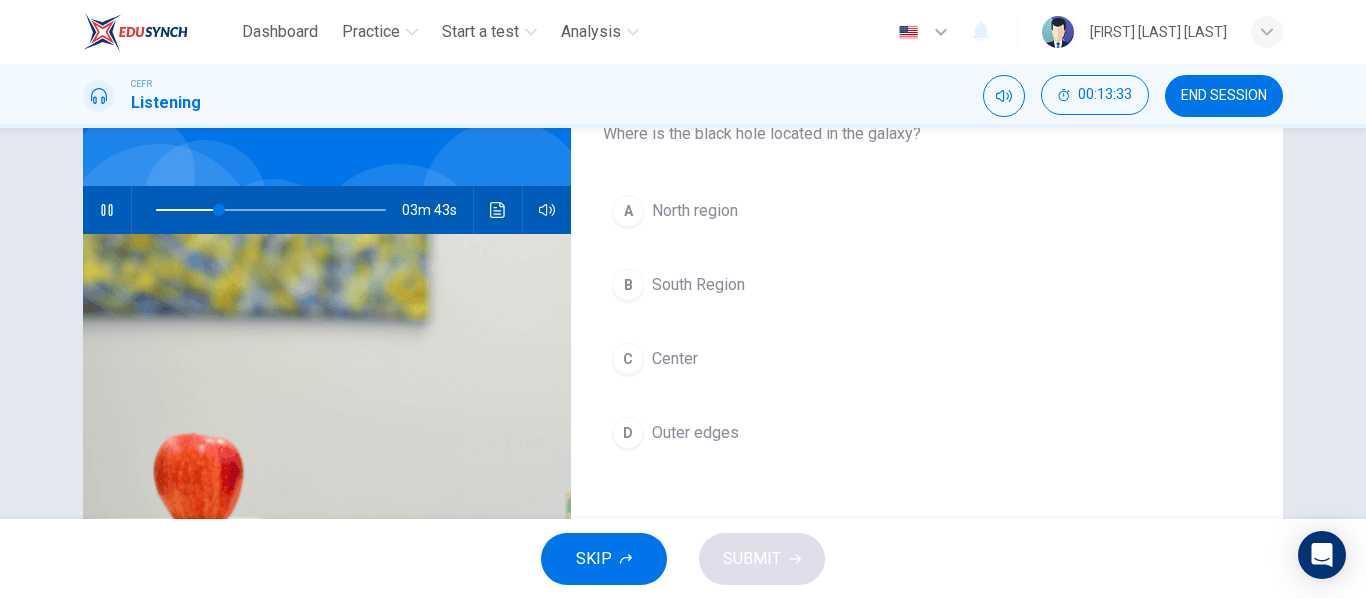 click on "03m 43s" at bounding box center [327, 210] 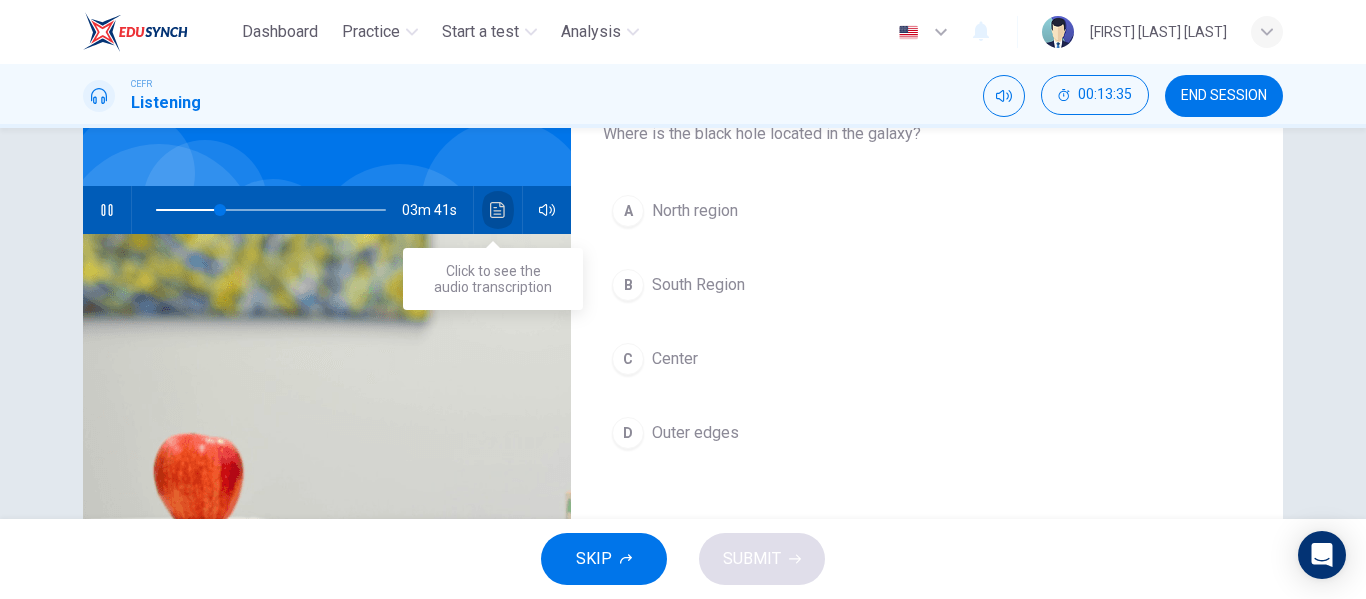 click at bounding box center (498, 210) 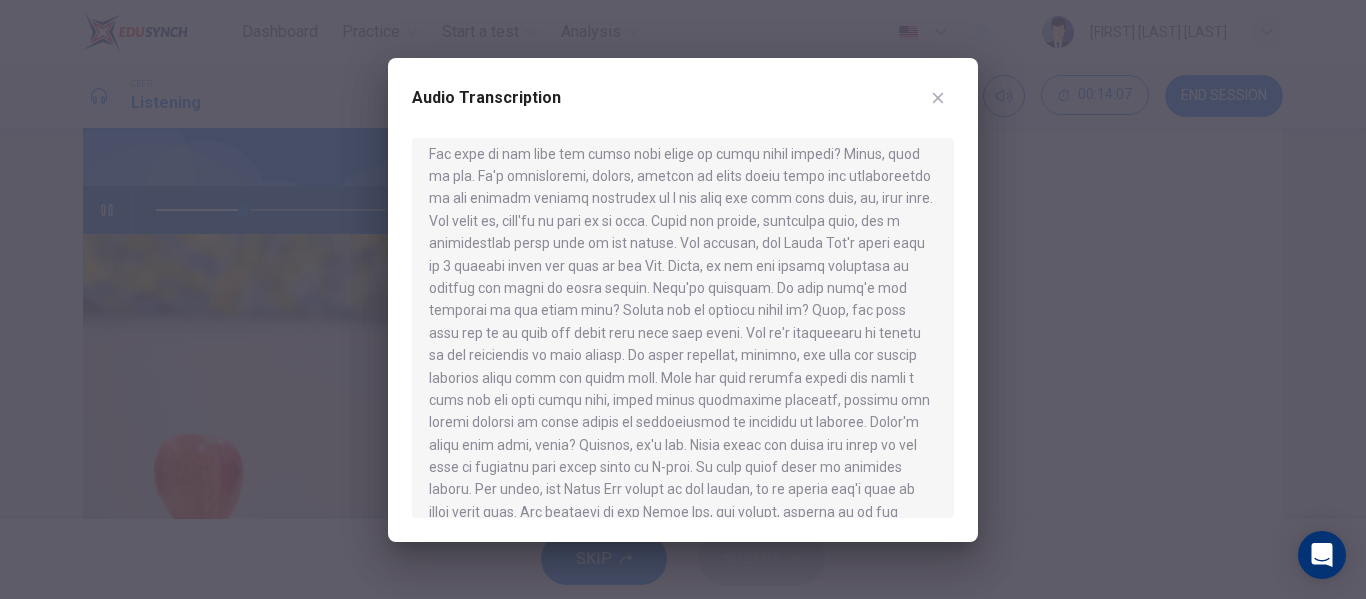 scroll, scrollTop: 779, scrollLeft: 0, axis: vertical 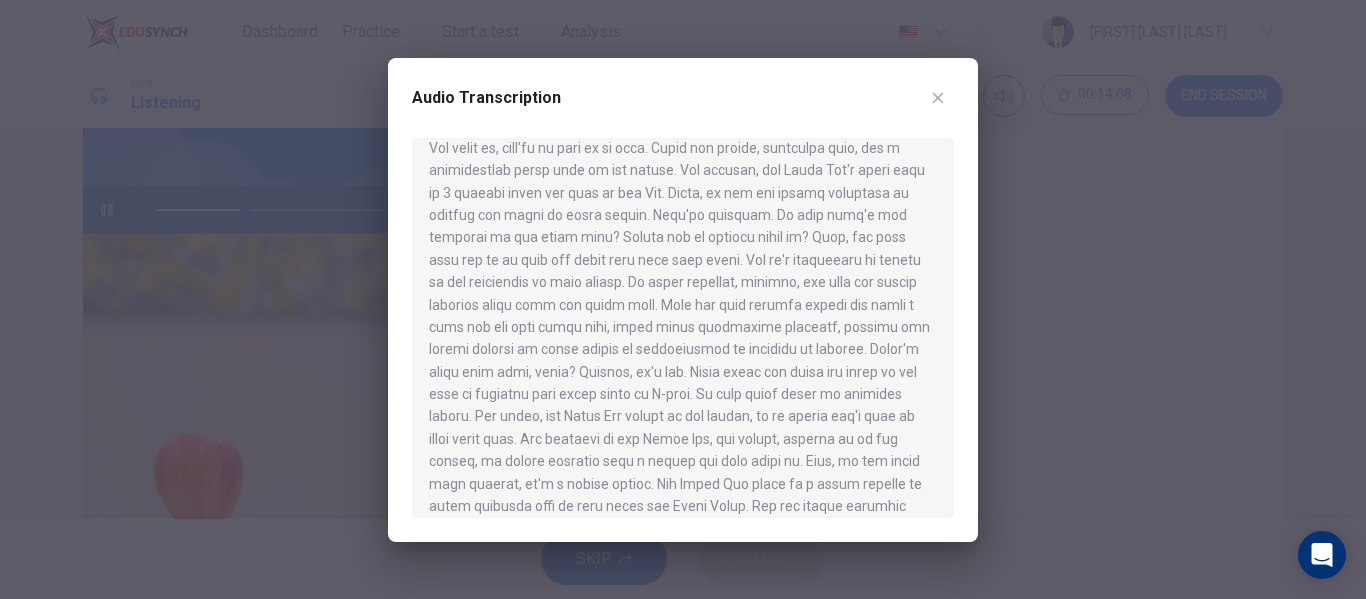 click at bounding box center [683, 299] 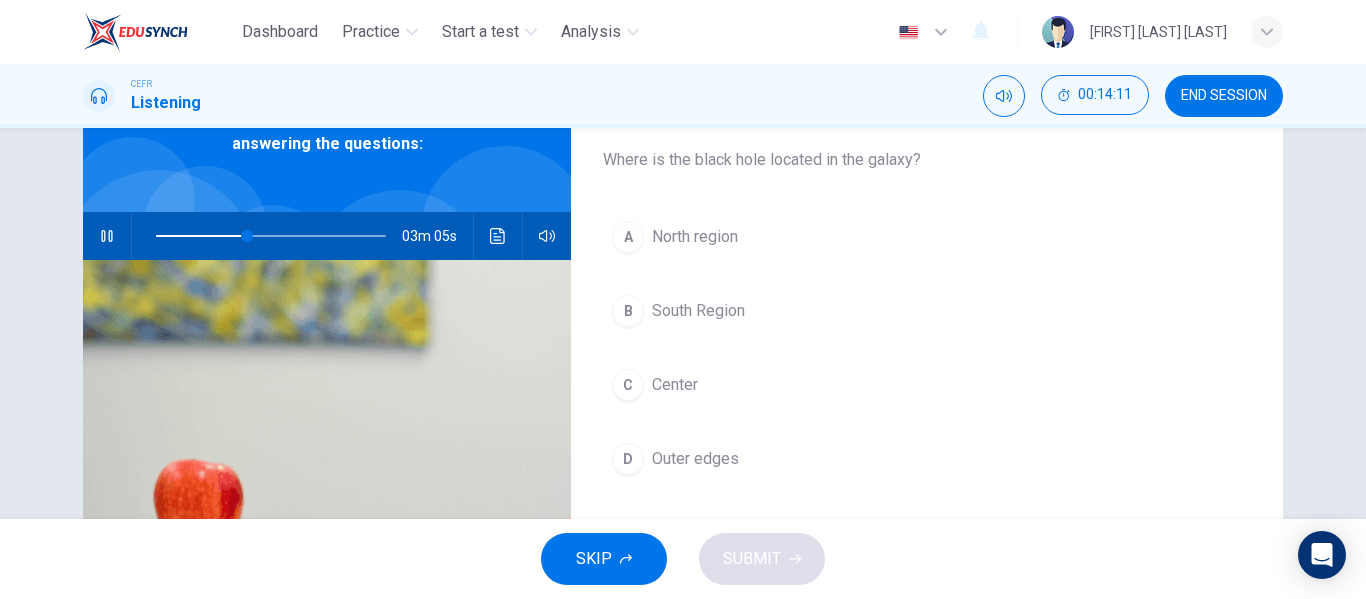 scroll, scrollTop: 117, scrollLeft: 0, axis: vertical 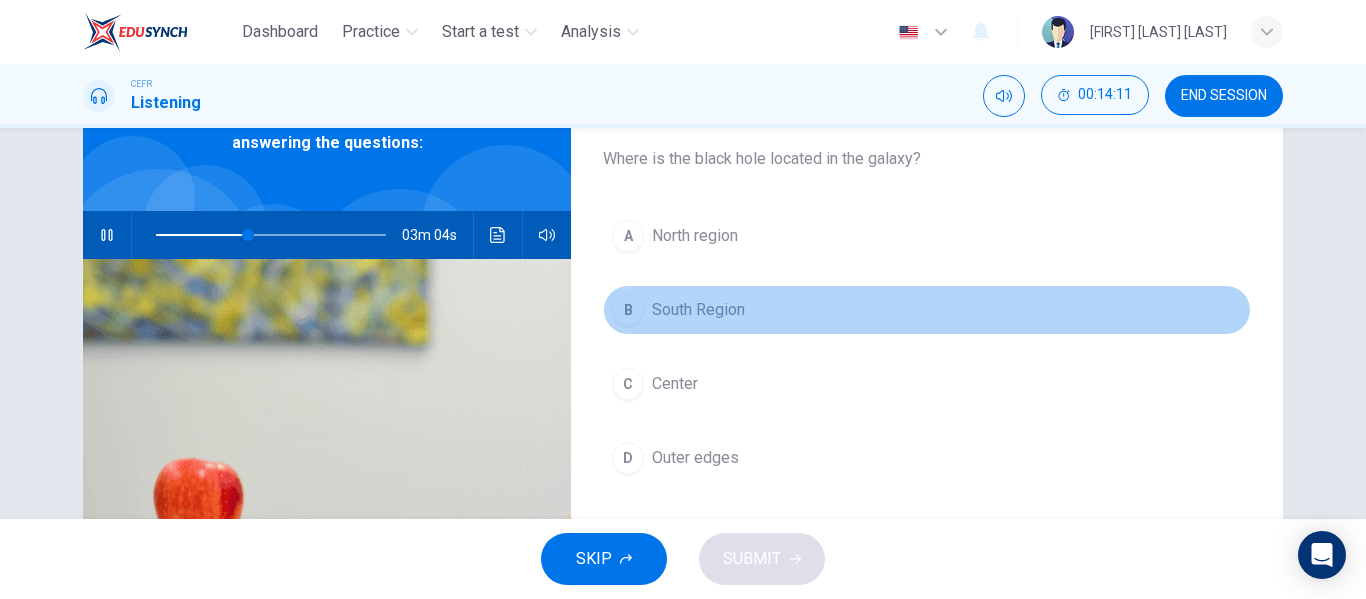 click on "B" at bounding box center [628, 236] 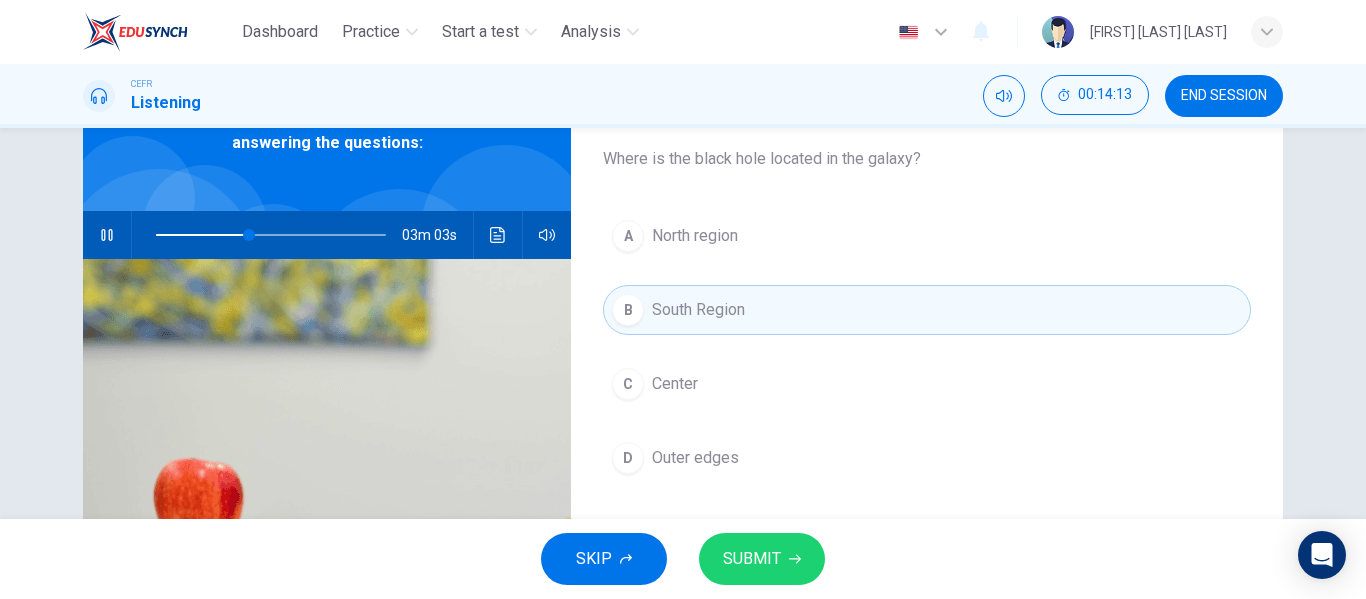 drag, startPoint x: 633, startPoint y: 375, endPoint x: 741, endPoint y: 558, distance: 212.49236 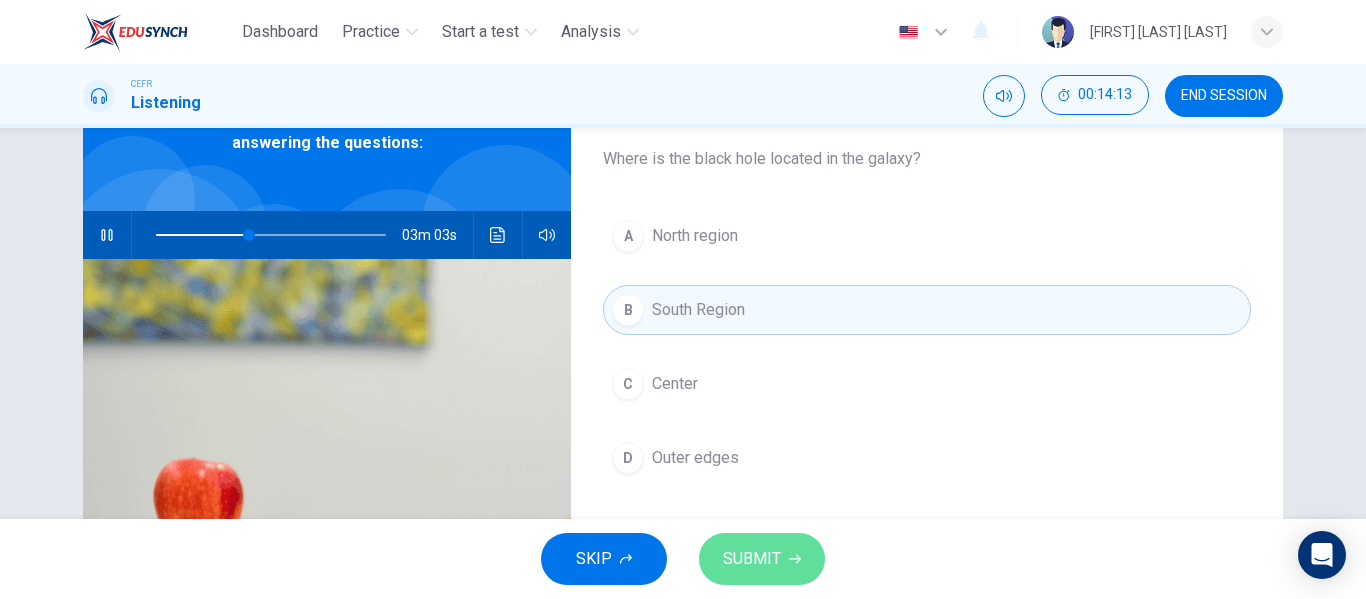 click on "SUBMIT" at bounding box center (752, 559) 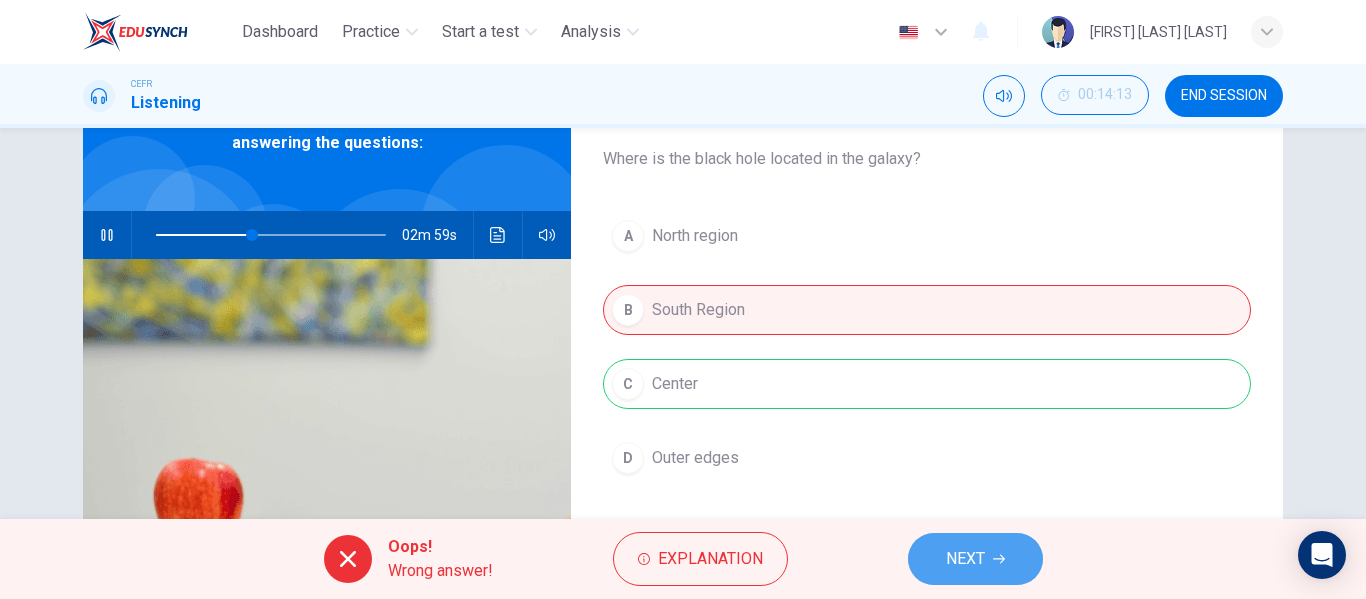 click on "NEXT" at bounding box center [975, 559] 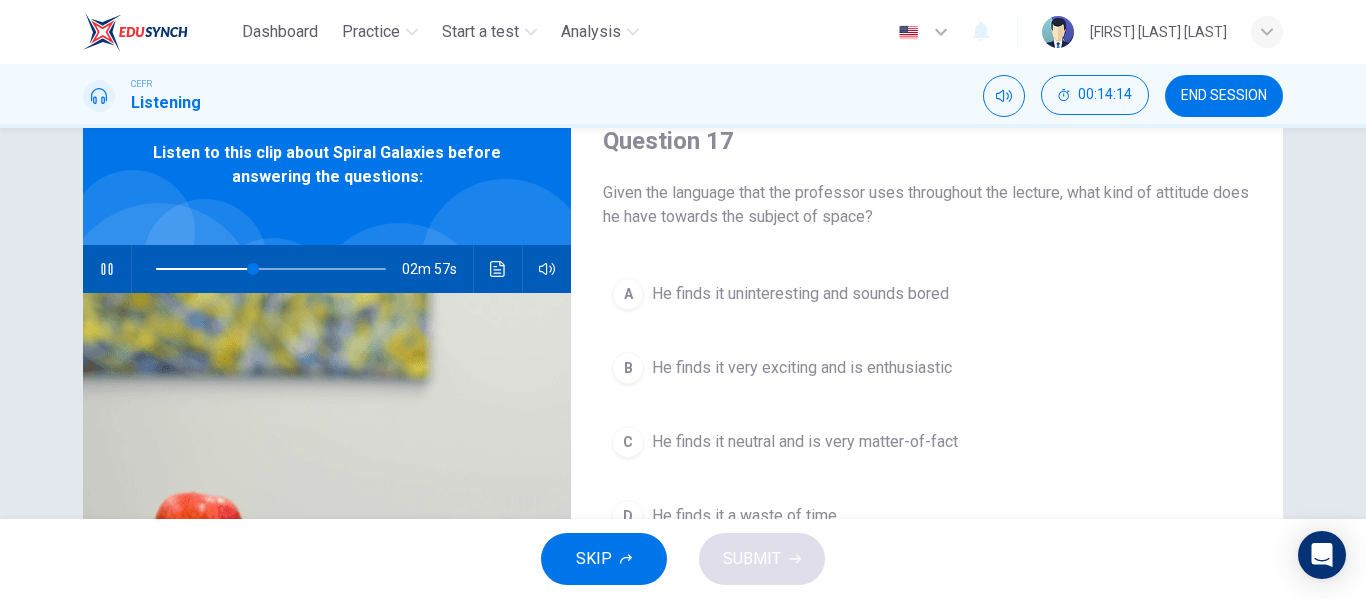 scroll, scrollTop: 84, scrollLeft: 0, axis: vertical 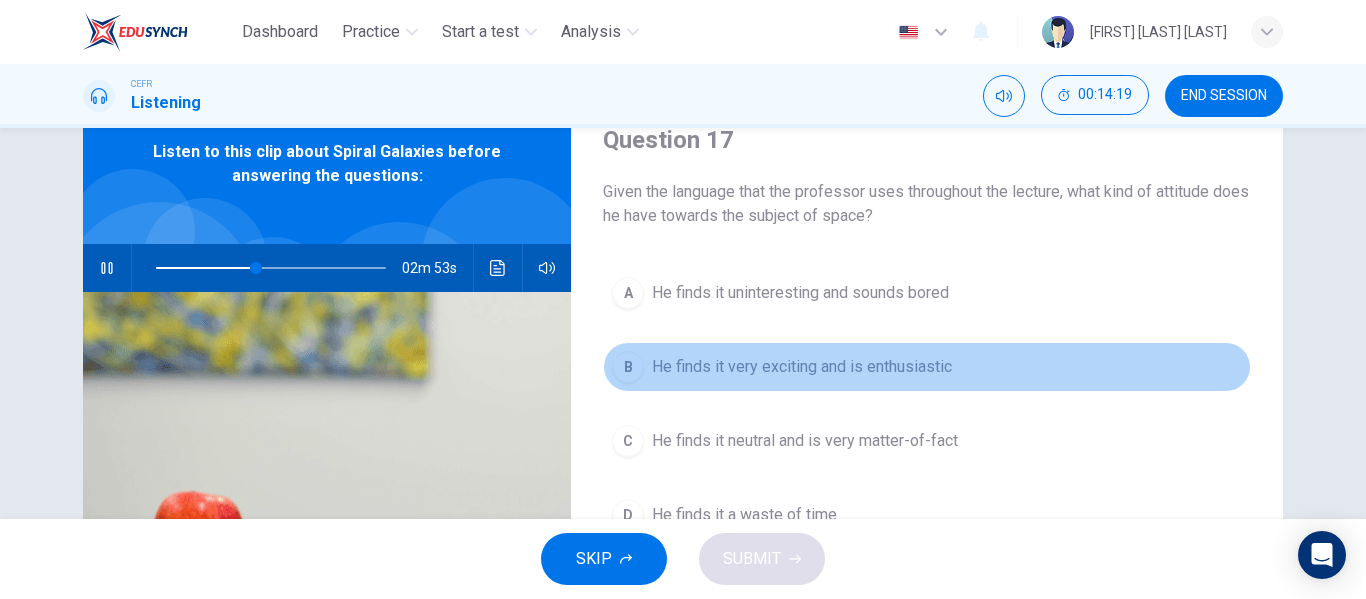 click on "He finds it very exciting and is enthusiastic" at bounding box center (800, 293) 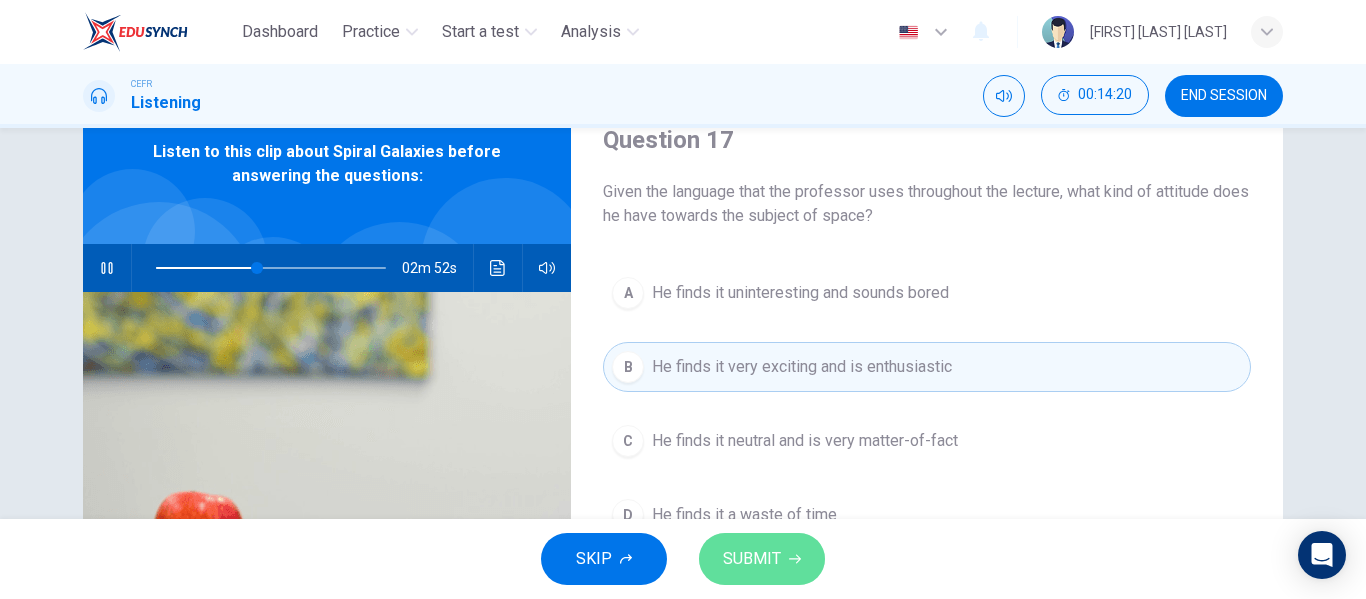click on "SUBMIT" at bounding box center [752, 559] 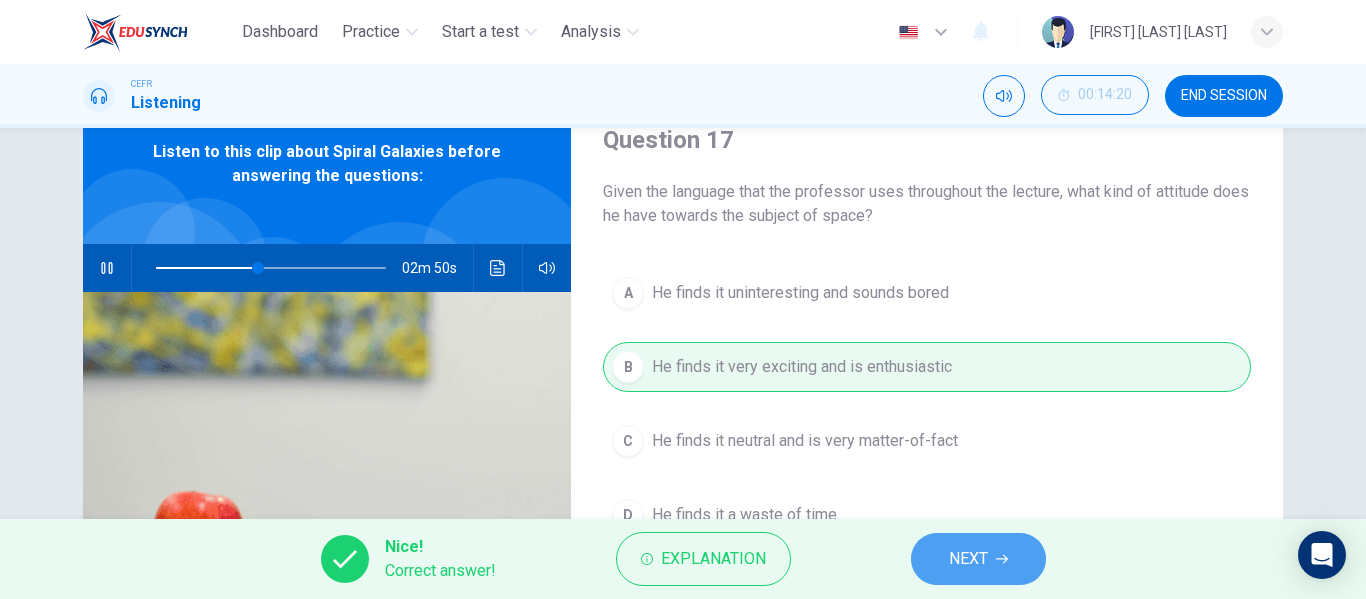 click on "NEXT" at bounding box center [978, 559] 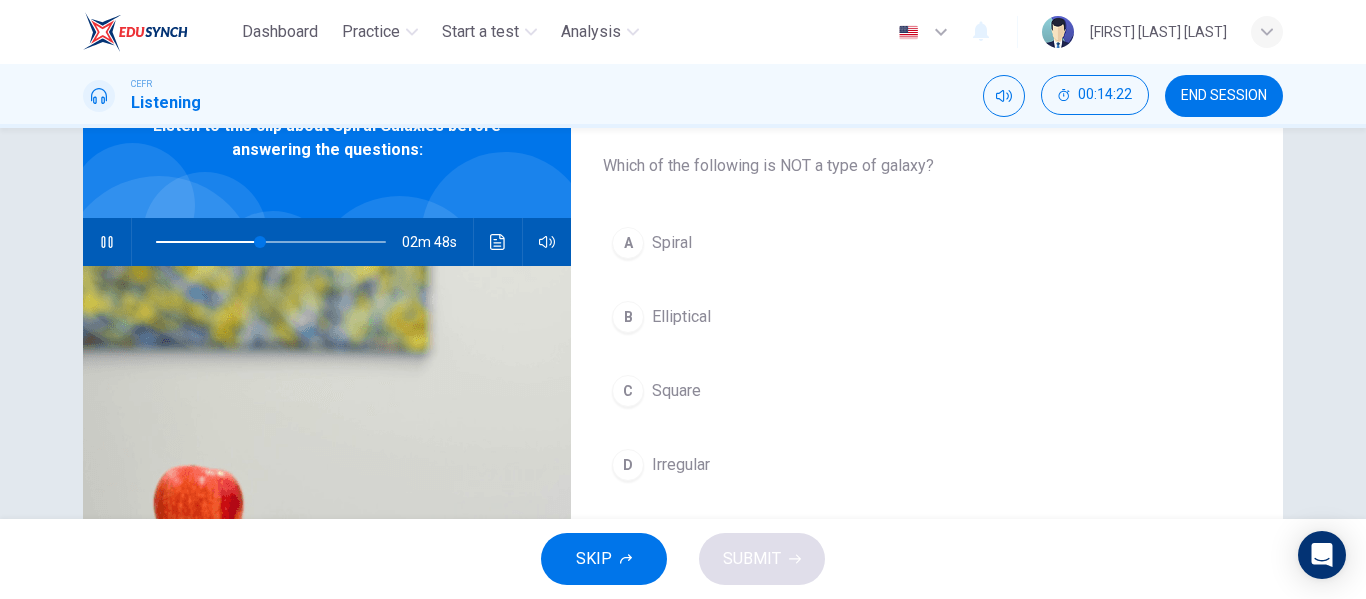 scroll, scrollTop: 112, scrollLeft: 0, axis: vertical 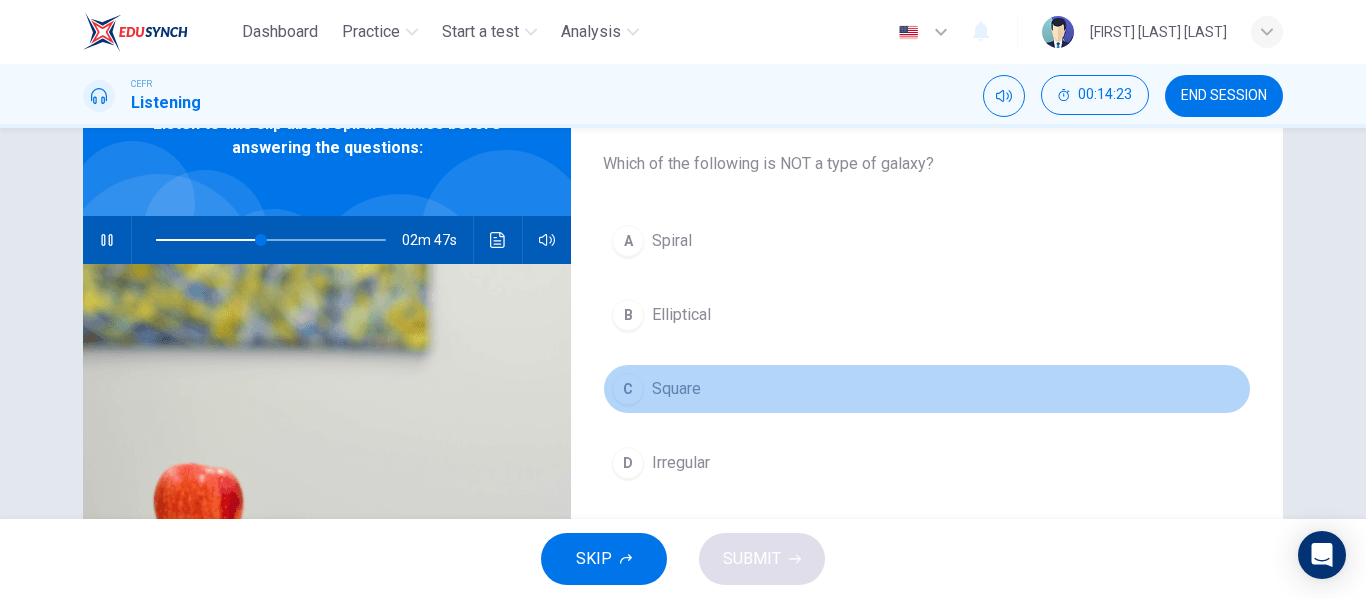 click on "Square" at bounding box center [672, 241] 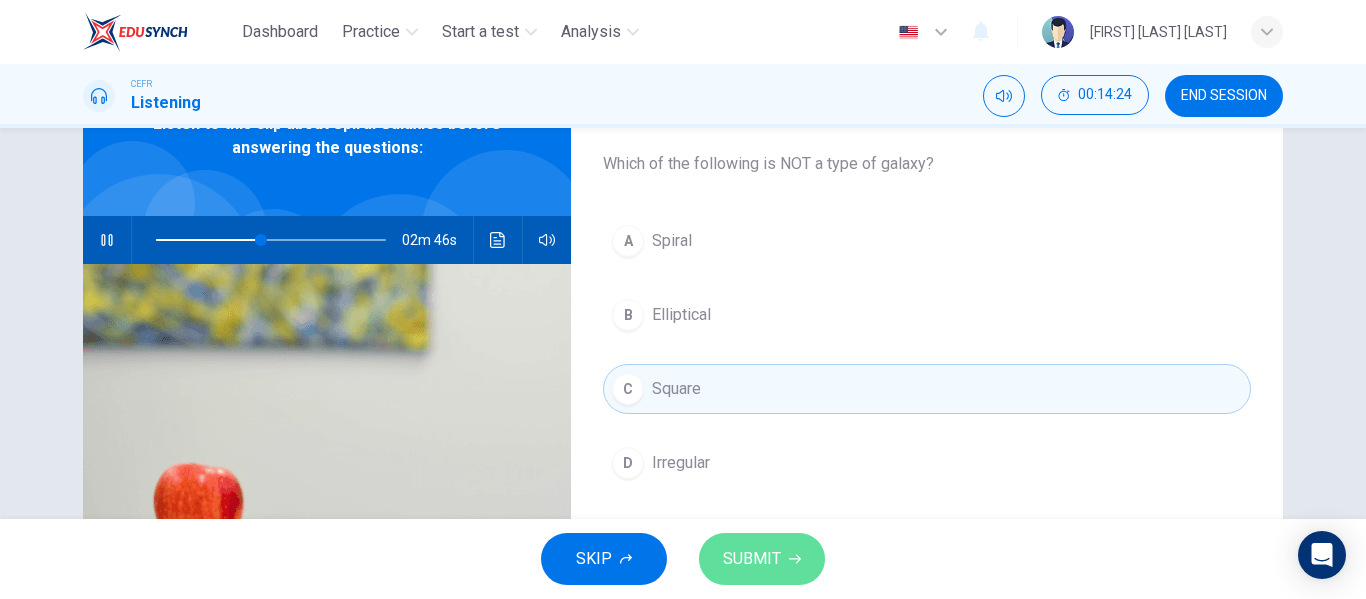 click on "SUBMIT" at bounding box center (762, 559) 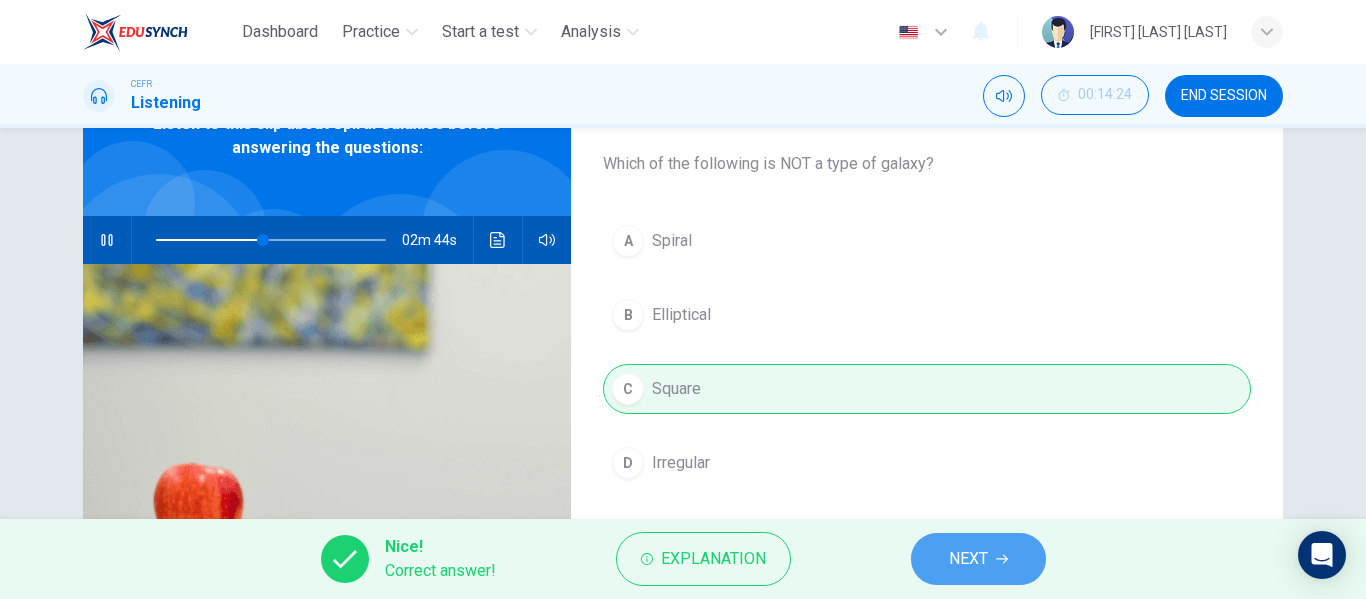 click on "NEXT" at bounding box center [968, 559] 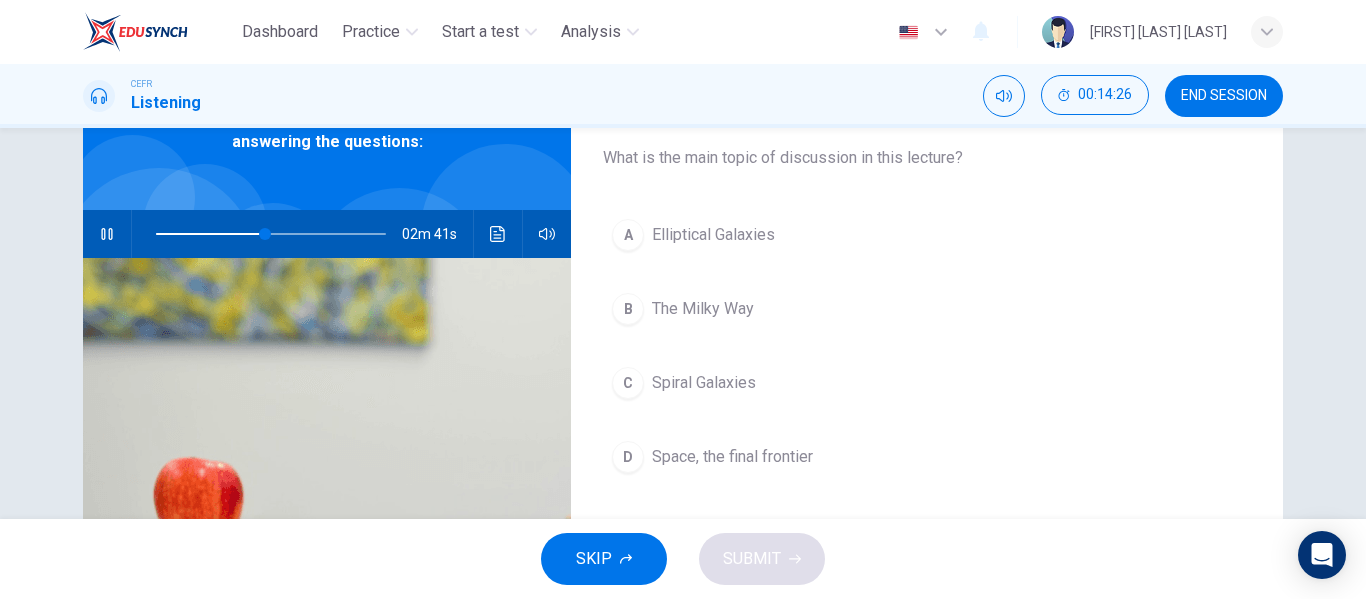 scroll, scrollTop: 117, scrollLeft: 0, axis: vertical 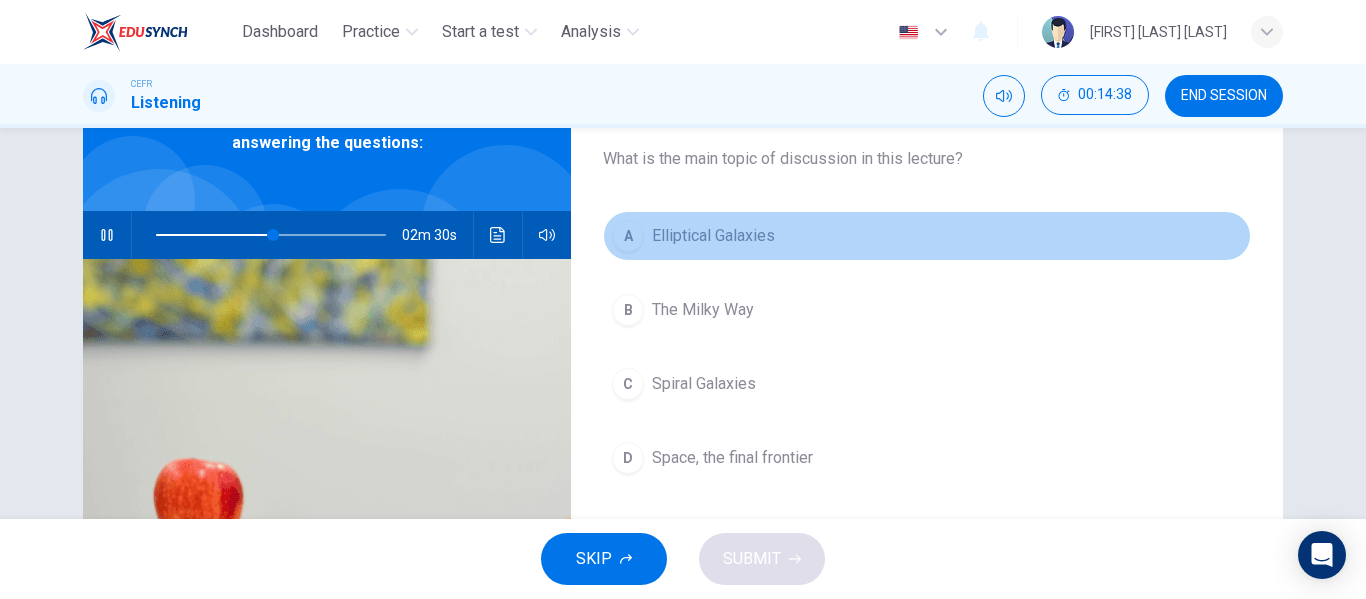 click on "Elliptical Galaxies" at bounding box center [713, 236] 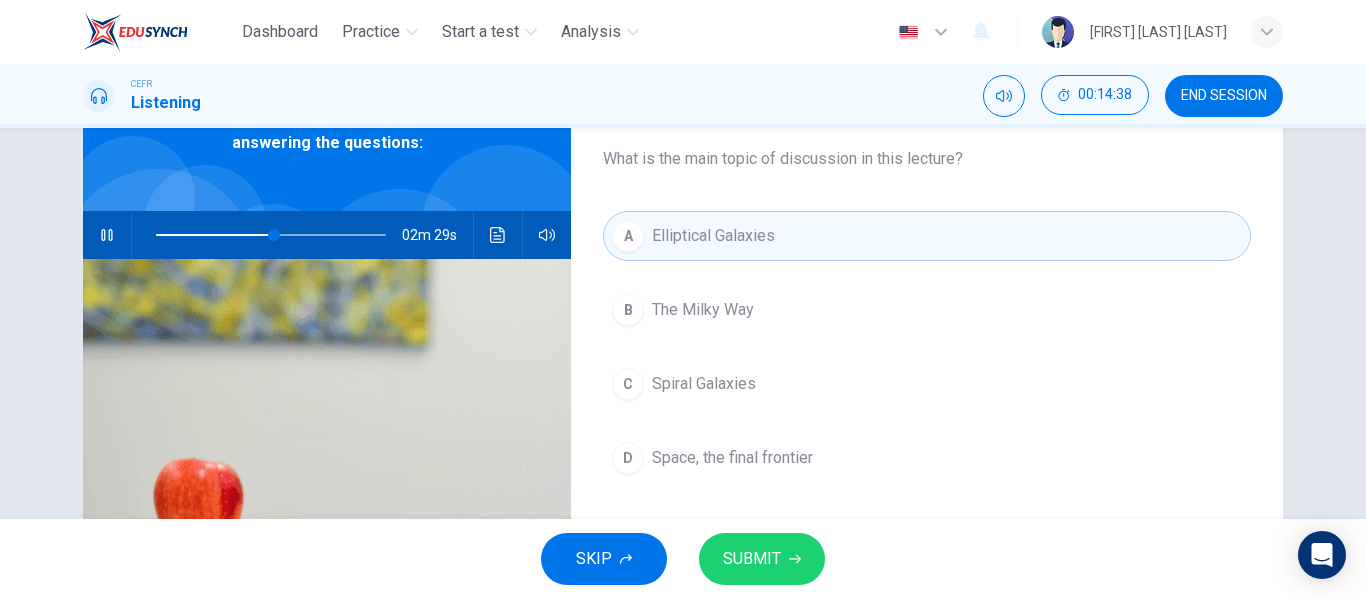 click on "SUBMIT" at bounding box center [752, 559] 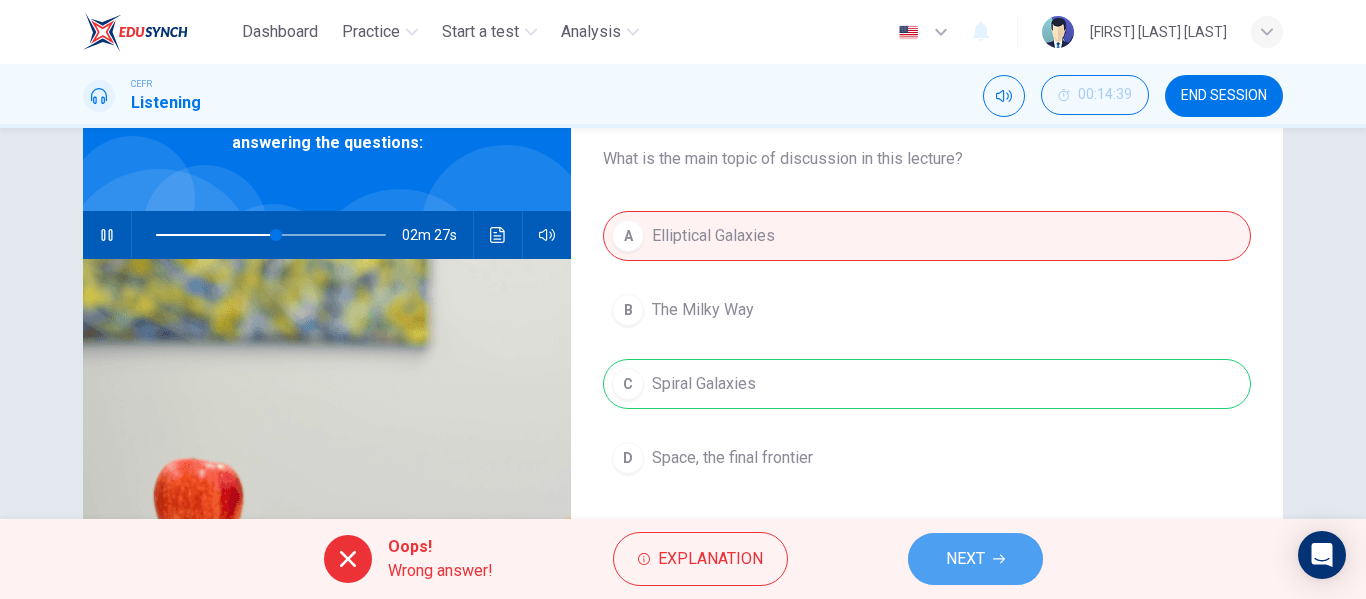 click on "NEXT" at bounding box center (975, 559) 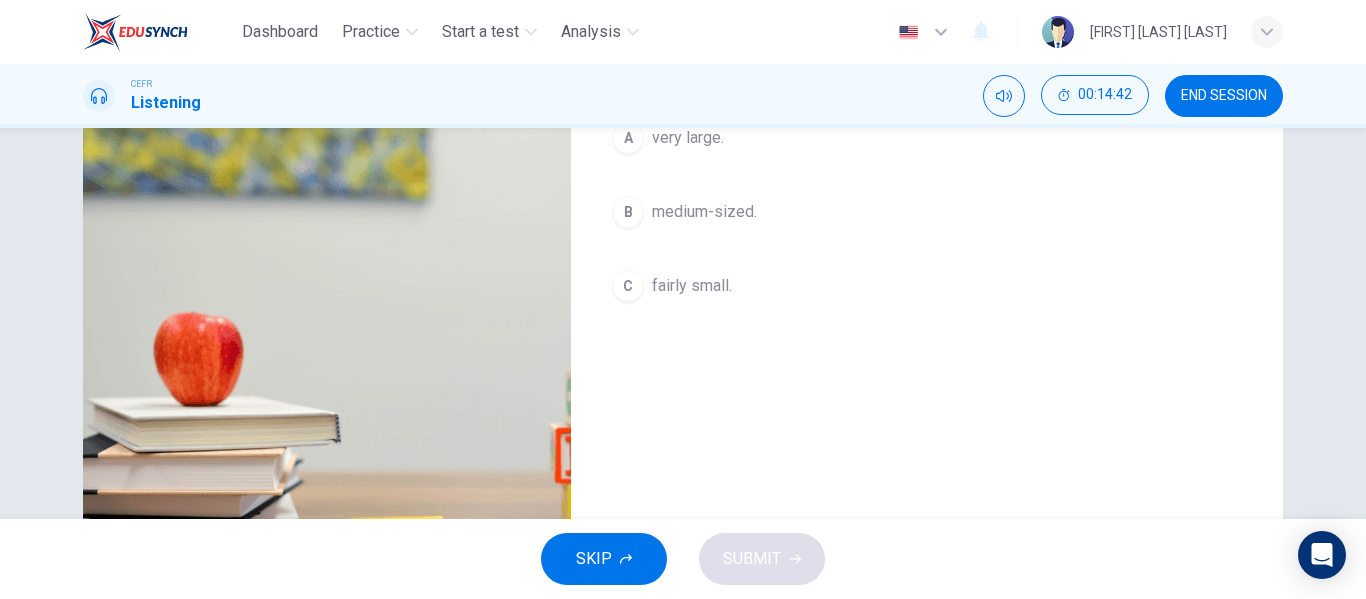 scroll, scrollTop: 0, scrollLeft: 0, axis: both 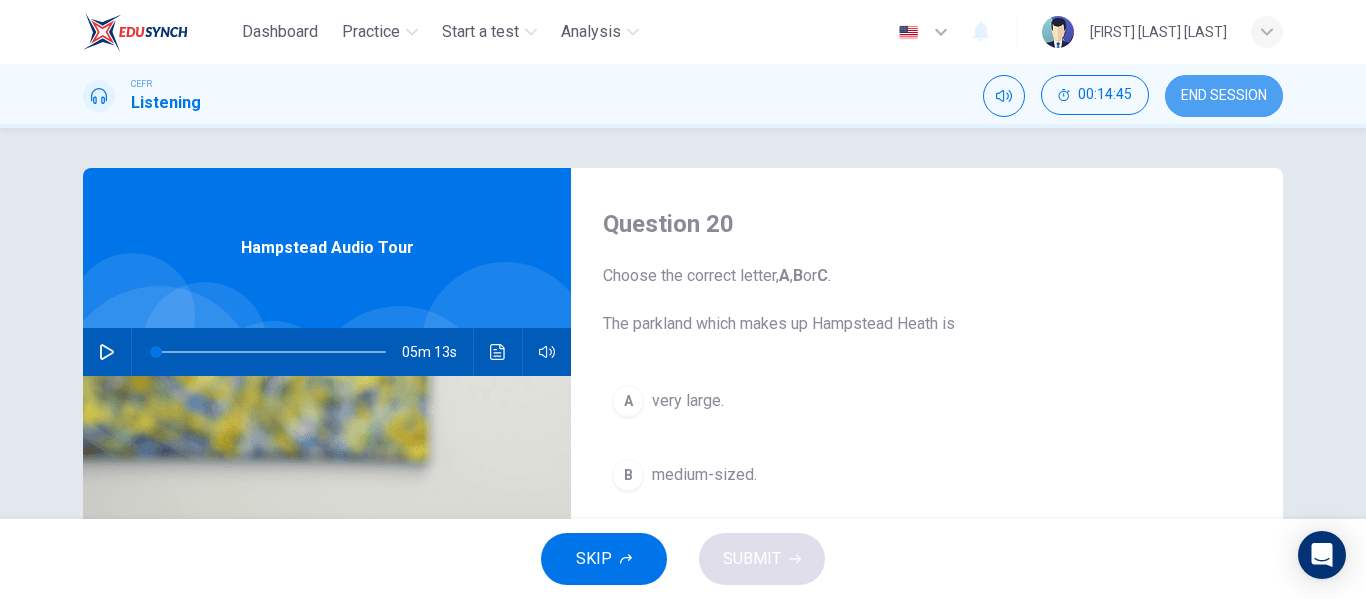 click on "END SESSION" at bounding box center [1224, 96] 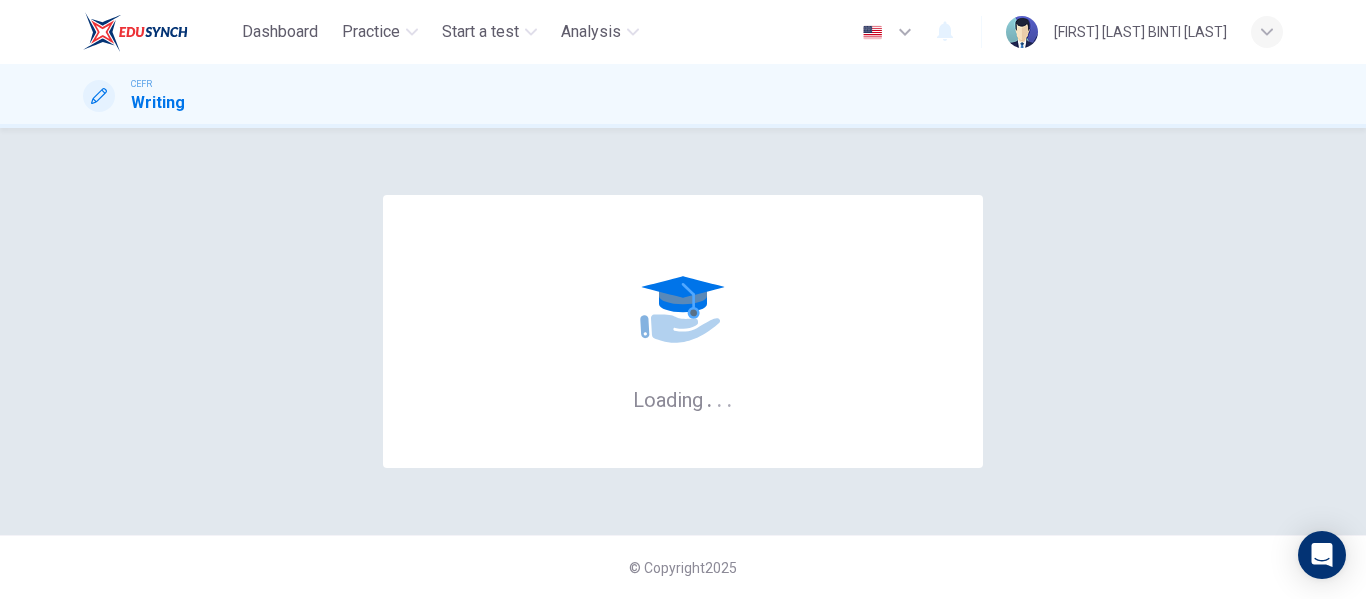 scroll, scrollTop: 0, scrollLeft: 0, axis: both 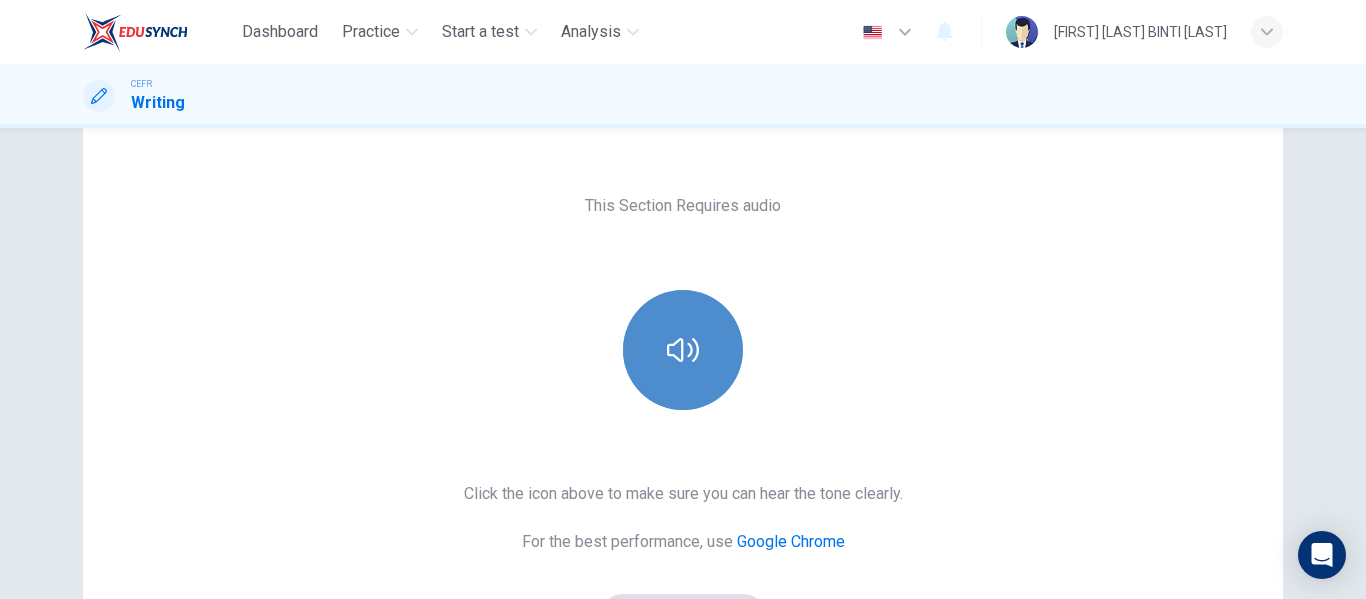 click at bounding box center [683, 350] 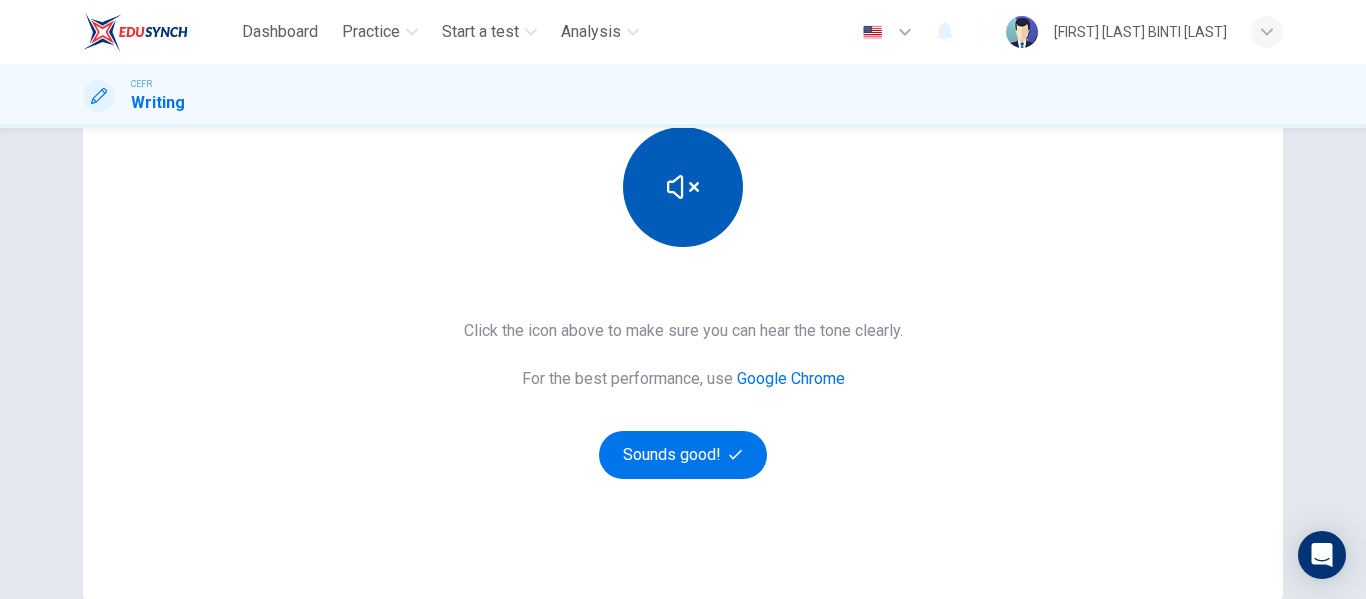 scroll, scrollTop: 262, scrollLeft: 0, axis: vertical 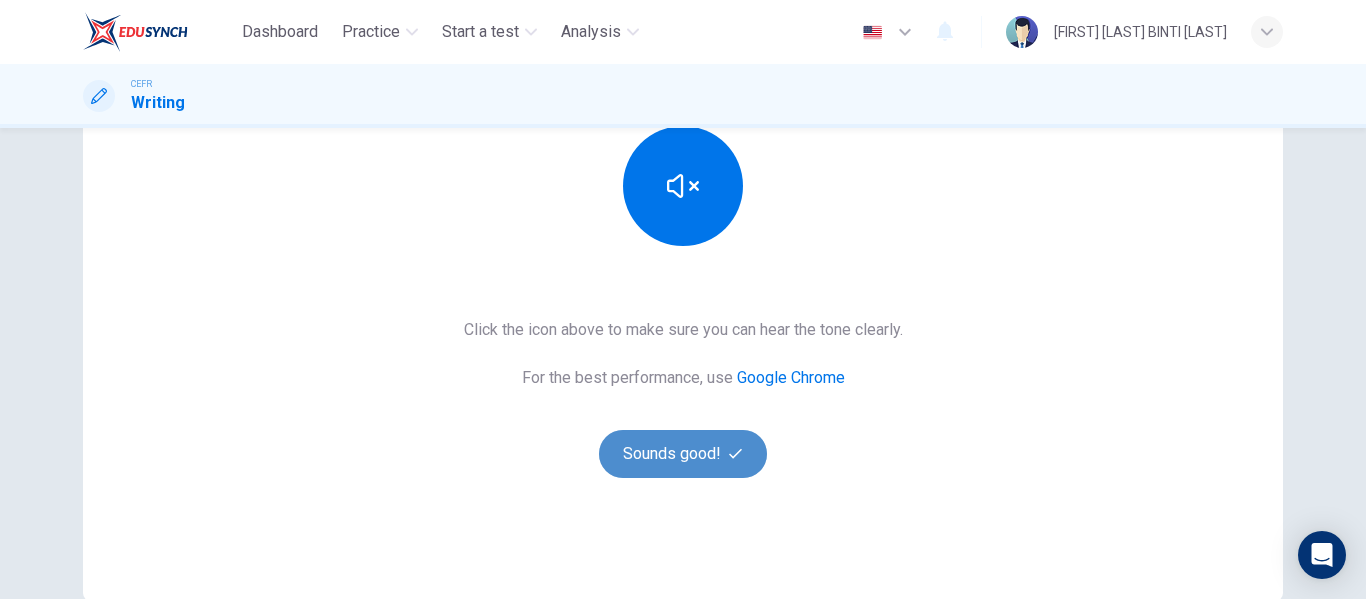 click on "Sounds good!" at bounding box center [683, 454] 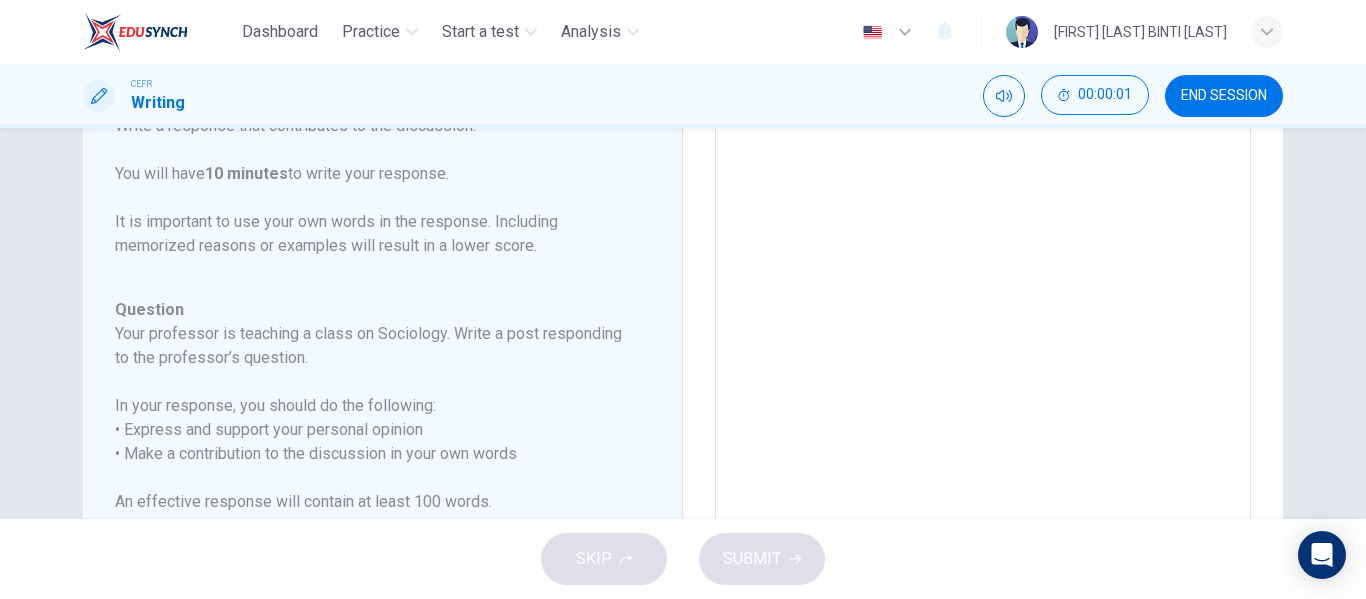 scroll, scrollTop: 474, scrollLeft: 0, axis: vertical 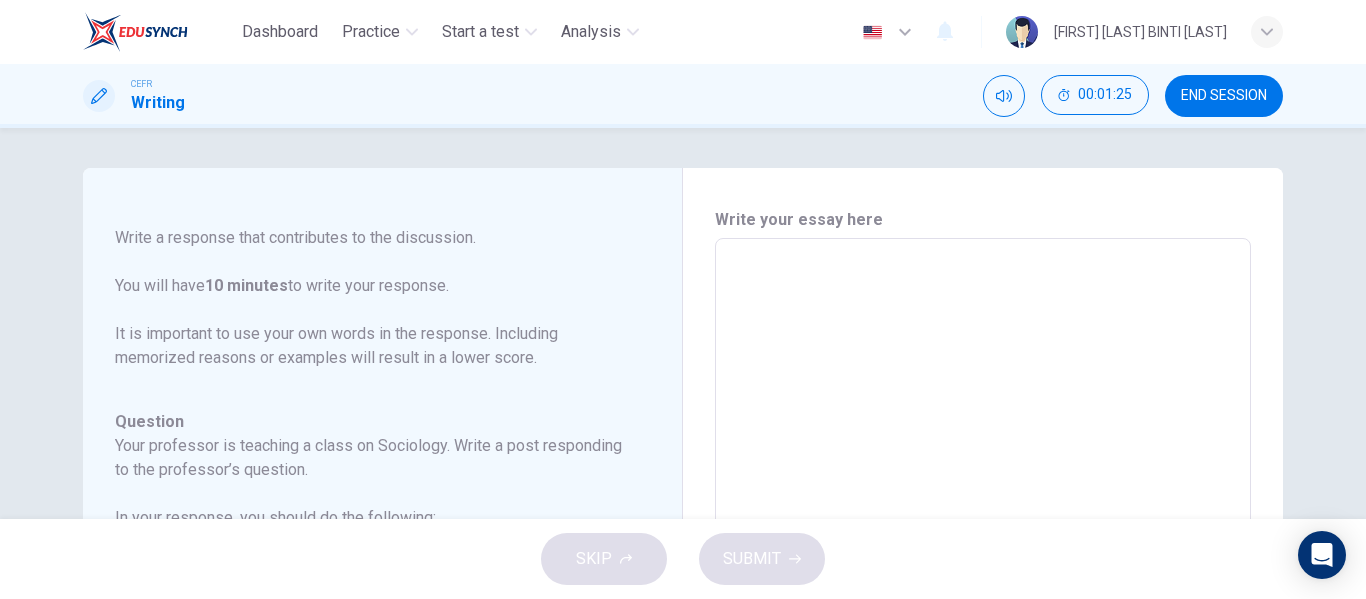 click at bounding box center [983, 572] 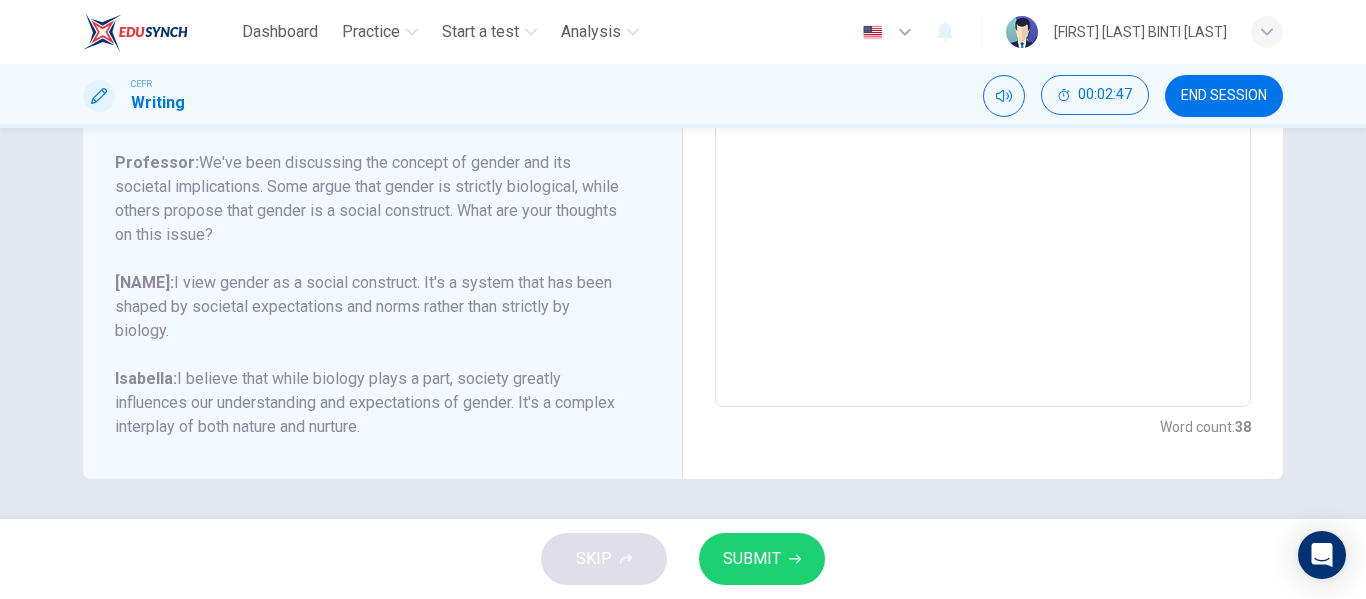 scroll, scrollTop: 499, scrollLeft: 0, axis: vertical 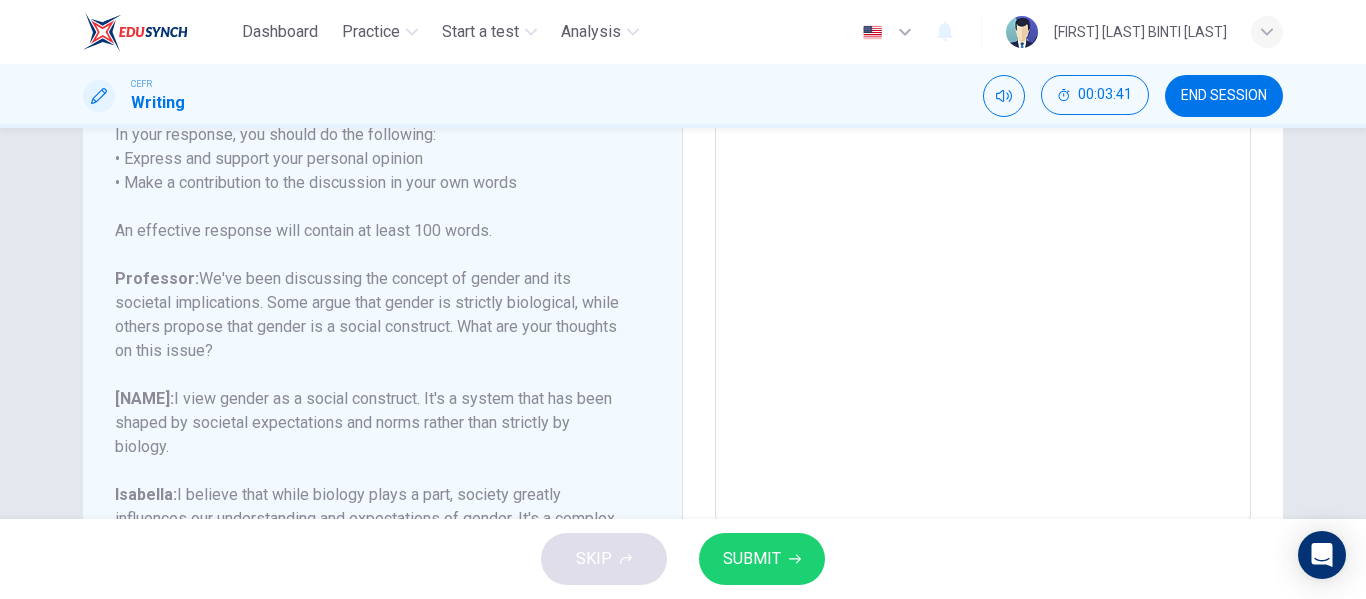 drag, startPoint x: 384, startPoint y: 279, endPoint x: 257, endPoint y: 308, distance: 130.26895 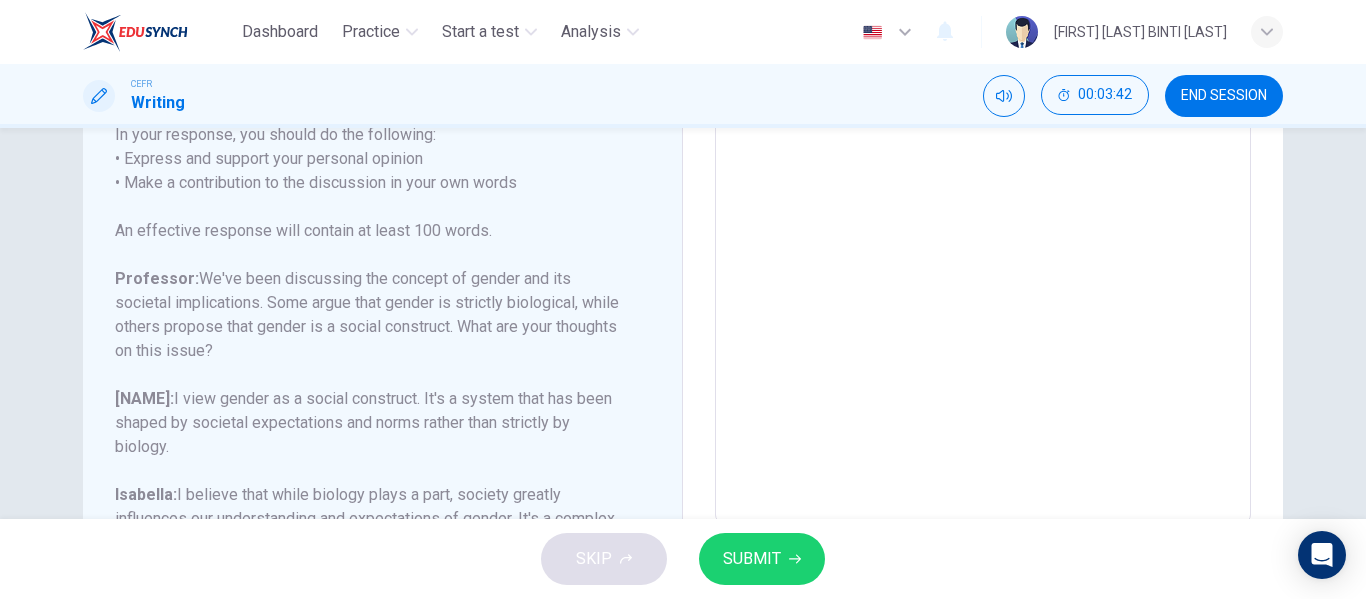 click on "[PROFESSOR]: We've been discussing the concept of gender and its societal implications. Some argue that gender is strictly biological, while others propose that gender is a social construct. What are your thoughts on this issue?" at bounding box center (370, 315) 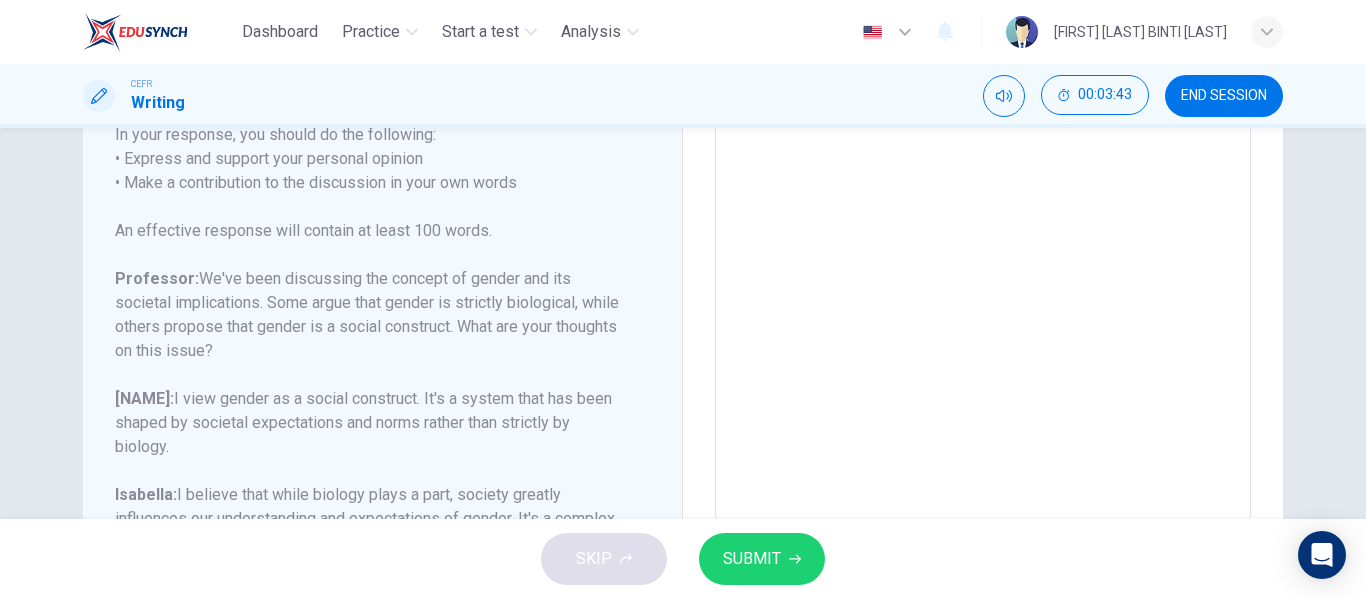 drag, startPoint x: 257, startPoint y: 308, endPoint x: 424, endPoint y: 275, distance: 170.22926 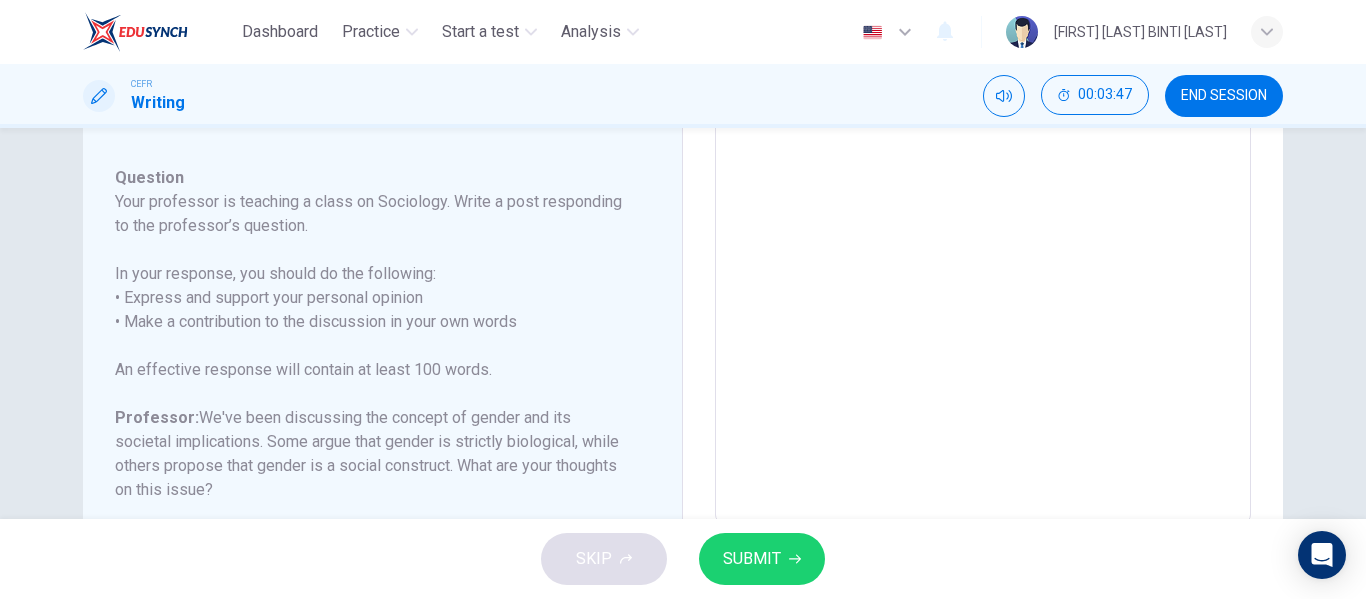 scroll, scrollTop: 0, scrollLeft: 0, axis: both 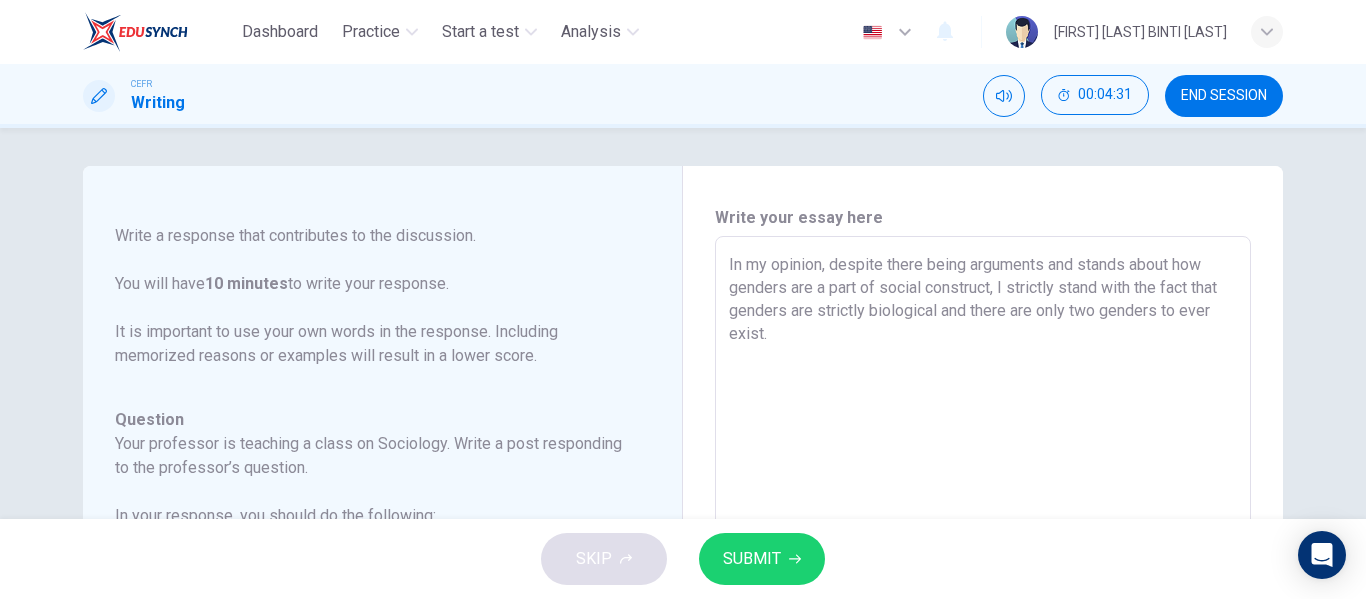 drag, startPoint x: 827, startPoint y: 264, endPoint x: 882, endPoint y: 366, distance: 115.88356 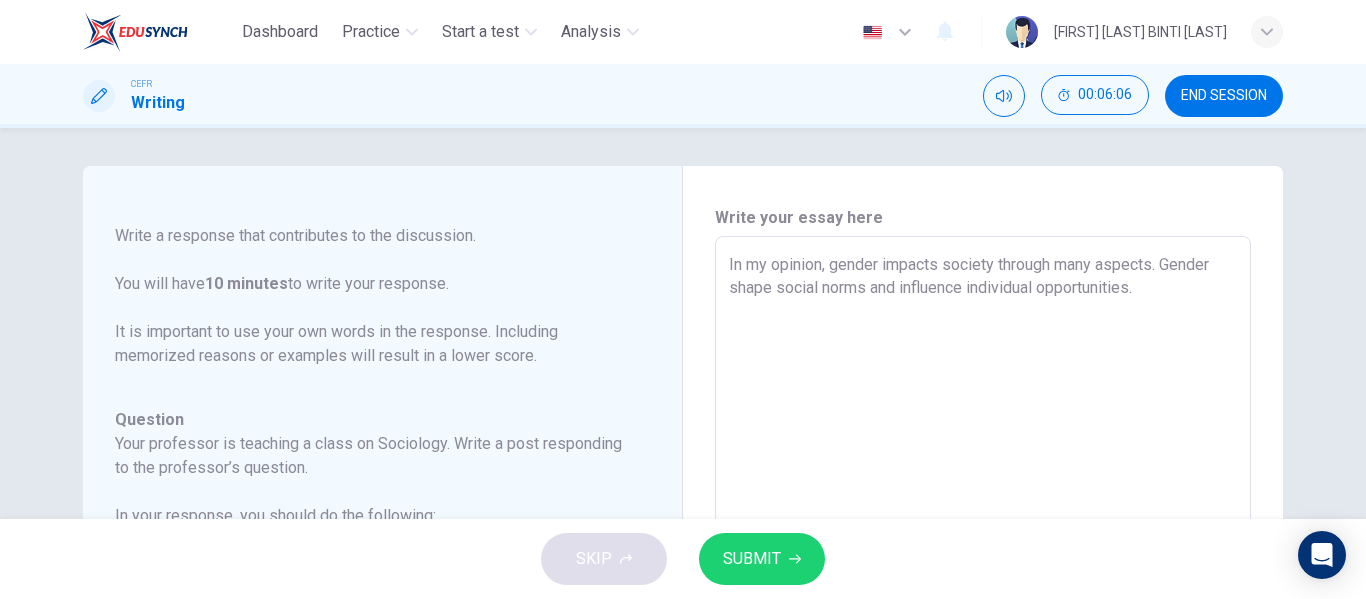 scroll, scrollTop: 499, scrollLeft: 0, axis: vertical 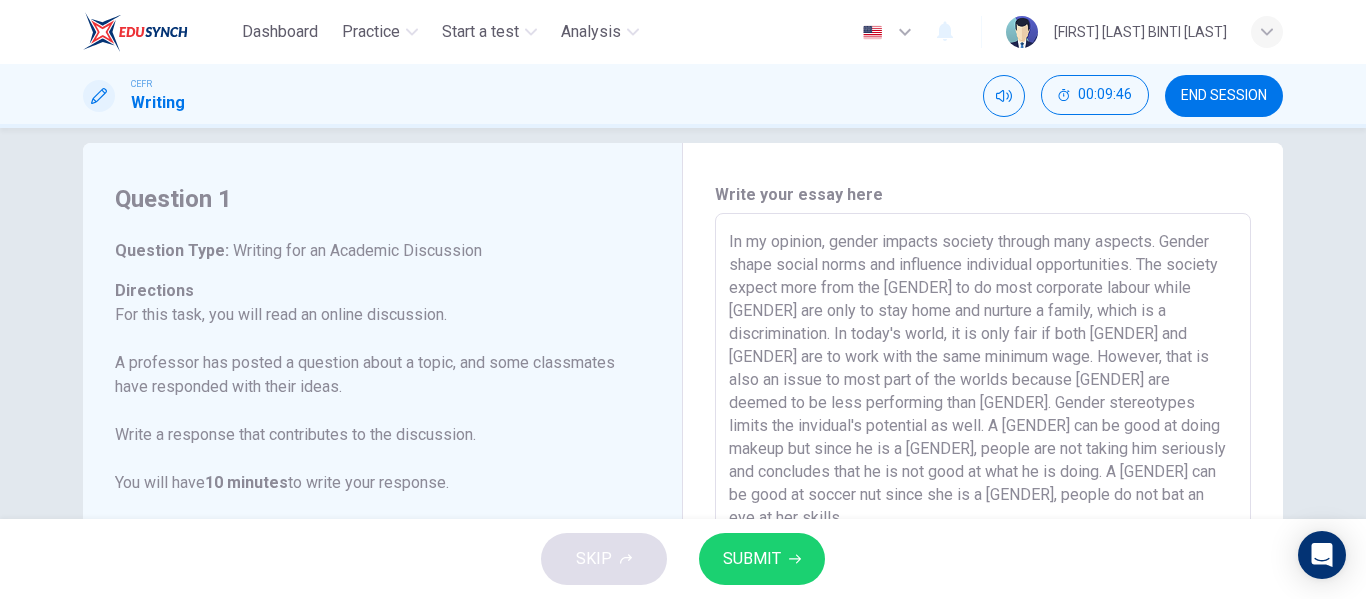 click on "In my opinion, gender impacts society through many aspects. Gender shape social norms and influence individual opportunities. The society expect more from the [GENDER] to do most corporate labour while [GENDER] are only to stay home and nurture a family, which is a discrimination. In today's world, it is only fair if both [GENDER] and [GENDER] are to work with the same minimum wage. However, that is also an issue to most part of the worlds because [GENDER] are deemed to be less performing than [GENDER]. Gender stereotypes limits the invidual's potential as well. A [GENDER] can be good at doing makeup but since he is a [GENDER], people are not taking him seriously and concludes that he is not good at what he is doing. A [GENDER] can be good at soccer nut since she is a [GENDER], people do not bat an eye at her skills." at bounding box center [983, 547] 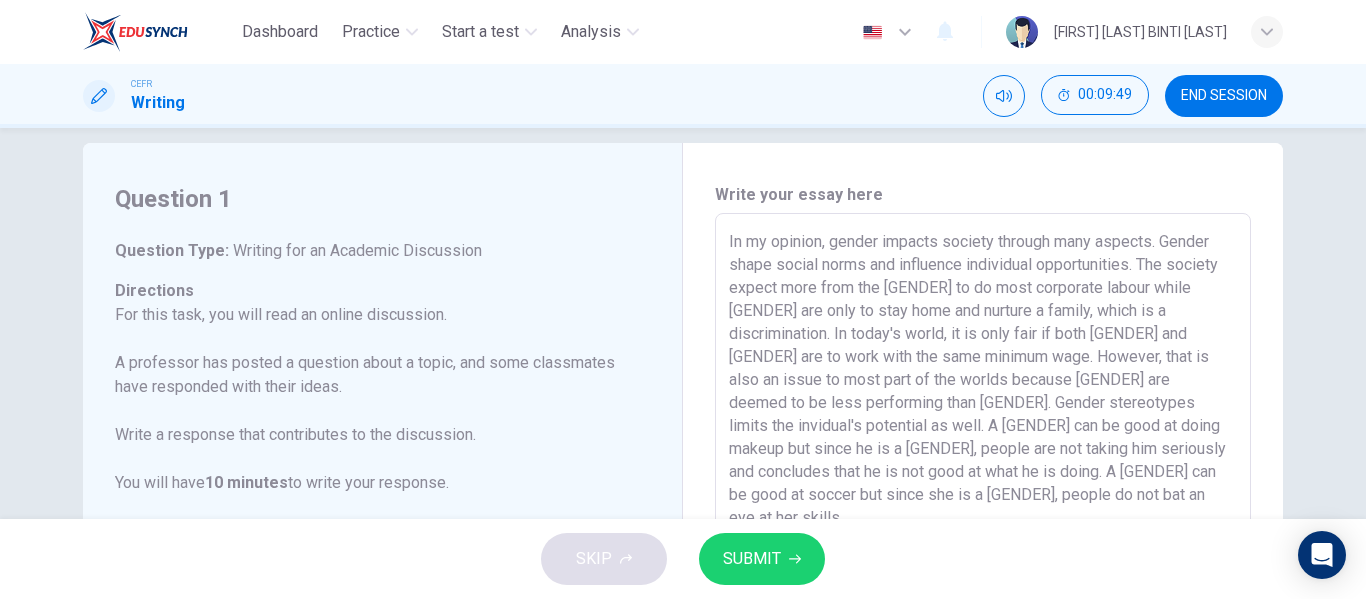 type on "In my opinion, gender impacts society through many aspects. Gender shape social norms and influence individual opportunities. The society expect more from the [GENDER] to do most corporate labour while [GENDER] are only to stay home and nurture a family, which is a discrimination. In today's world, it is only fair if both [GENDER] and [GENDER] are to work with the same minimum wage. However, that is also an issue to most part of the worlds because [GENDER] are deemed to be less performing than [GENDER]. Gender stereotypes limits the invidual's potential as well. A [GENDER] can be good at doing makeup but since he is a [GENDER], people are not taking him seriously and concludes that he is not good at what he is doing. A [GENDER] can be good at soccer but since she is a [GENDER], people do not bat an eye at her skills." 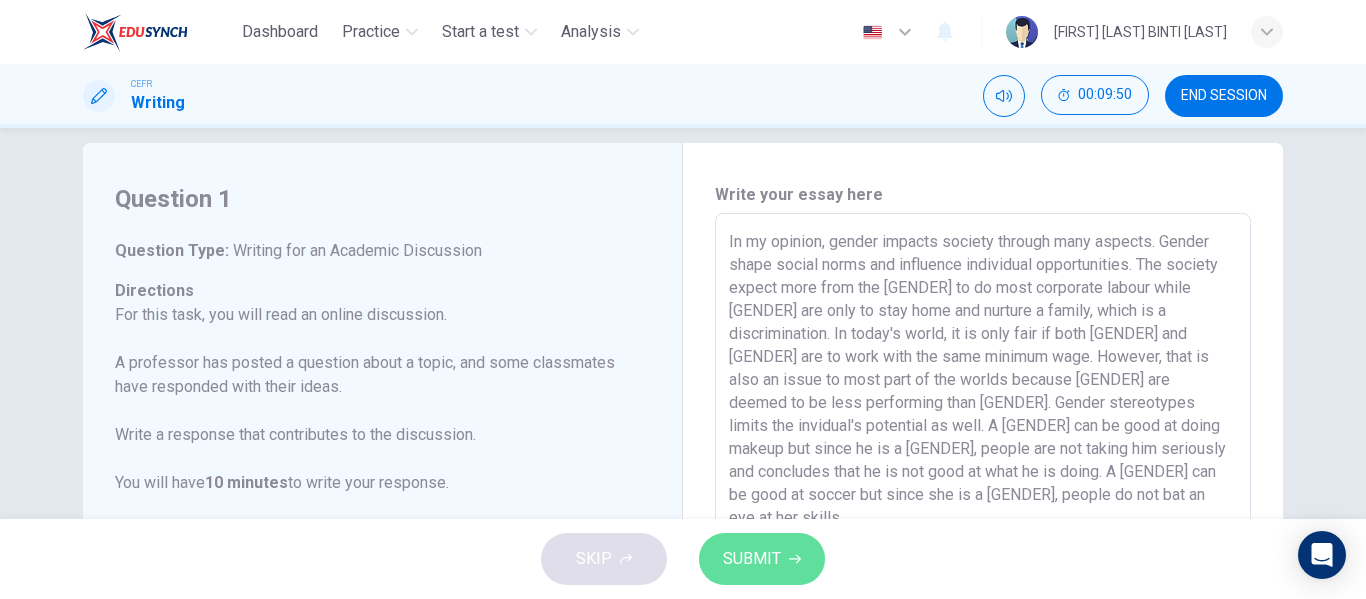 click on "SUBMIT" at bounding box center (752, 559) 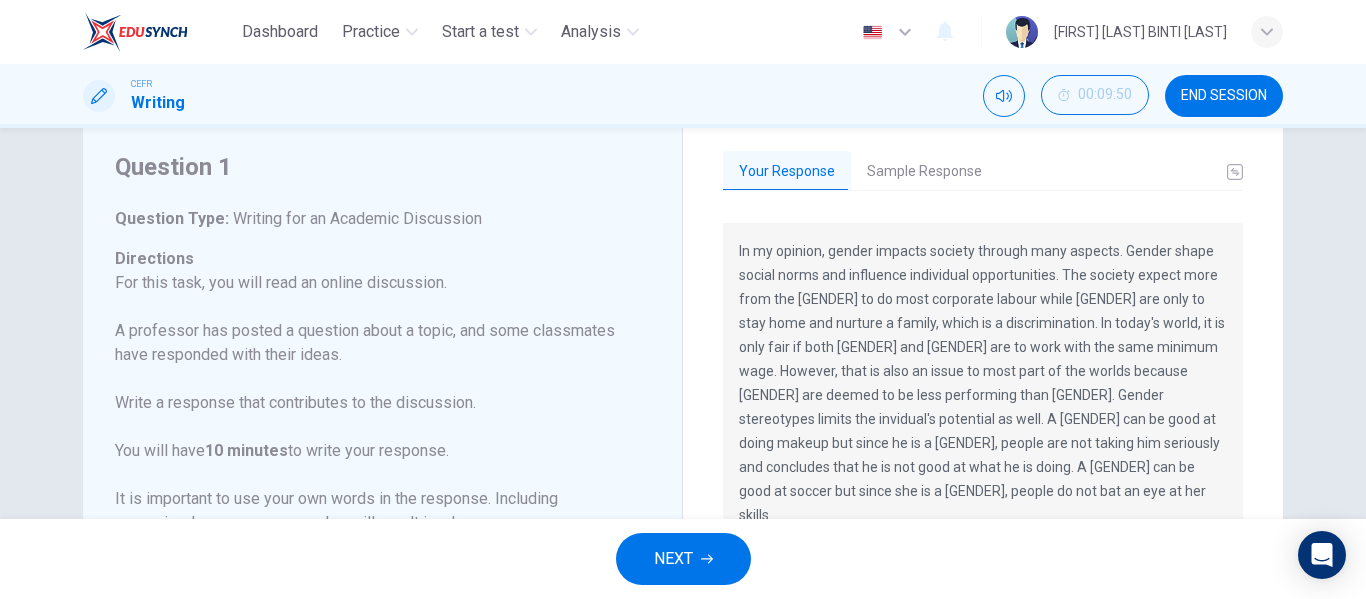 scroll, scrollTop: 0, scrollLeft: 0, axis: both 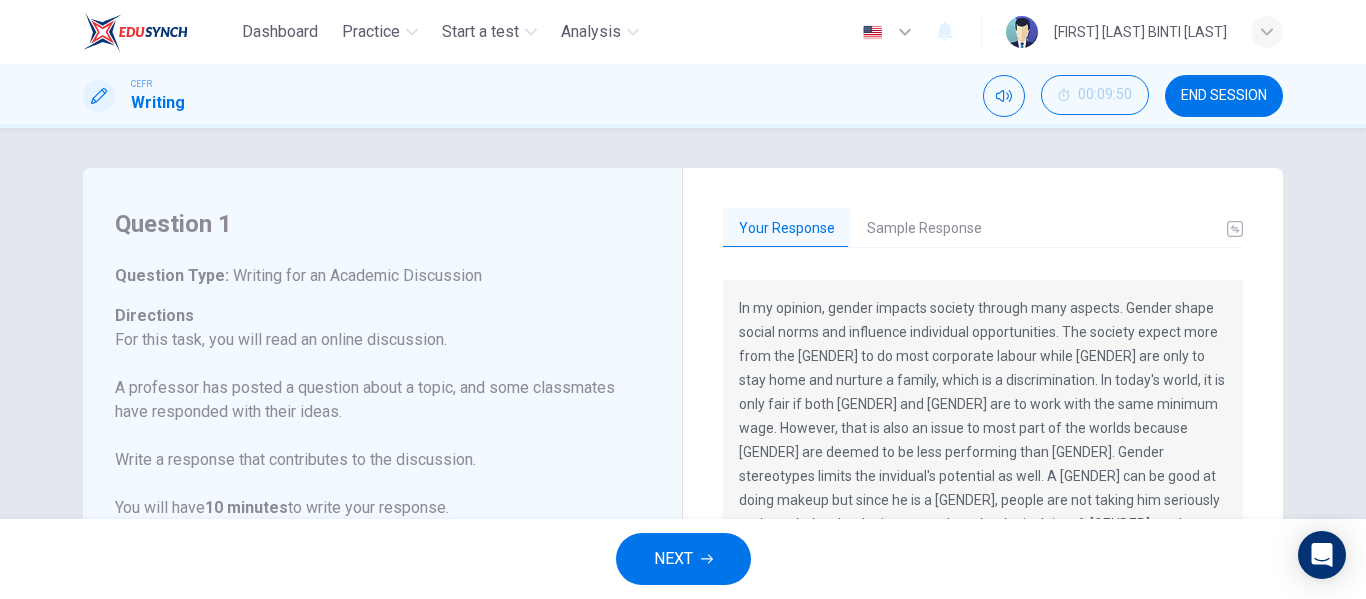 click on "Your Response Sample Response In my opinion, gender impacts society through many aspects. Gender shape social norms and influence individual opportunities. The society expect more from the [GENDER] to do most corporate labour while [GENDER] are only to stay home and nurture a family, which is a discrimination. In today's world, it is only fair if both [GENDER] and [GENDER] are to work with the same minimum wage. However, that is also an issue to most part of the worlds because [GENDER] are deemed to be less performing than [GENDER]. Gender stereotypes limits the invidual's potential as well. A [GENDER] can be good at doing makeup but since he is a [GENDER], people are not taking him seriously and concludes that he is not good at what he is doing. A [GENDER] can be good at soccer but since she is a [GENDER], people do not bat an eye at her skills. The concept of gender as strictly biological or a social construct is indeed complex." at bounding box center (983, 553) 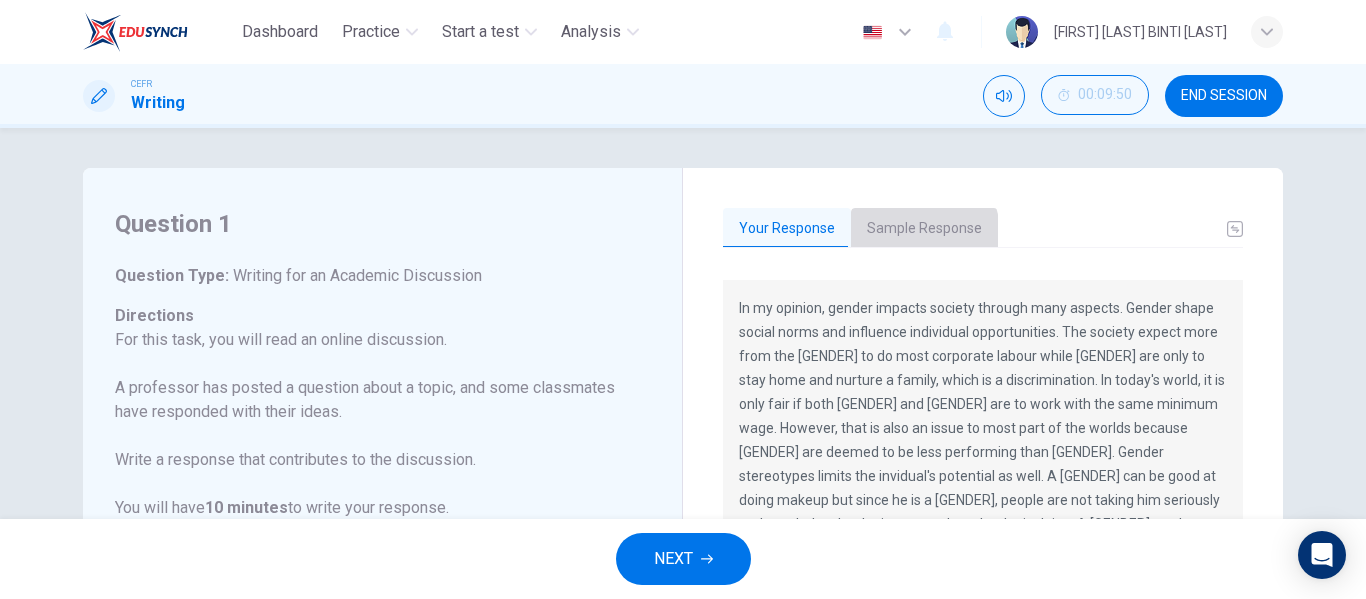 click on "Sample Response" at bounding box center [924, 229] 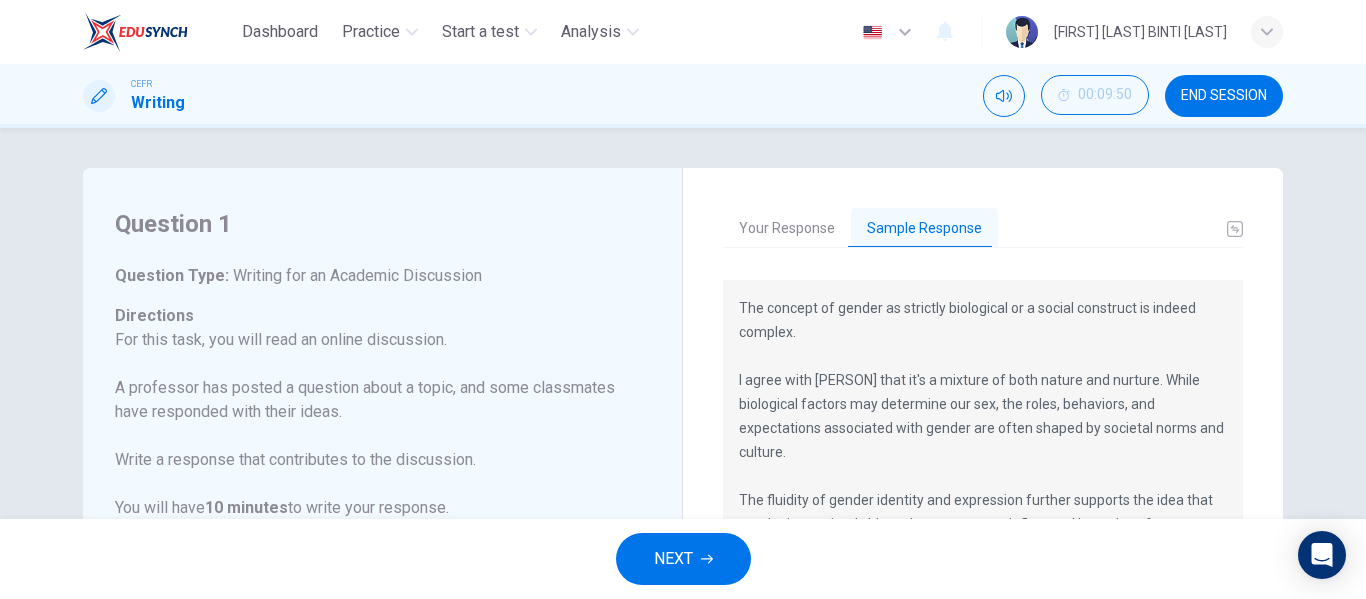 scroll, scrollTop: 49, scrollLeft: 0, axis: vertical 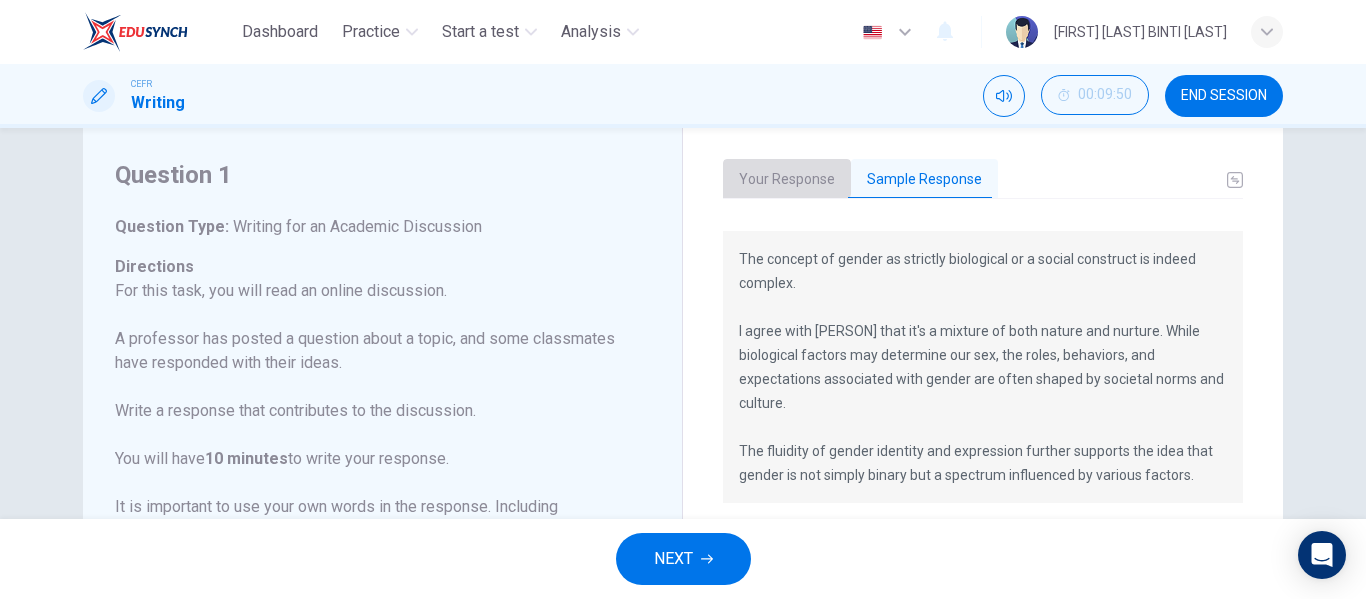click on "Your Response" at bounding box center (787, 180) 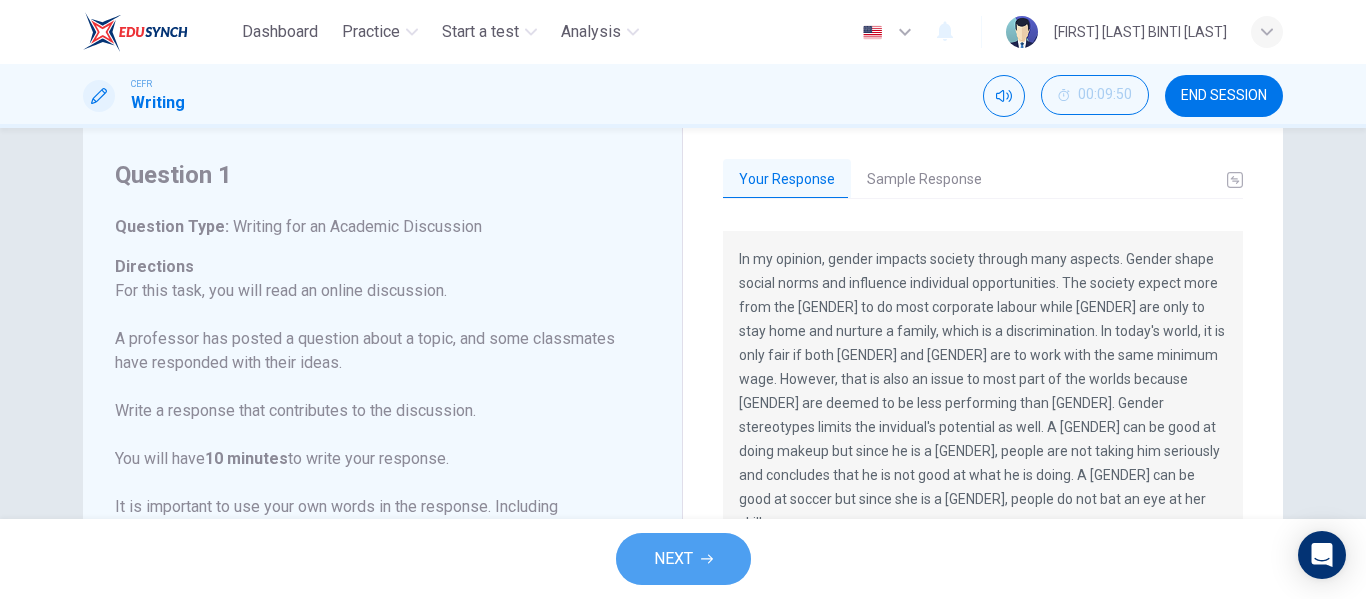 click on "NEXT" at bounding box center (673, 559) 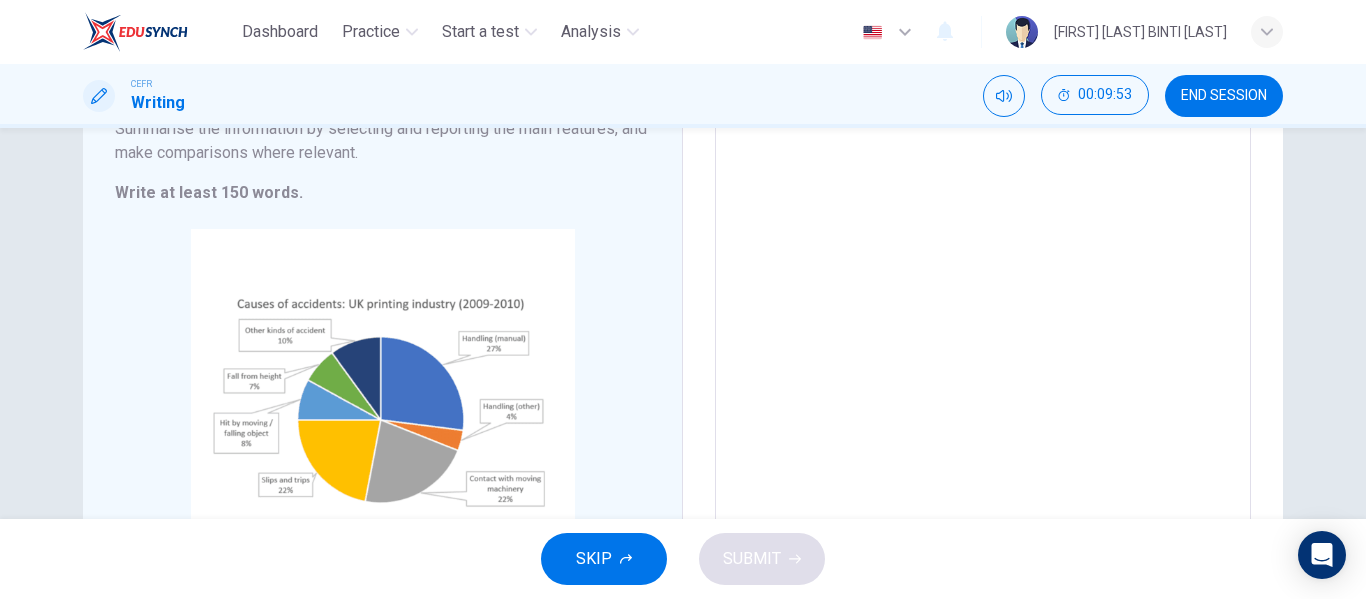 scroll, scrollTop: 252, scrollLeft: 0, axis: vertical 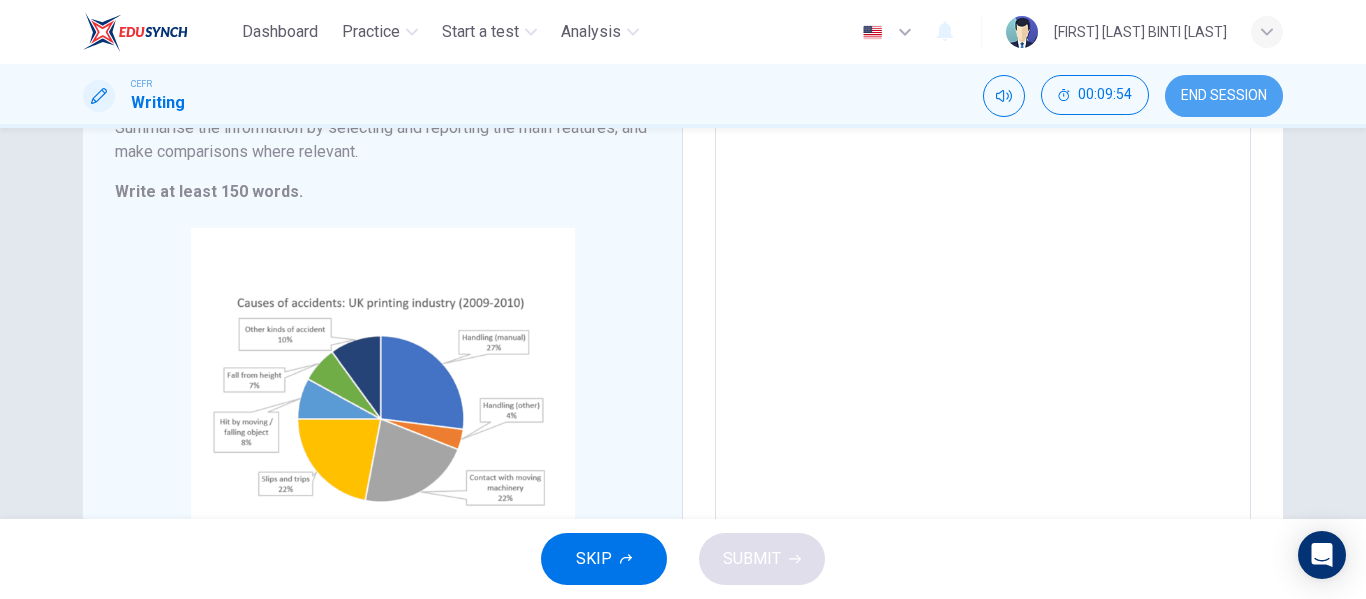 click on "END SESSION" at bounding box center (1224, 96) 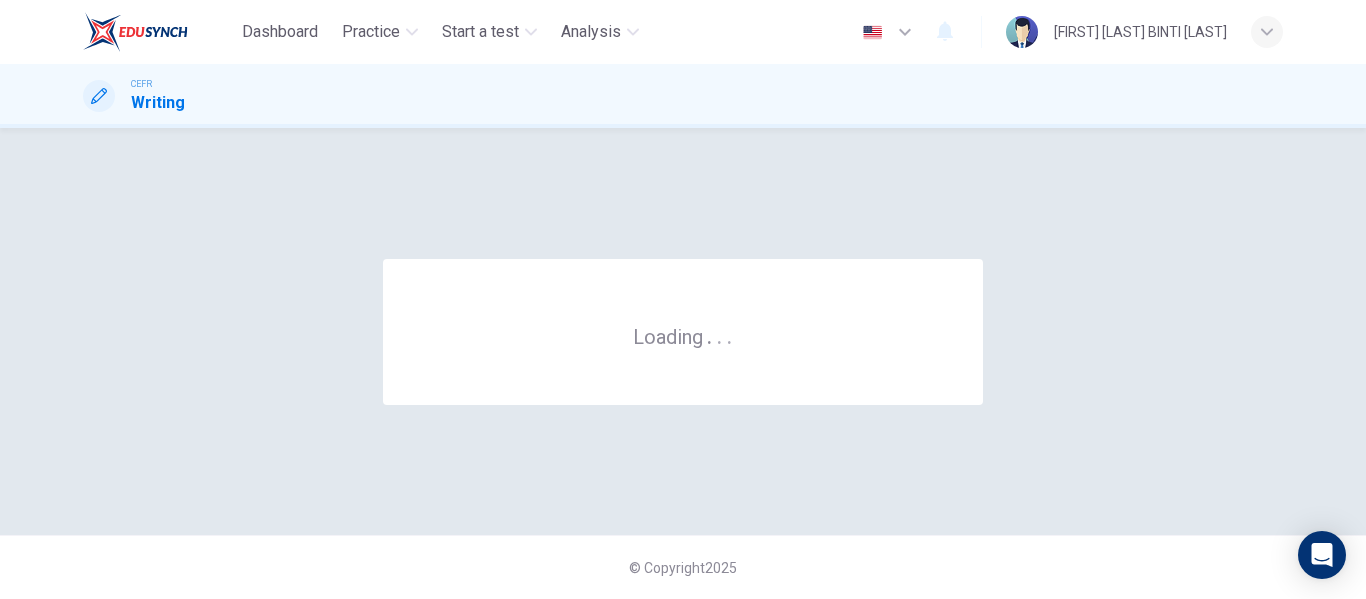 scroll, scrollTop: 0, scrollLeft: 0, axis: both 